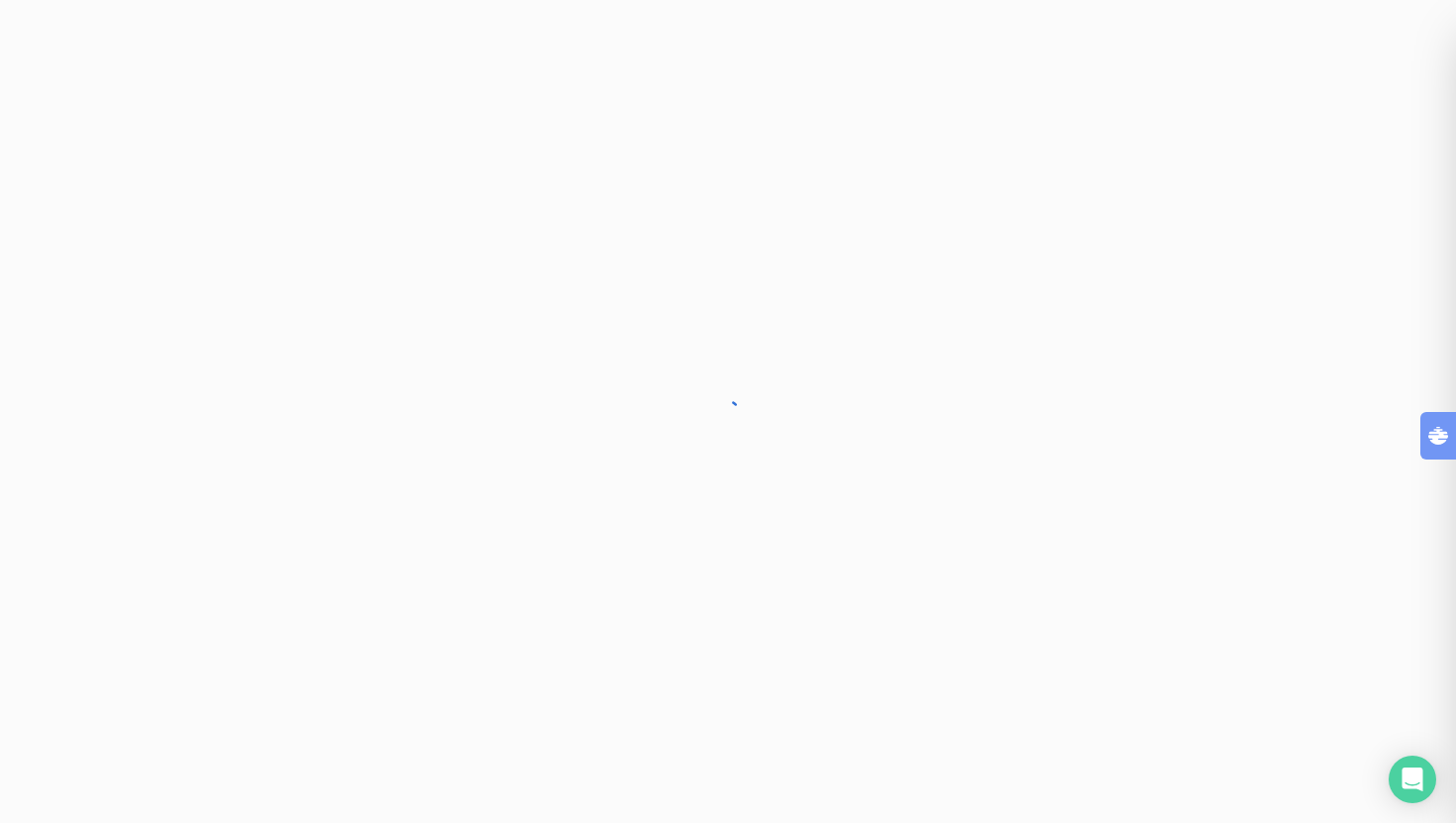 scroll, scrollTop: 0, scrollLeft: 0, axis: both 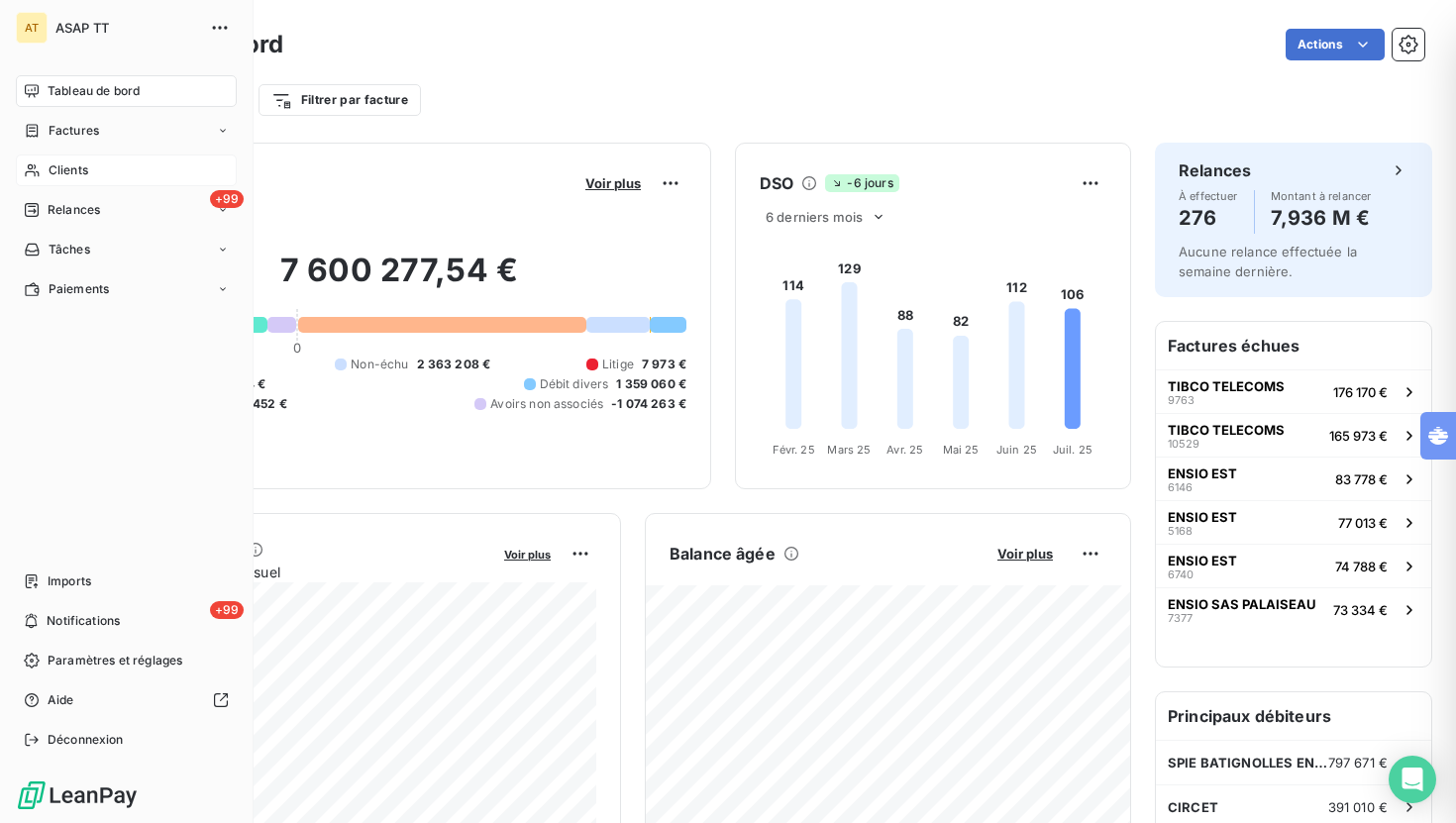 click on "Clients" at bounding box center [68, 170] 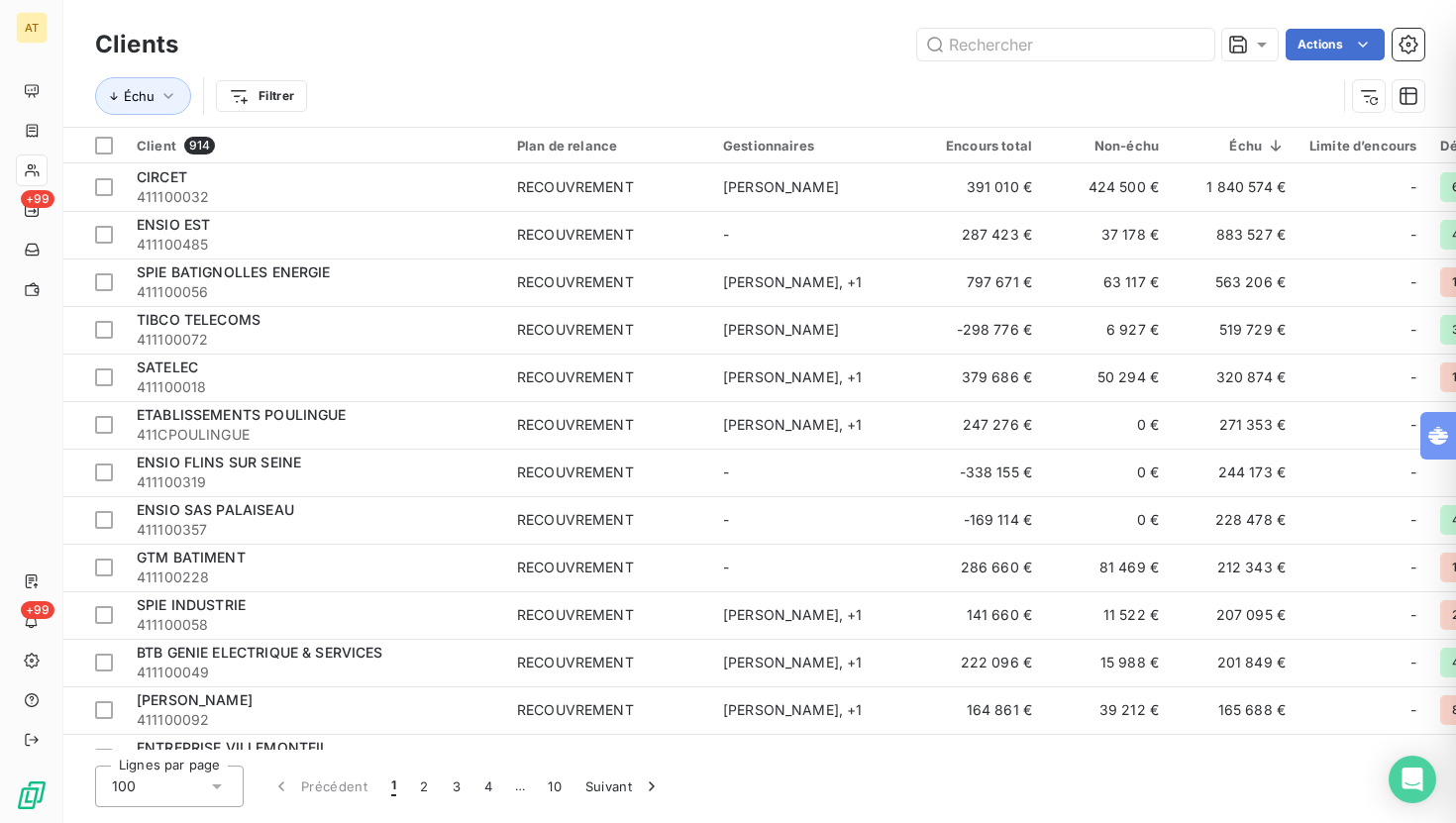 click on "Clients Actions" at bounding box center [760, 45] 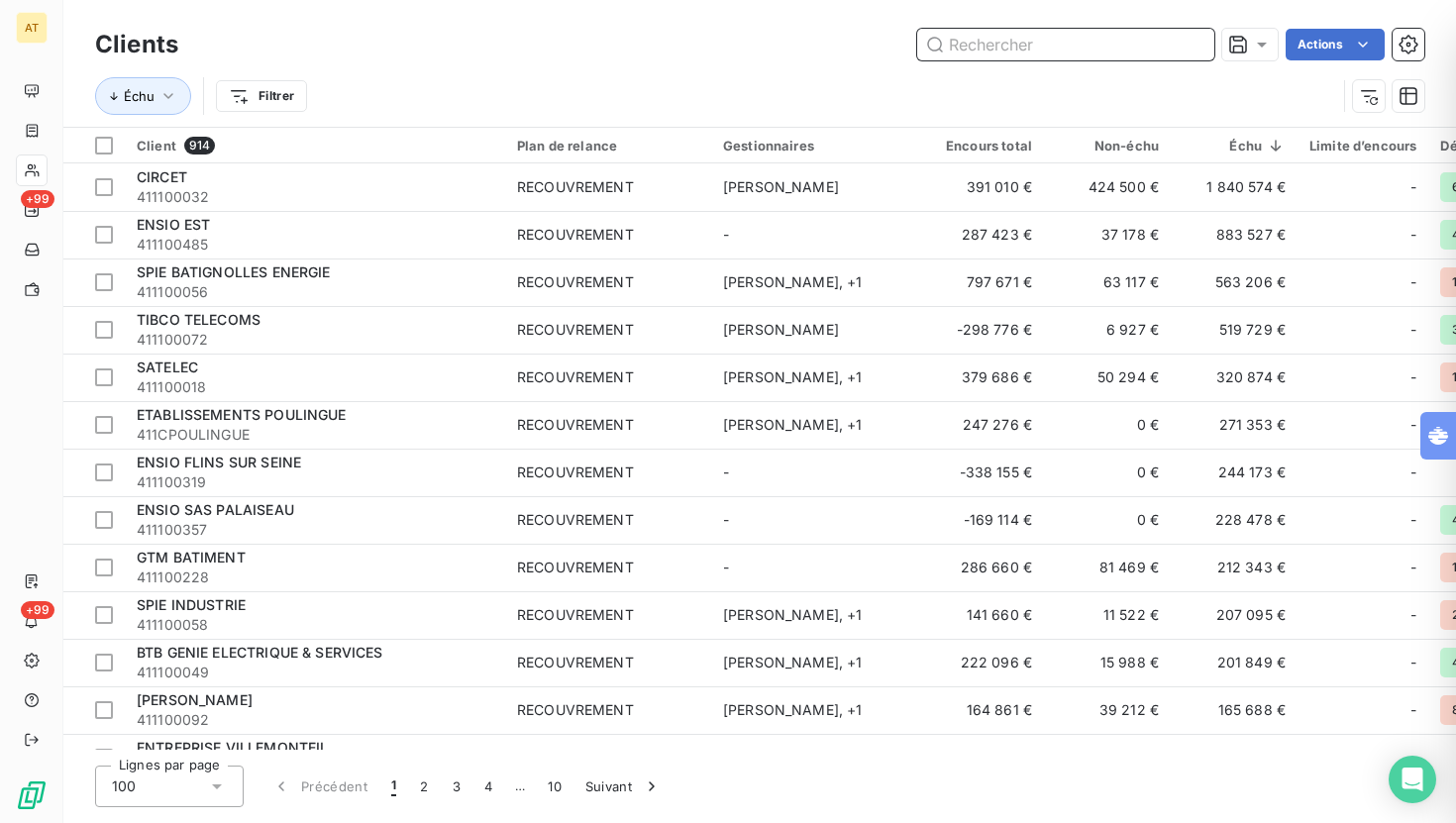 click at bounding box center (1066, 45) 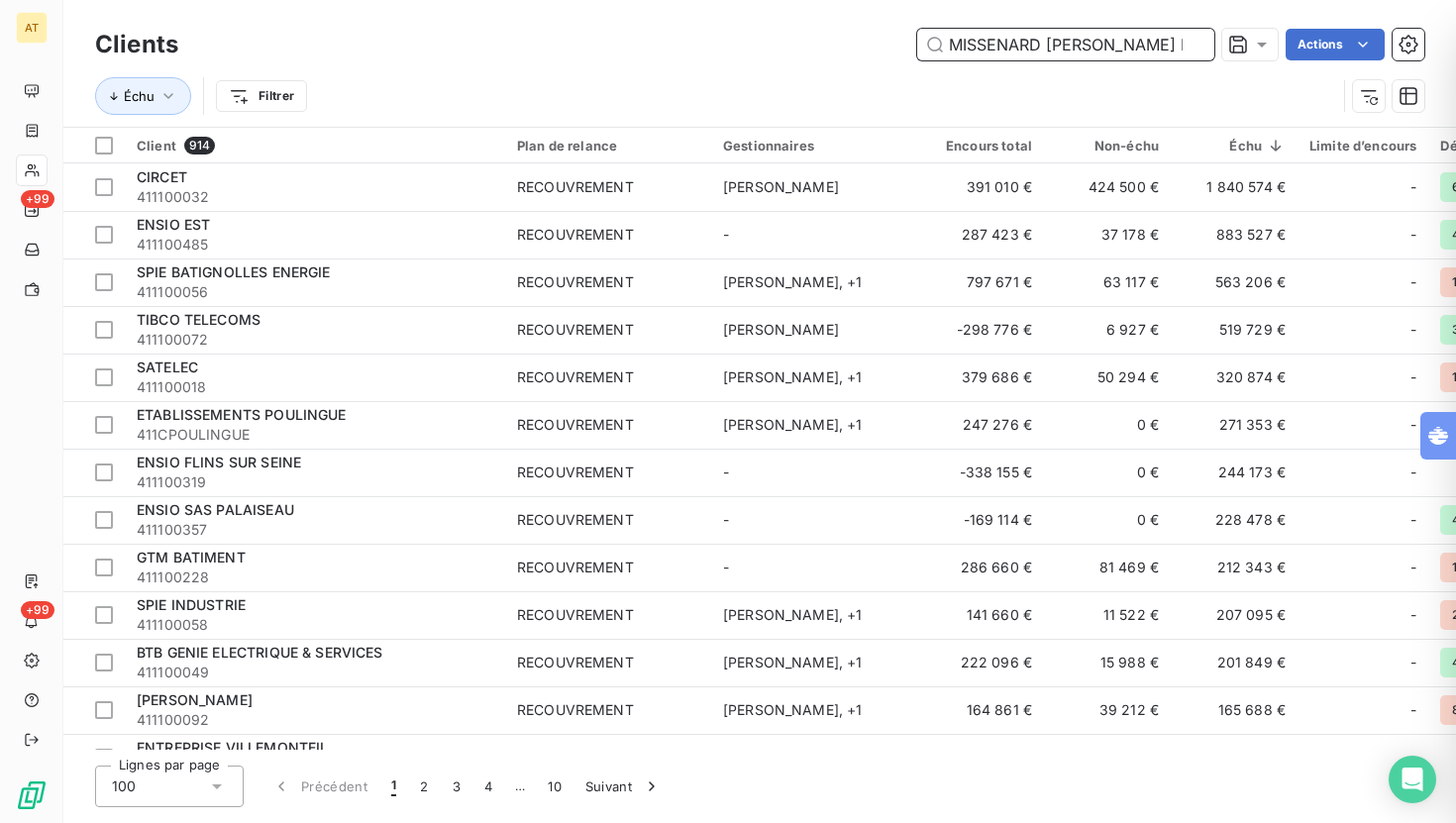 scroll, scrollTop: 0, scrollLeft: 12, axis: horizontal 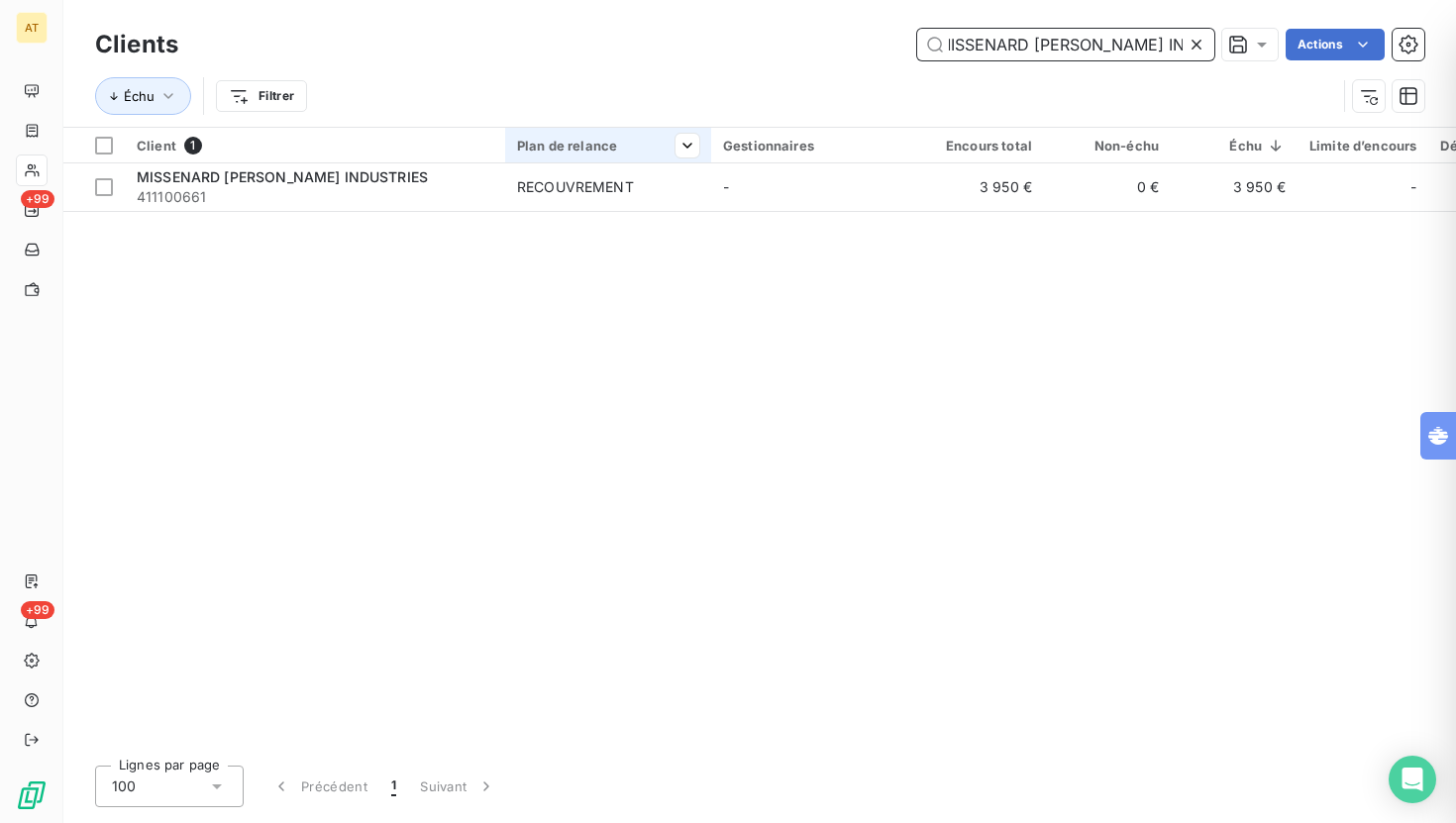 type on "MISSENARD [PERSON_NAME] INDUSTRIES" 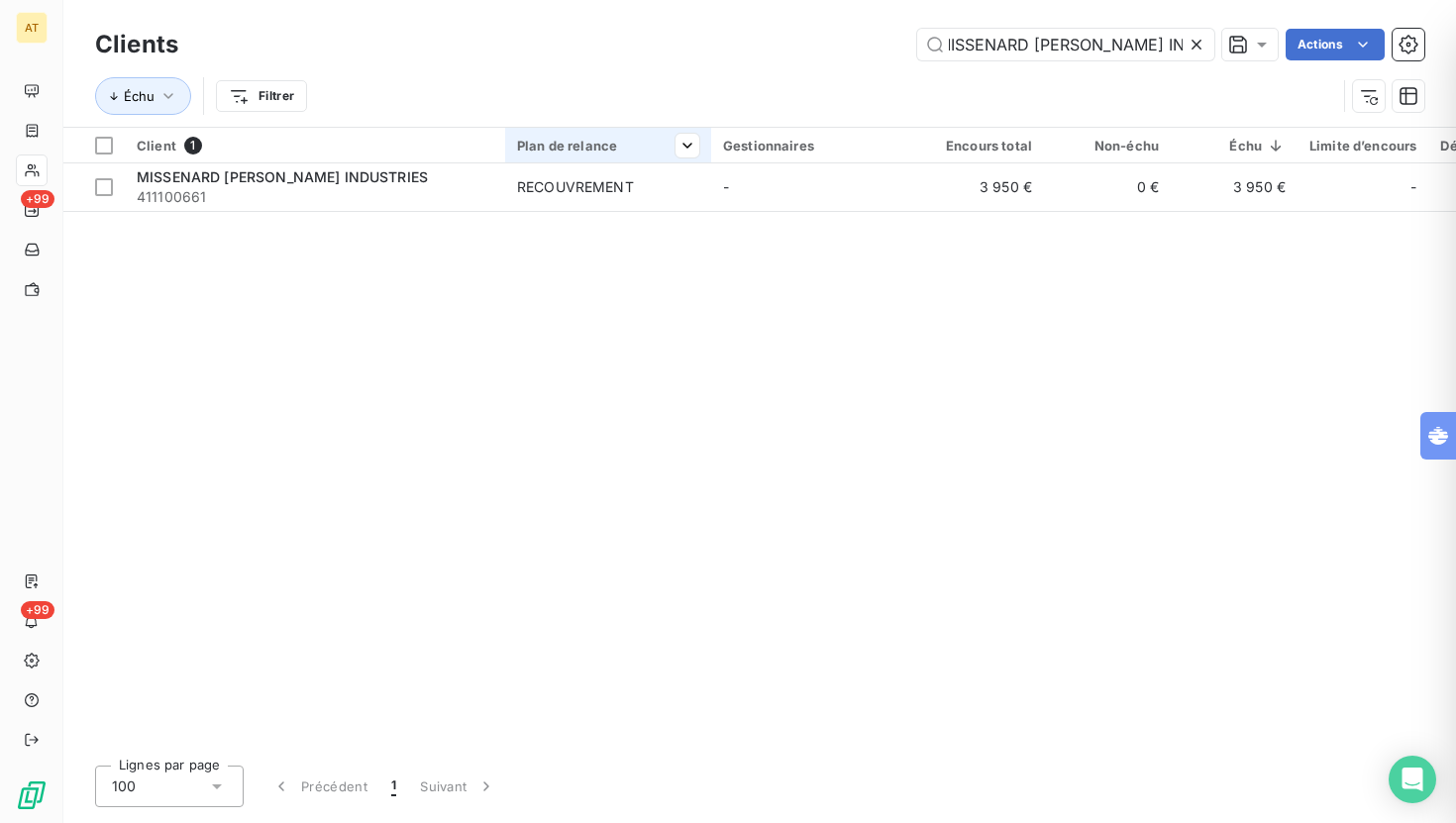 click at bounding box center [608, 162] 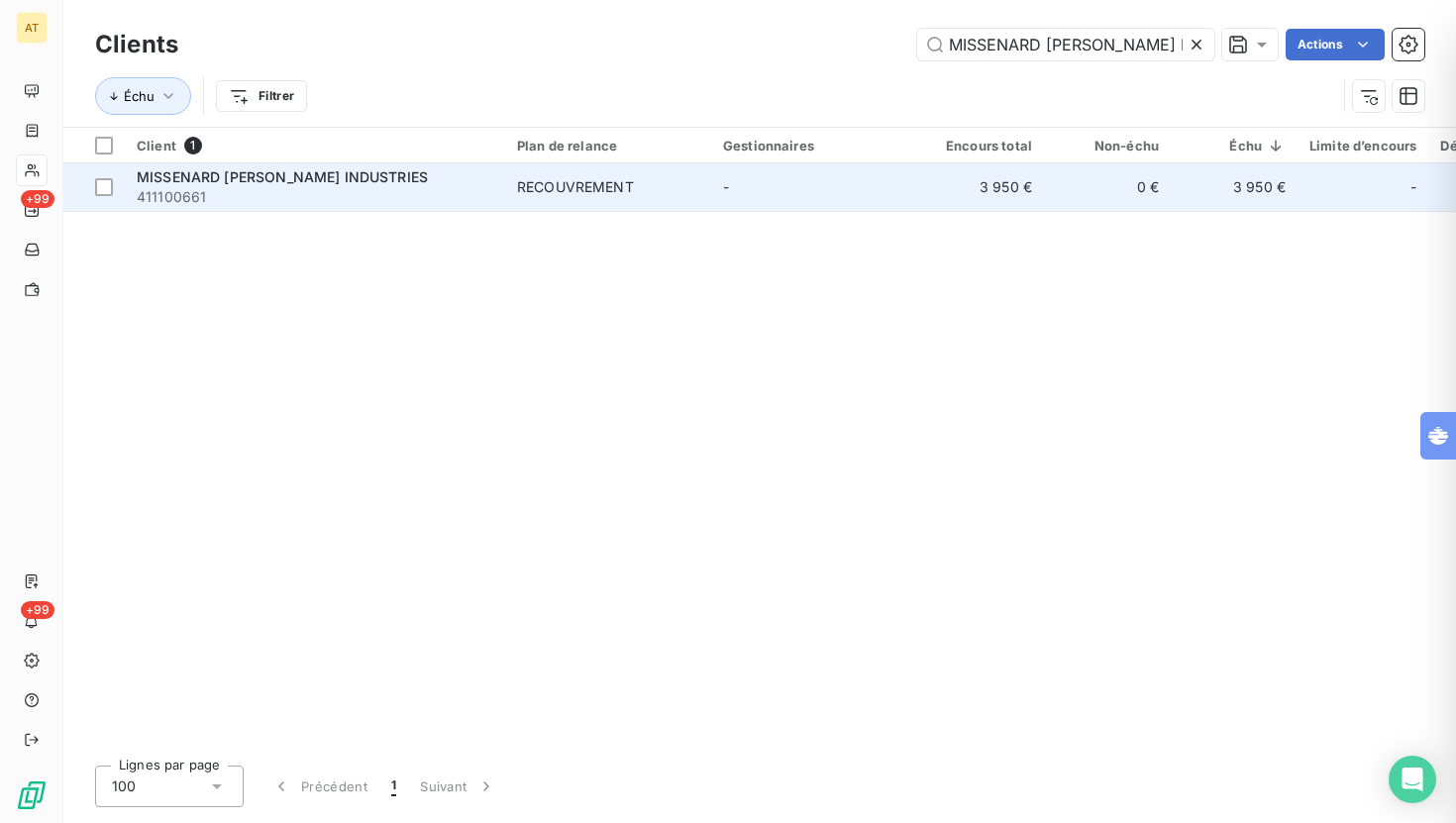 click on "RECOUVREMENT" at bounding box center (608, 187) 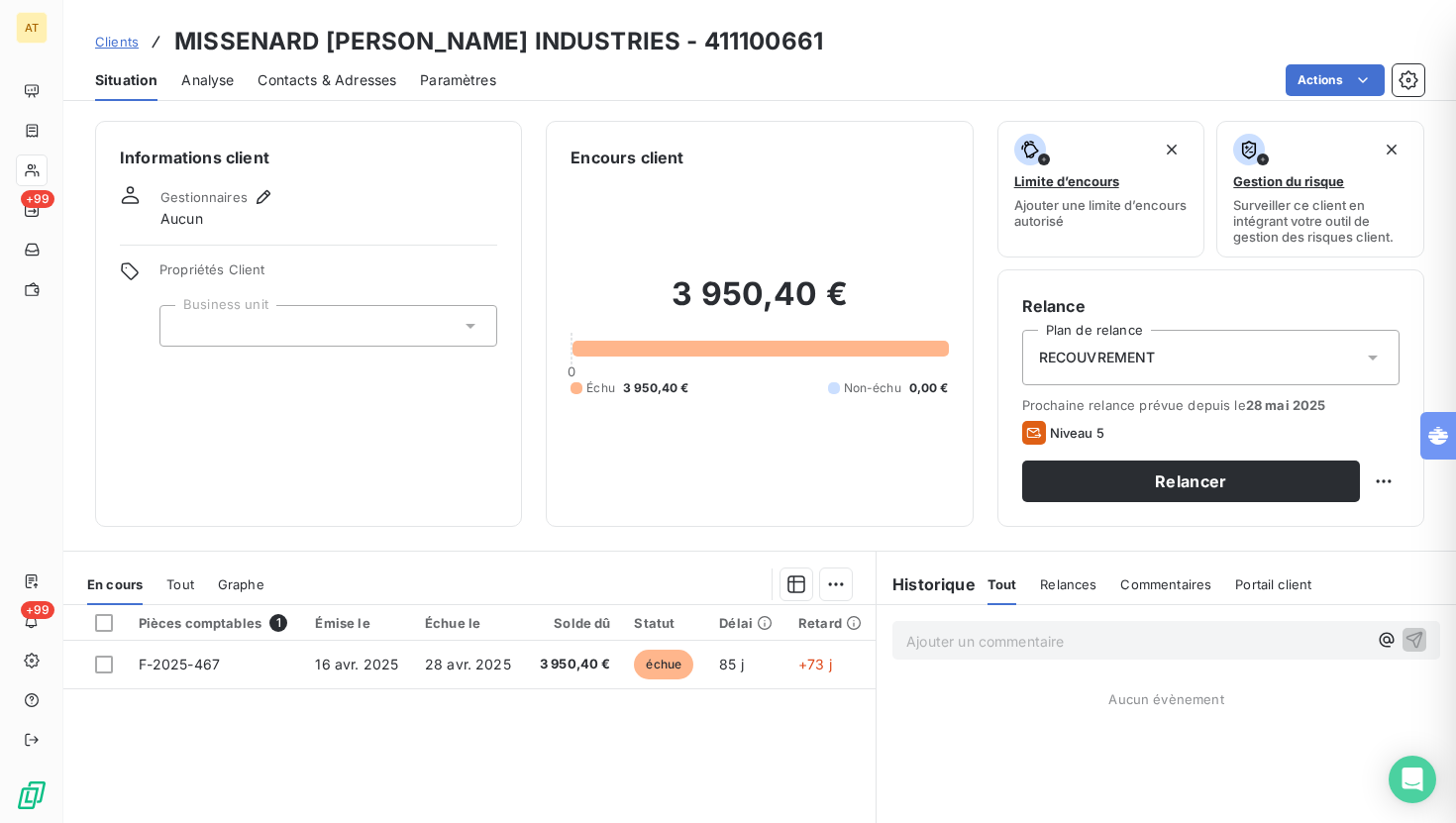 click on "Contacts & Adresses" at bounding box center [327, 80] 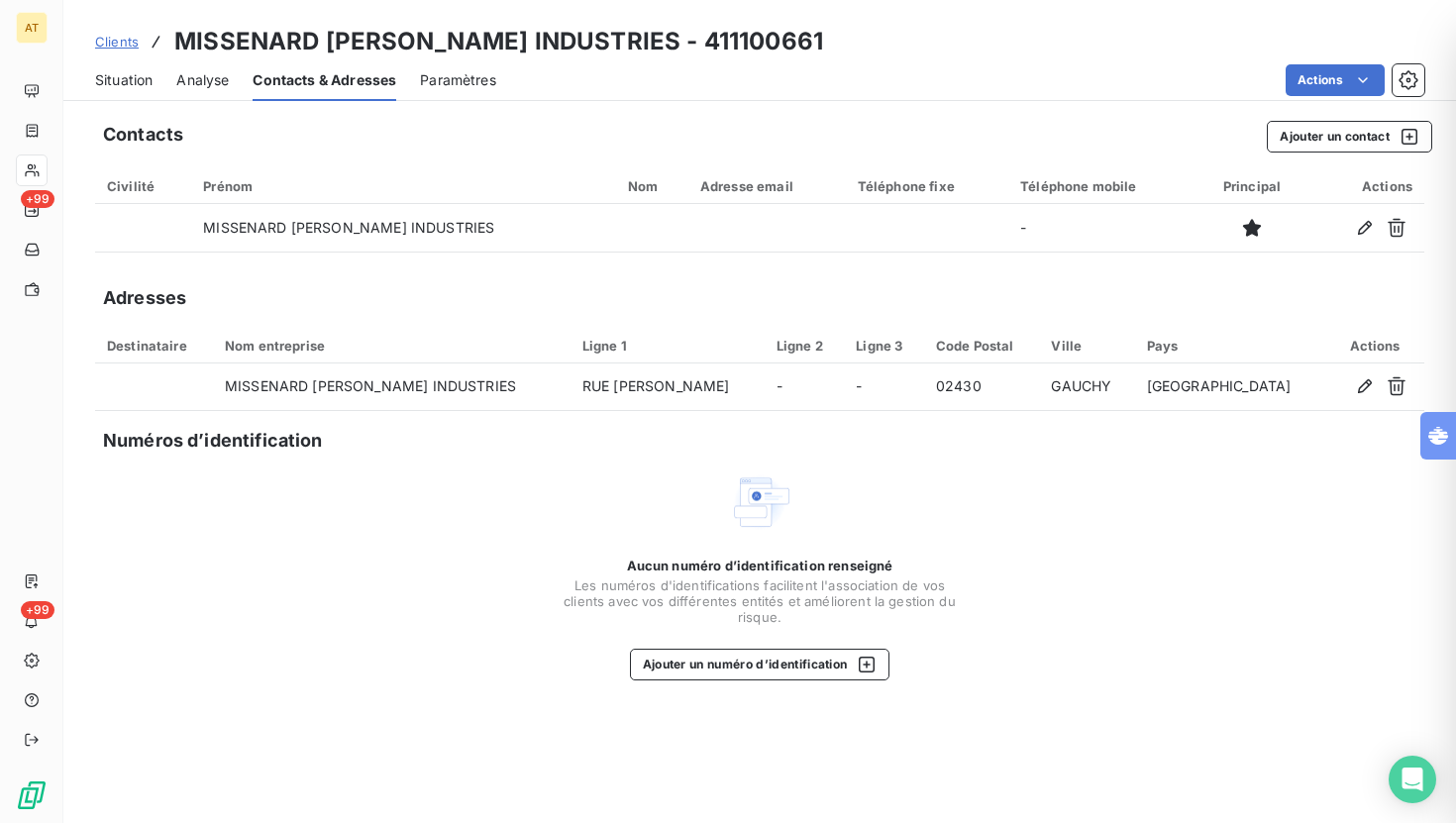 click on "Clients" at bounding box center [117, 42] 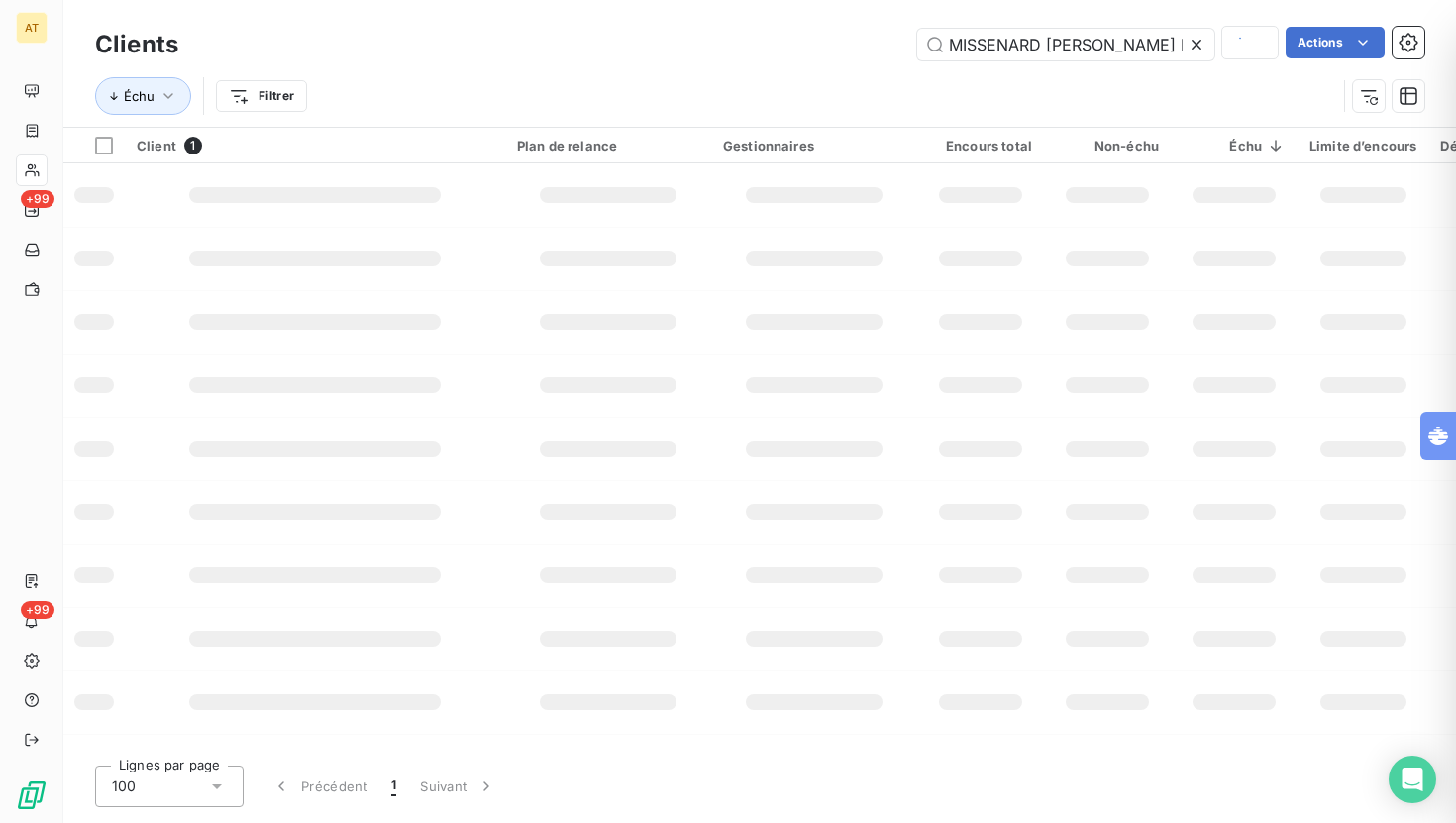 scroll, scrollTop: 0, scrollLeft: 12, axis: horizontal 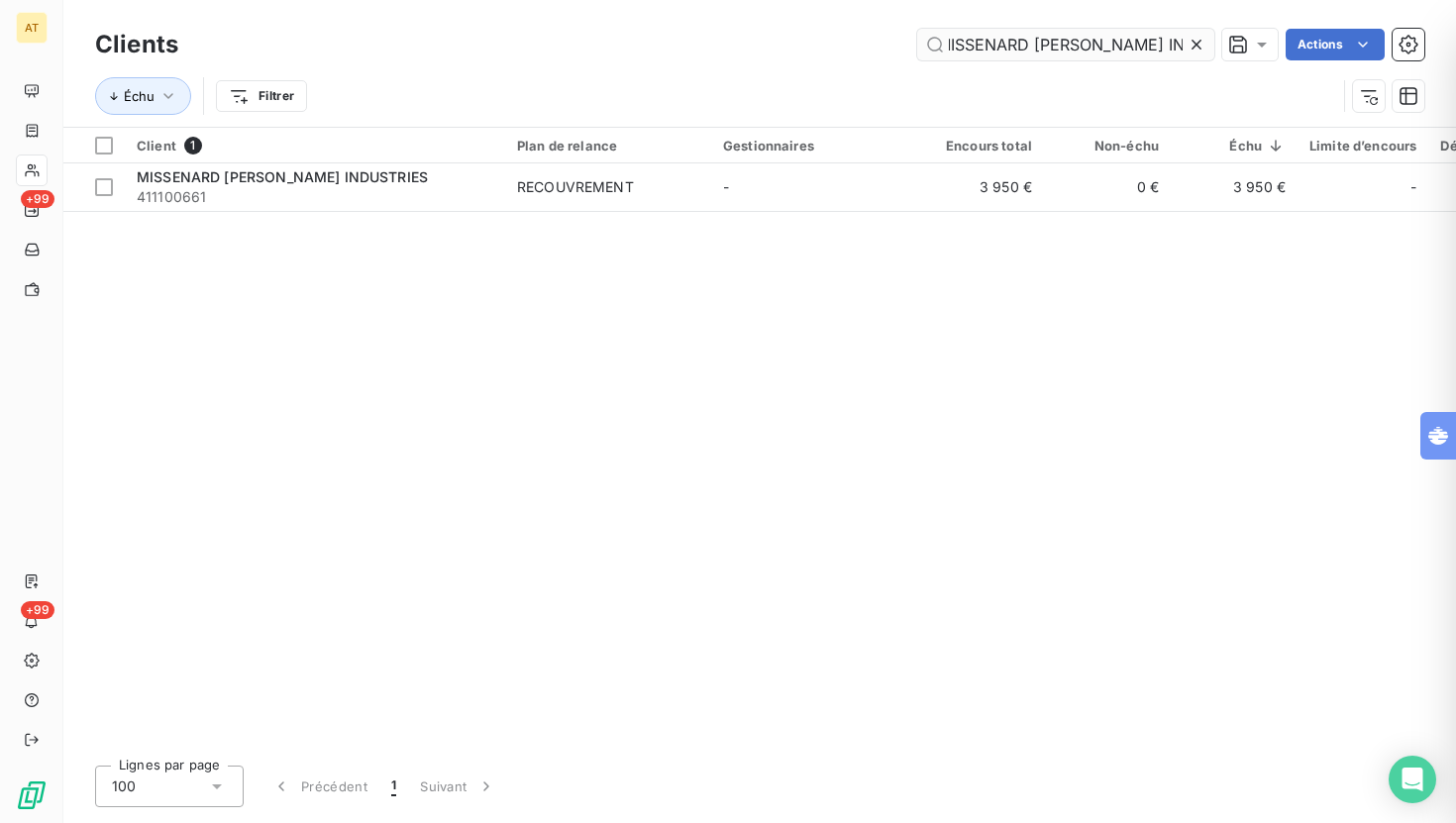 click on "MISSENARD [PERSON_NAME] INDUSTRIES" at bounding box center [1066, 45] 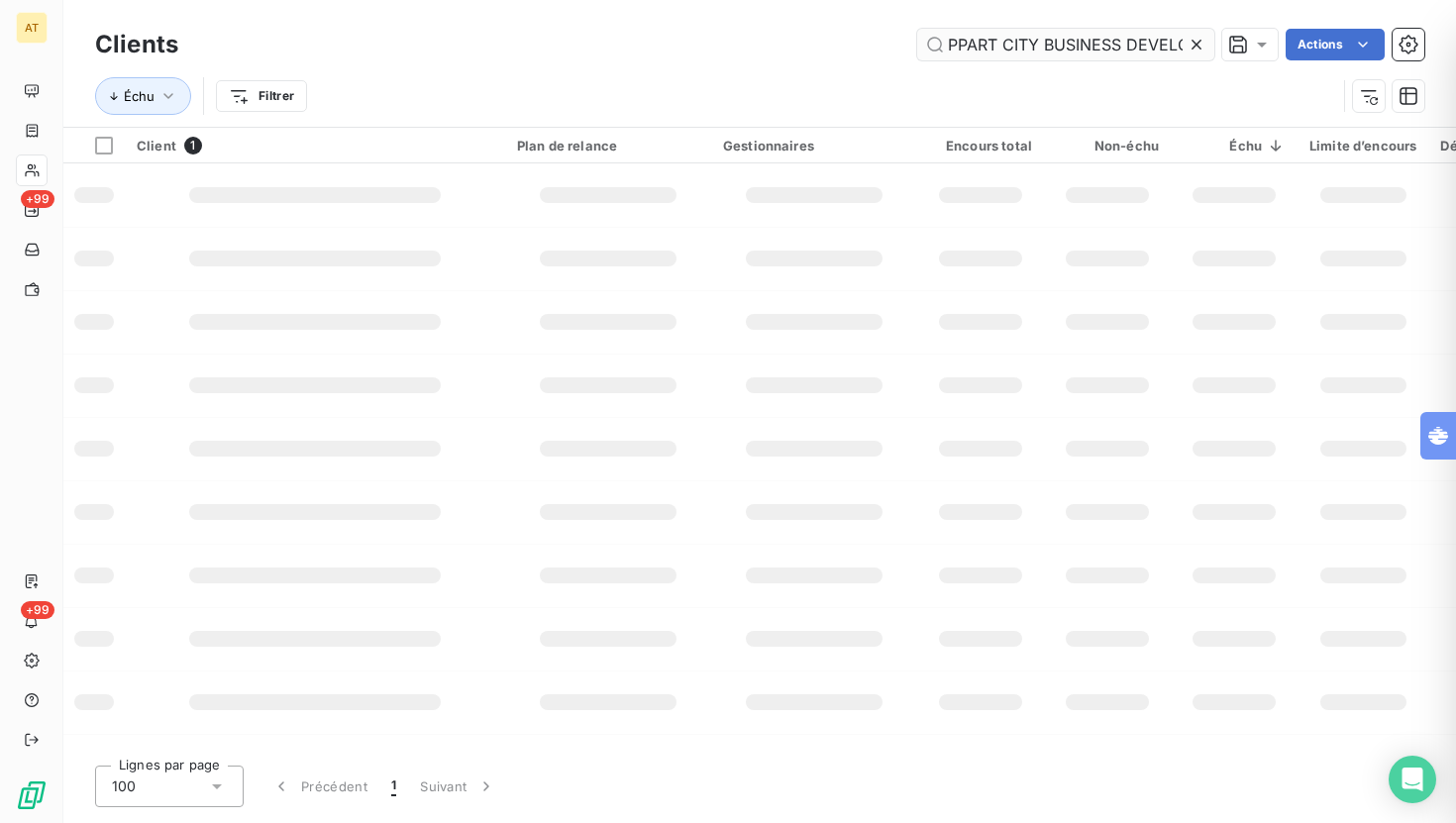 scroll, scrollTop: 0, scrollLeft: 225, axis: horizontal 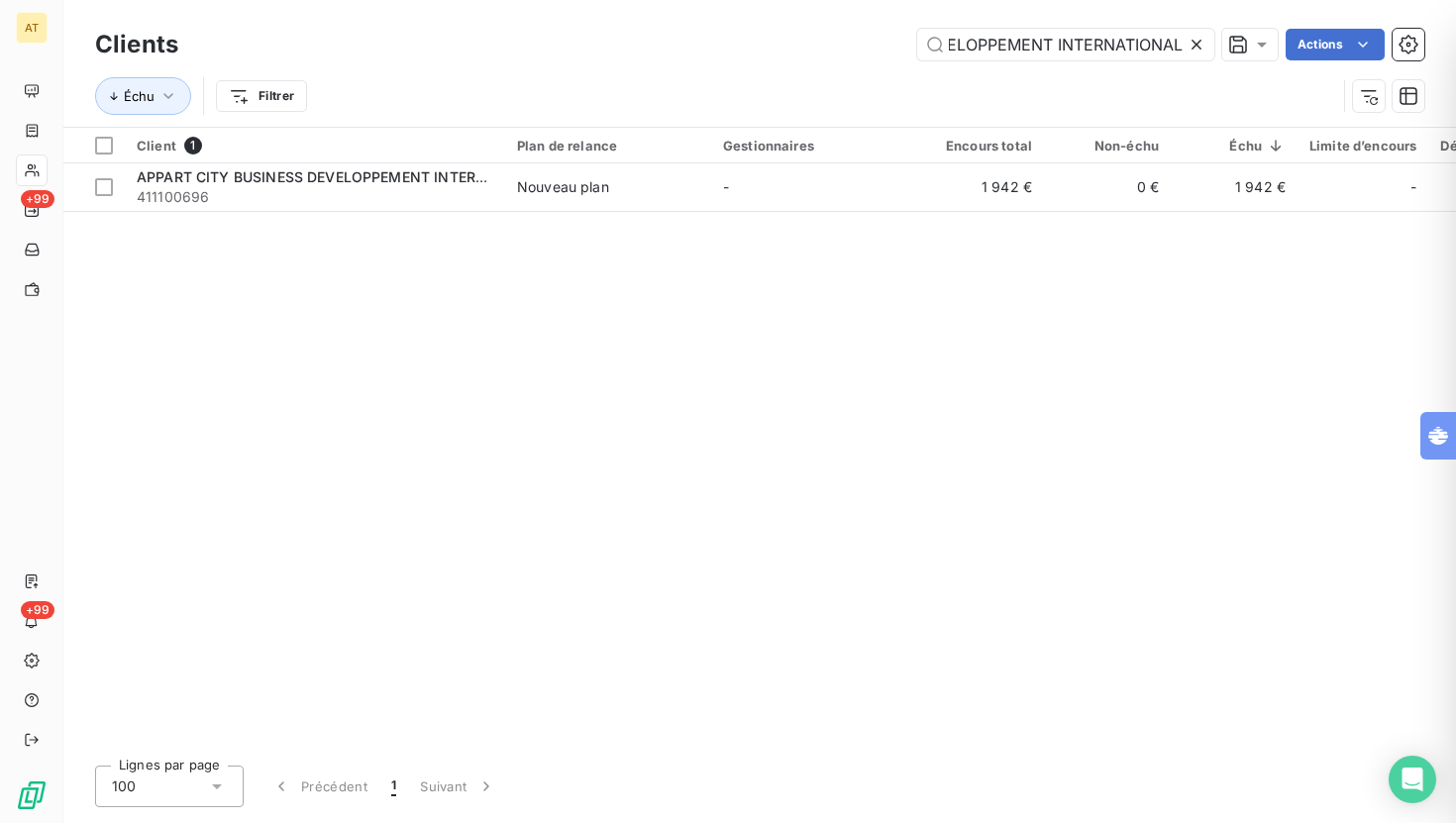 type on "APPART CITY BUSINESS DEVELOPPEMENT INTERNATIONAL" 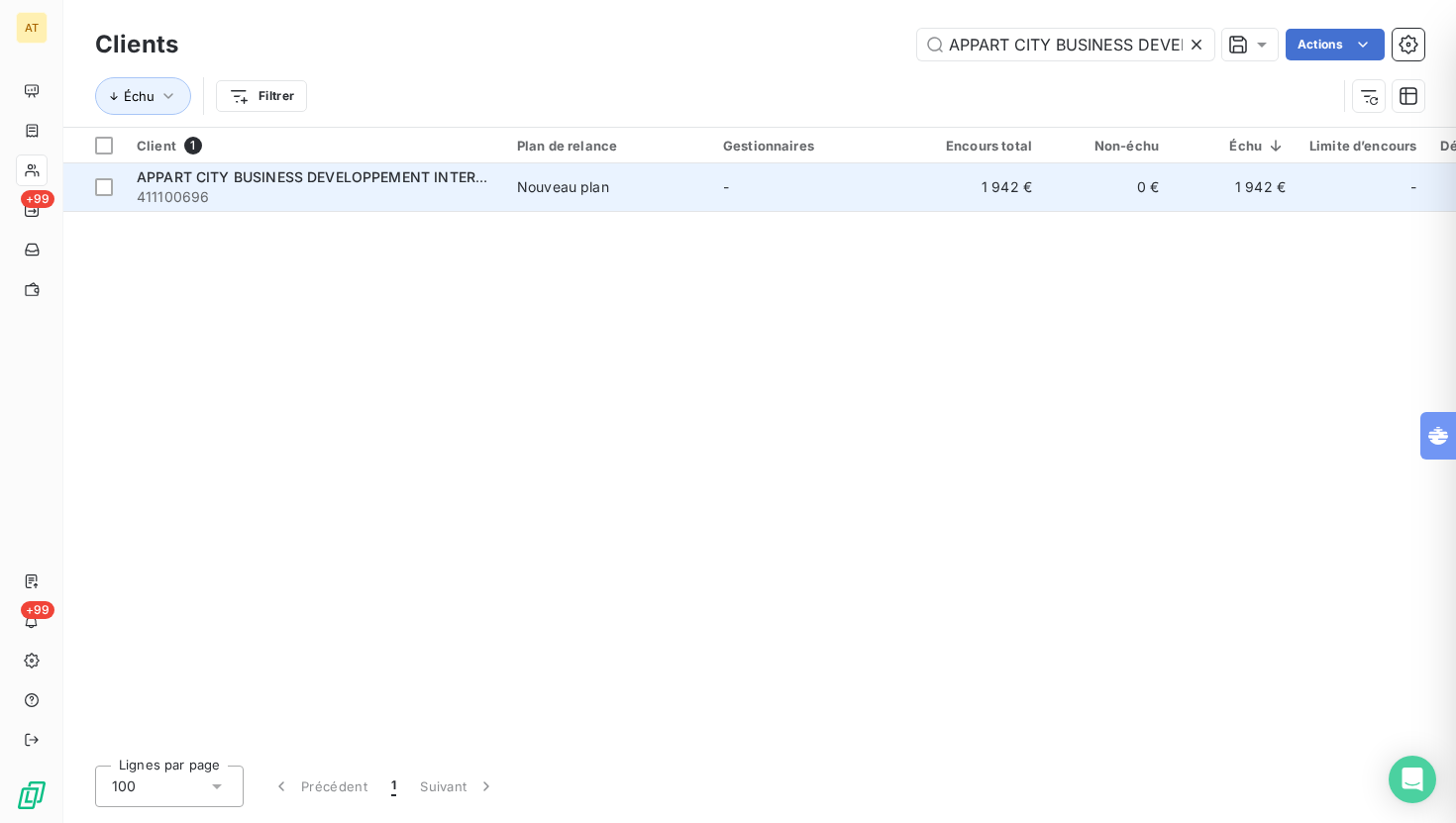 click on "1 942 €" at bounding box center (981, 187) 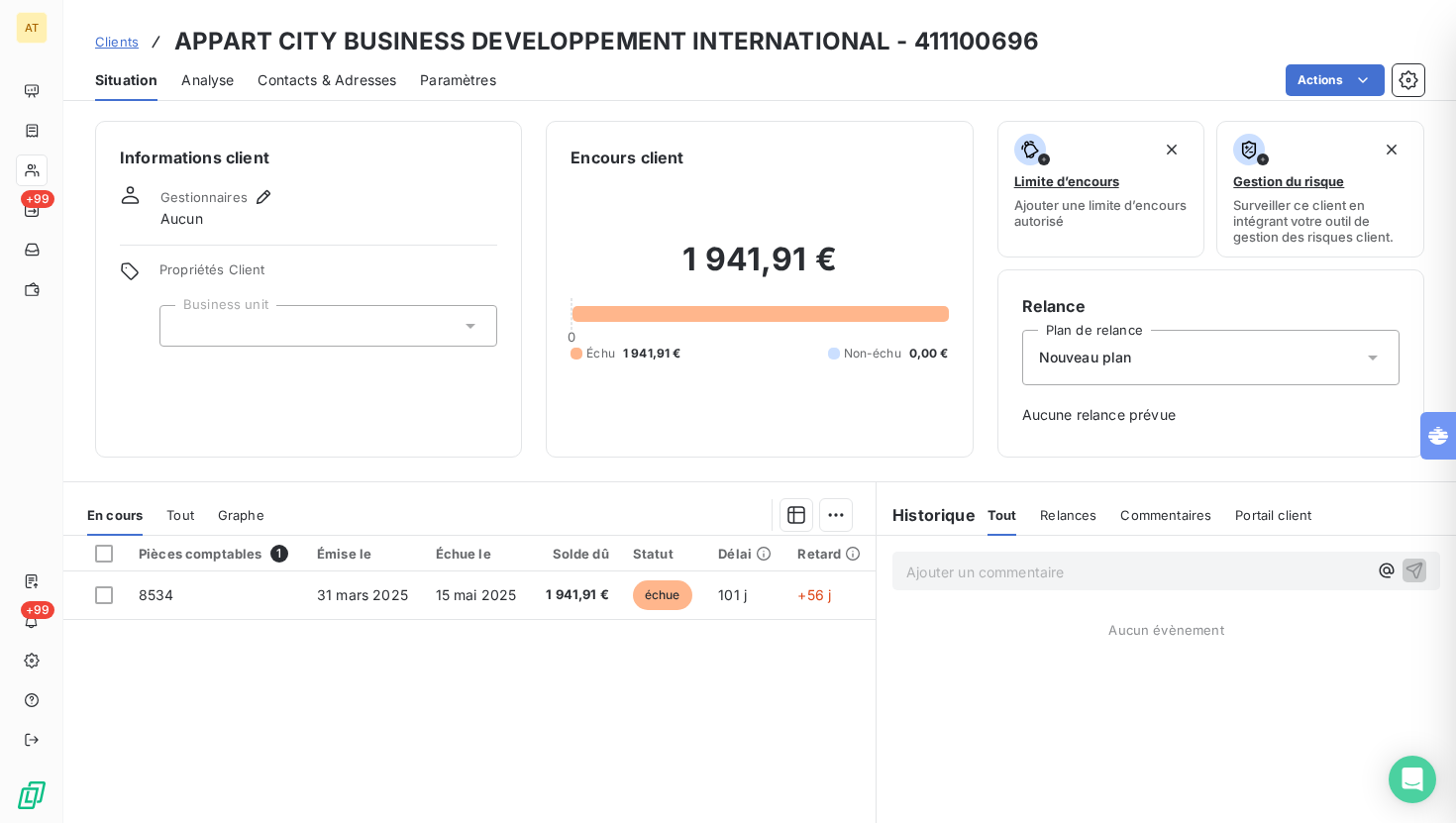 click on "Contacts & Adresses" at bounding box center [327, 80] 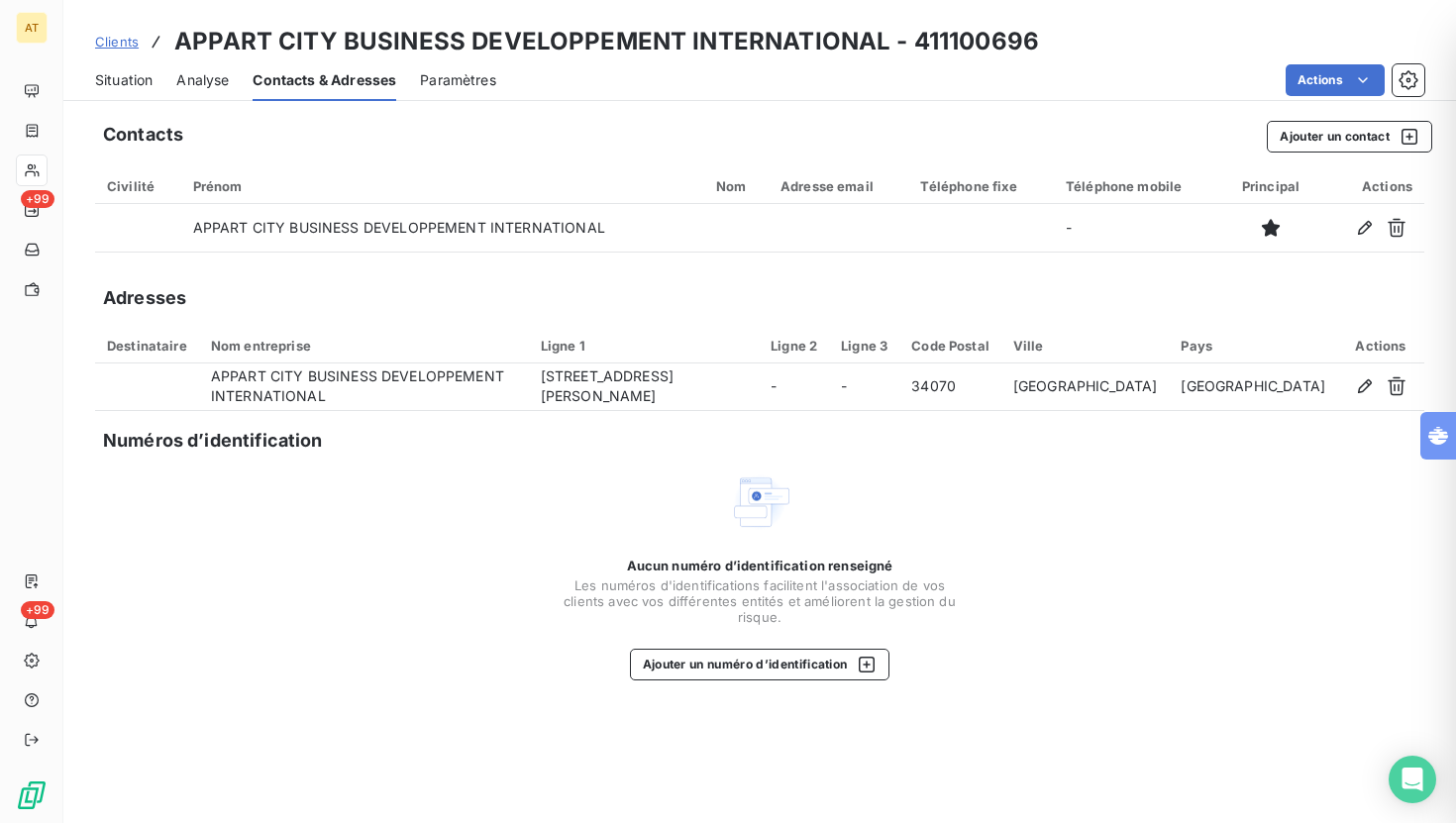 click on "Clients" at bounding box center [117, 42] 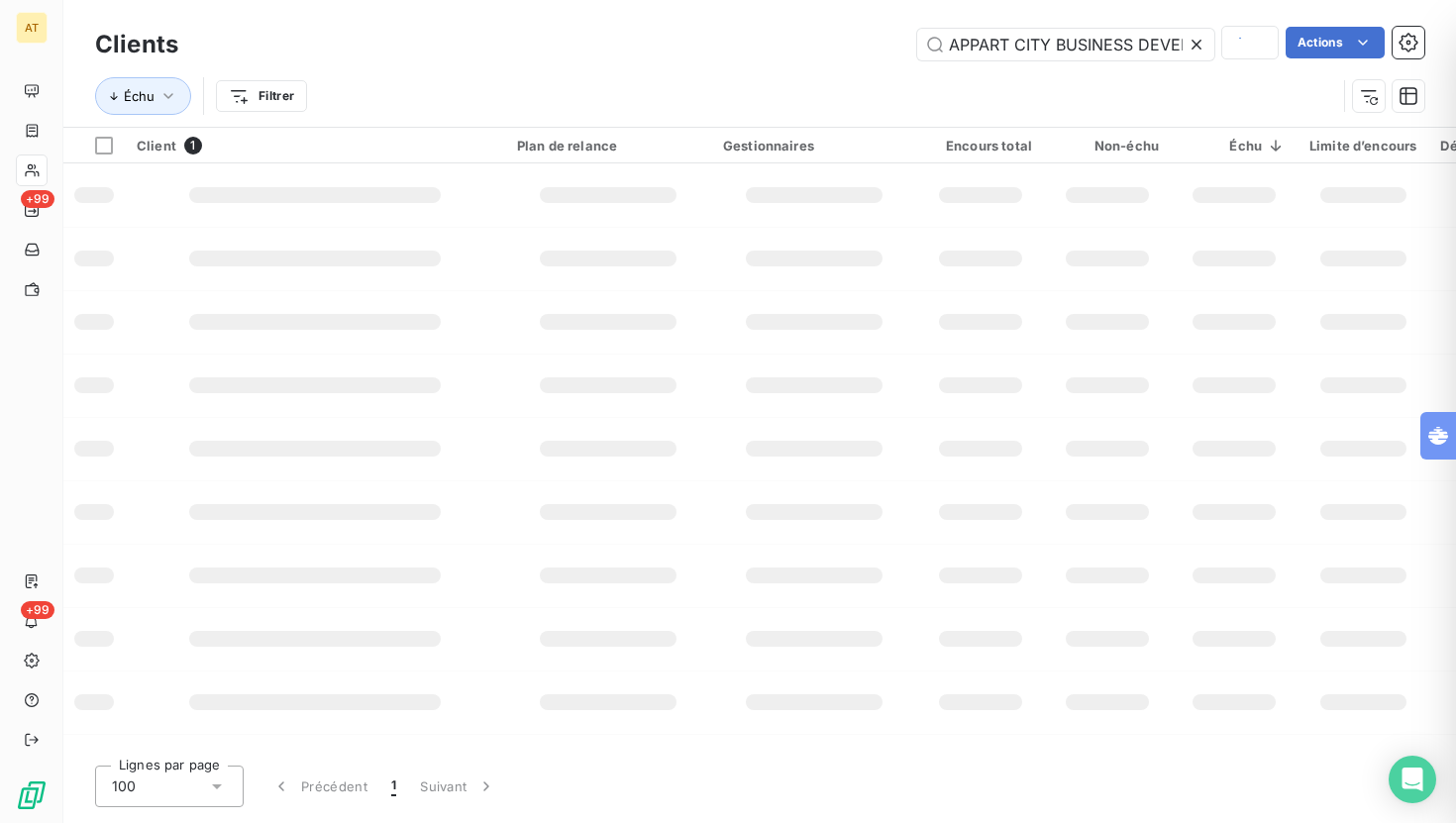 scroll, scrollTop: 0, scrollLeft: 225, axis: horizontal 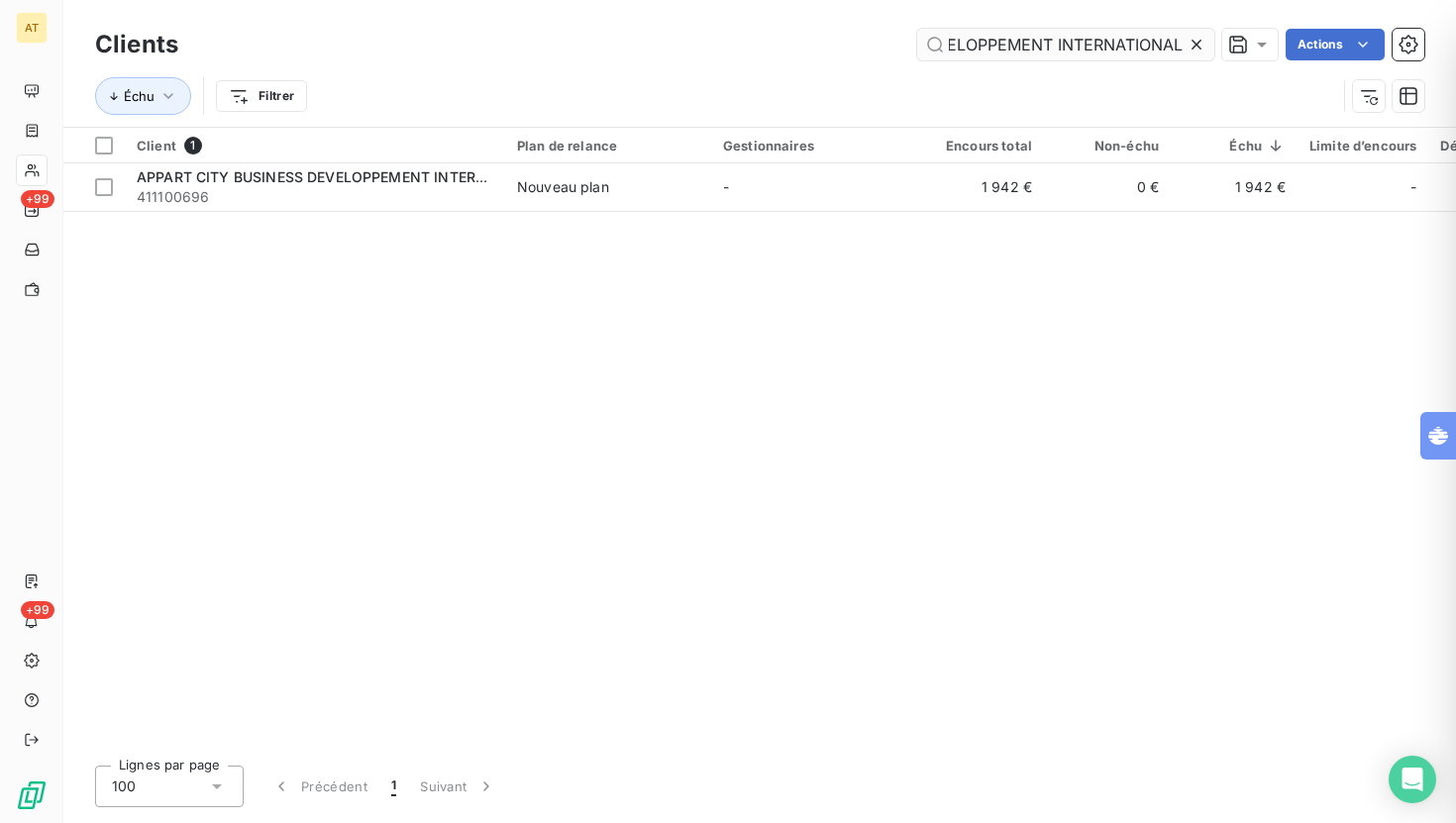click on "APPART CITY BUSINESS DEVELOPPEMENT INTERNATIONAL" at bounding box center [1066, 45] 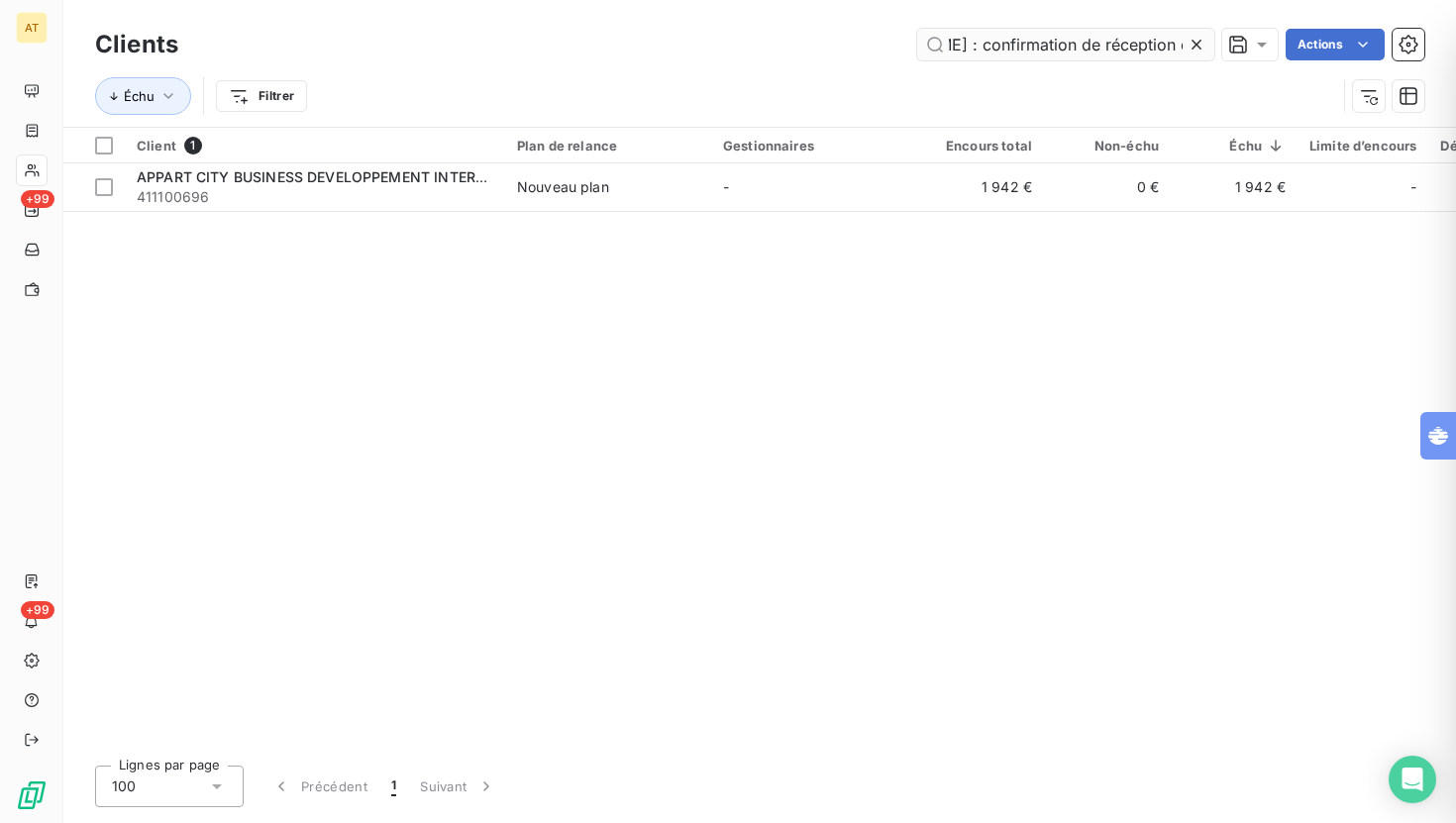 scroll, scrollTop: 0, scrollLeft: 261, axis: horizontal 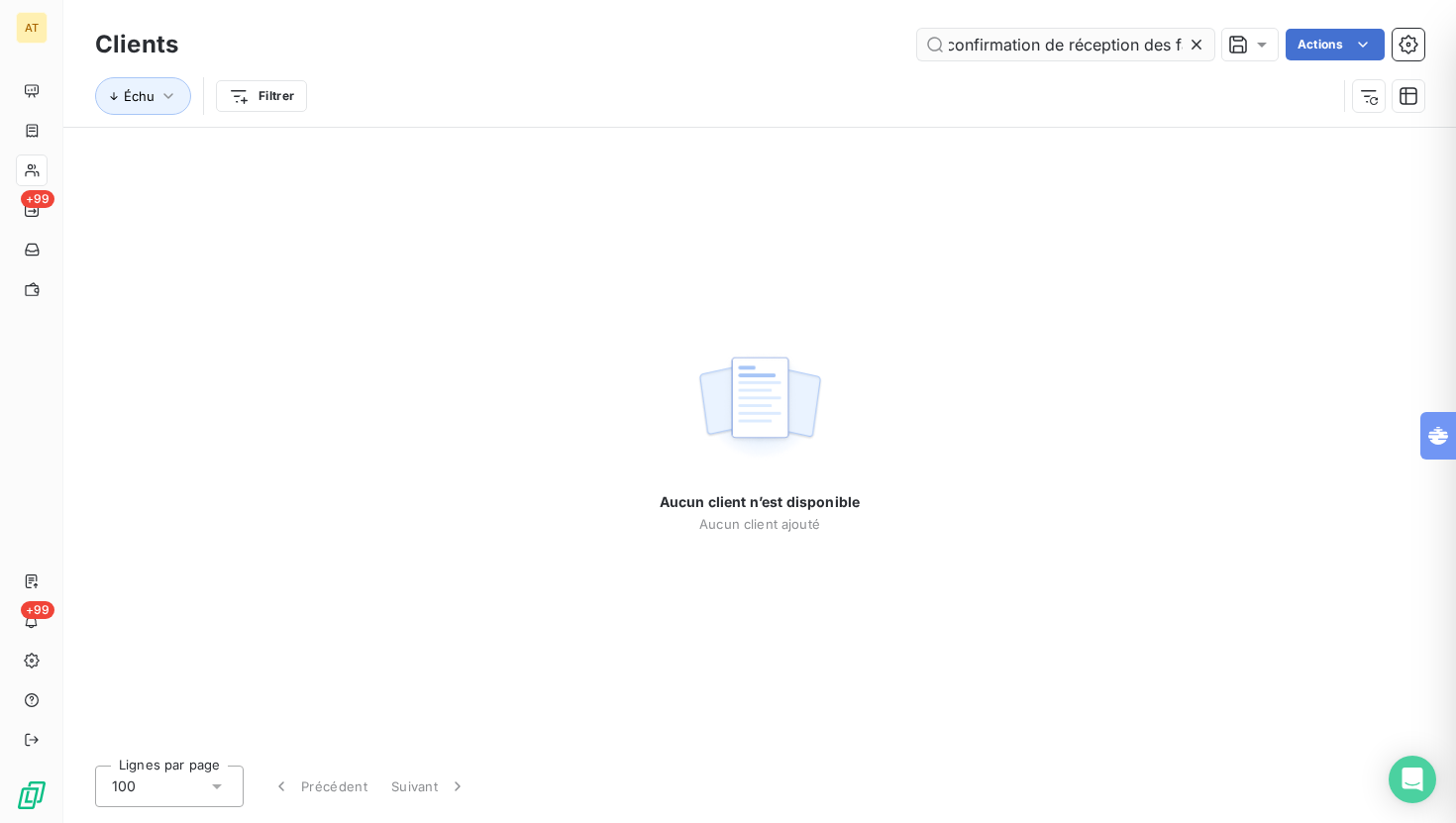 click on "ARIA / DELSI - Asap.work : confirmation de réception des factures" at bounding box center (1066, 45) 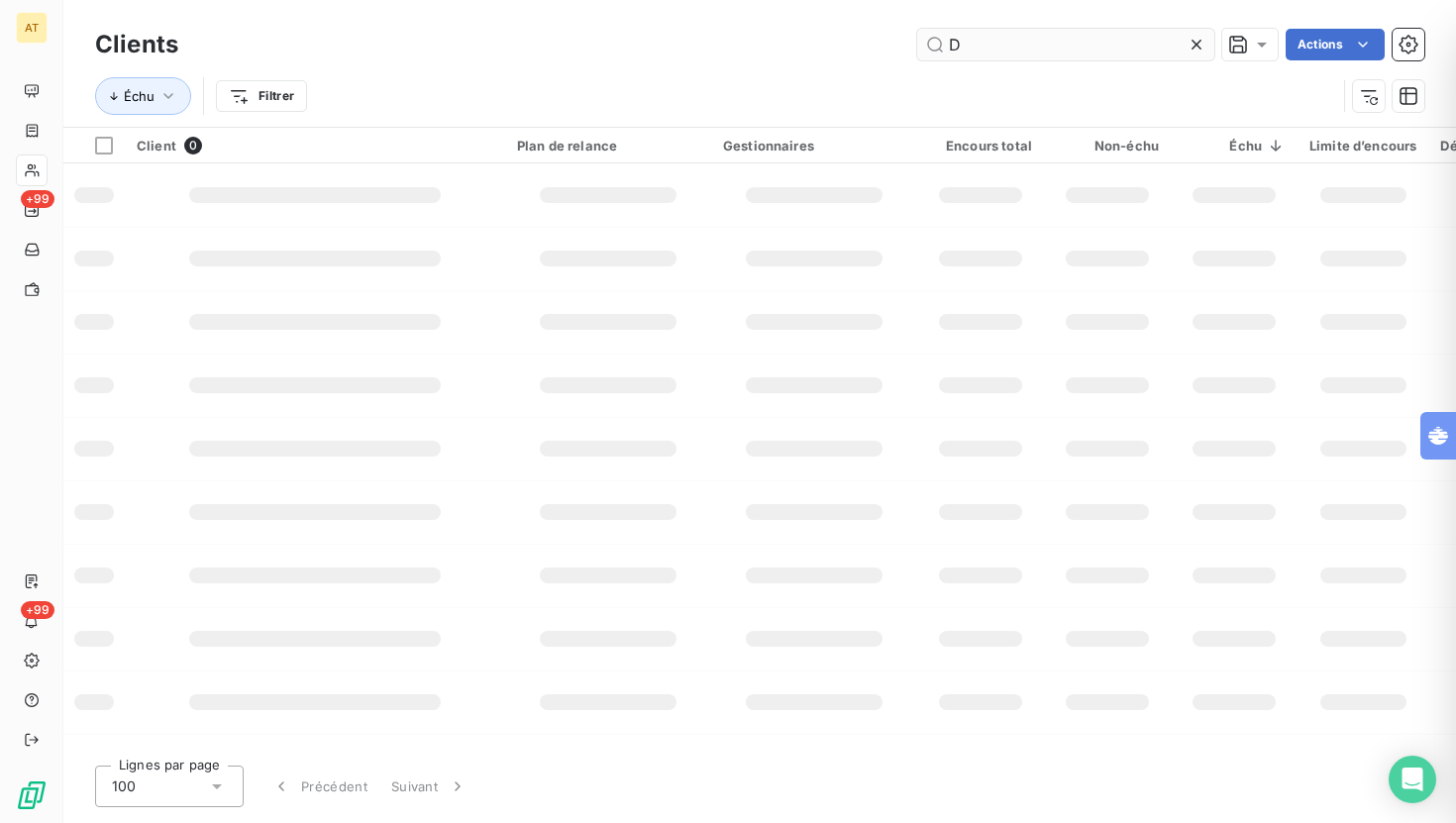 scroll, scrollTop: 0, scrollLeft: 0, axis: both 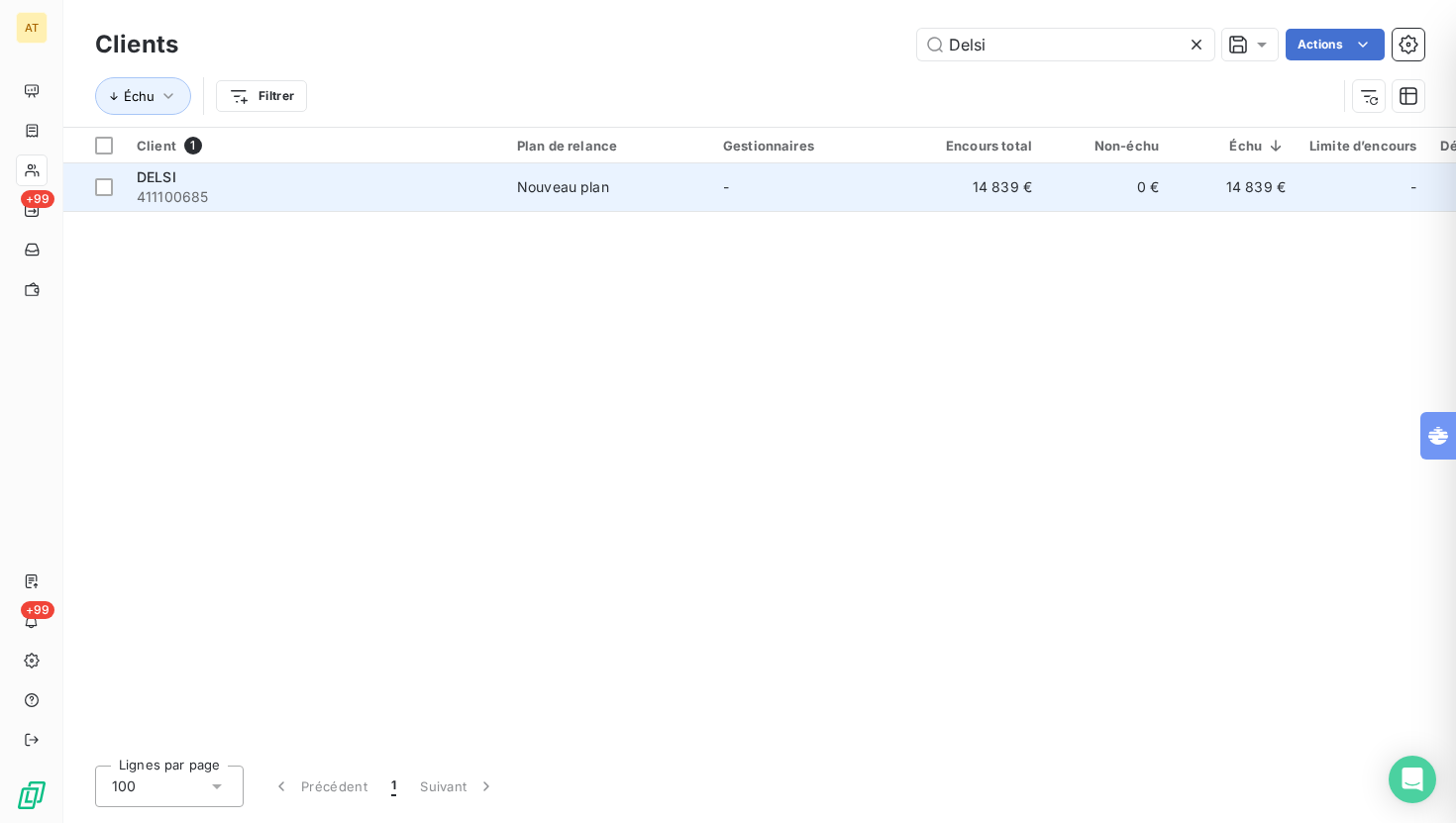 type on "Delsi" 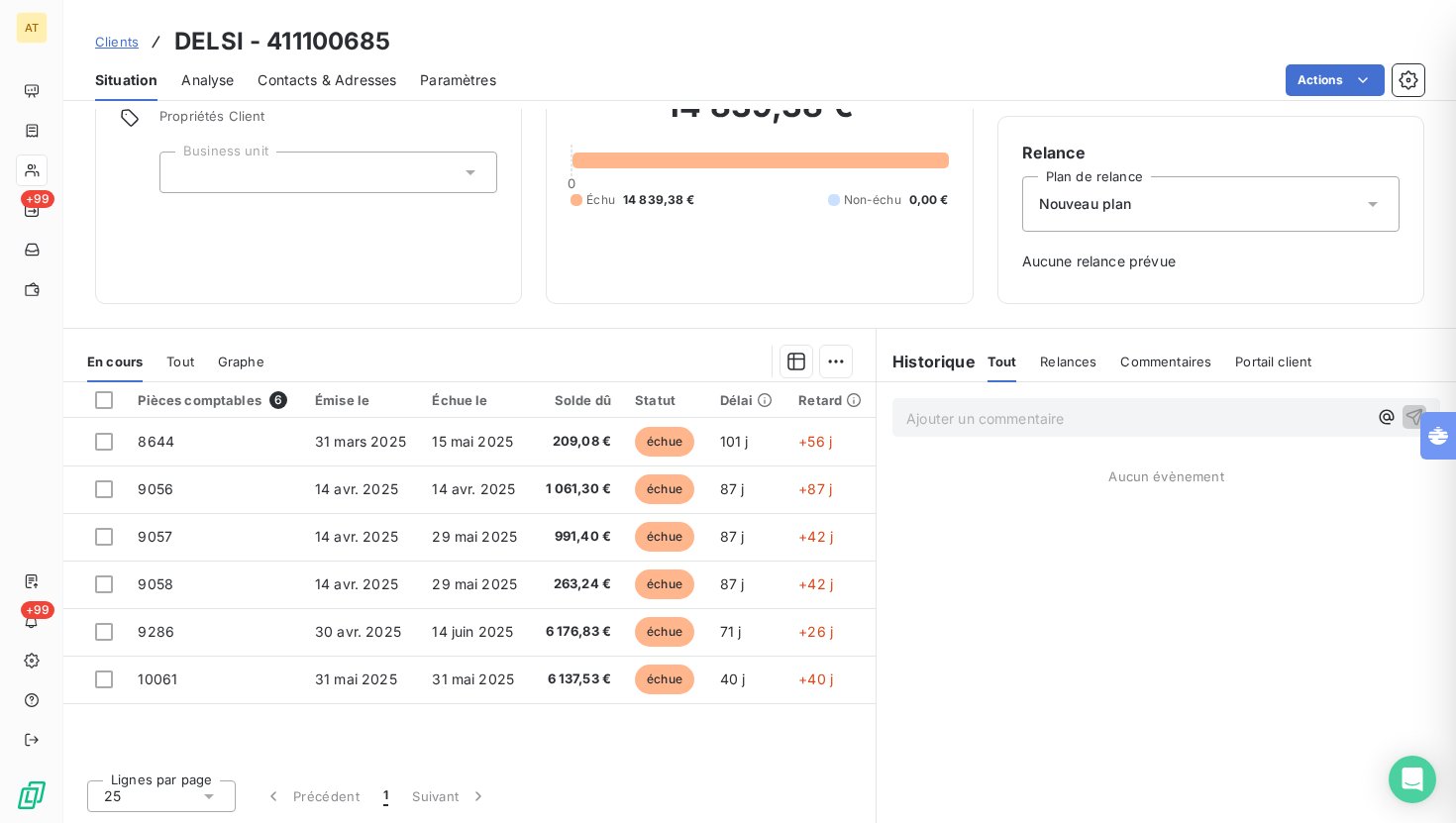 scroll, scrollTop: 0, scrollLeft: 0, axis: both 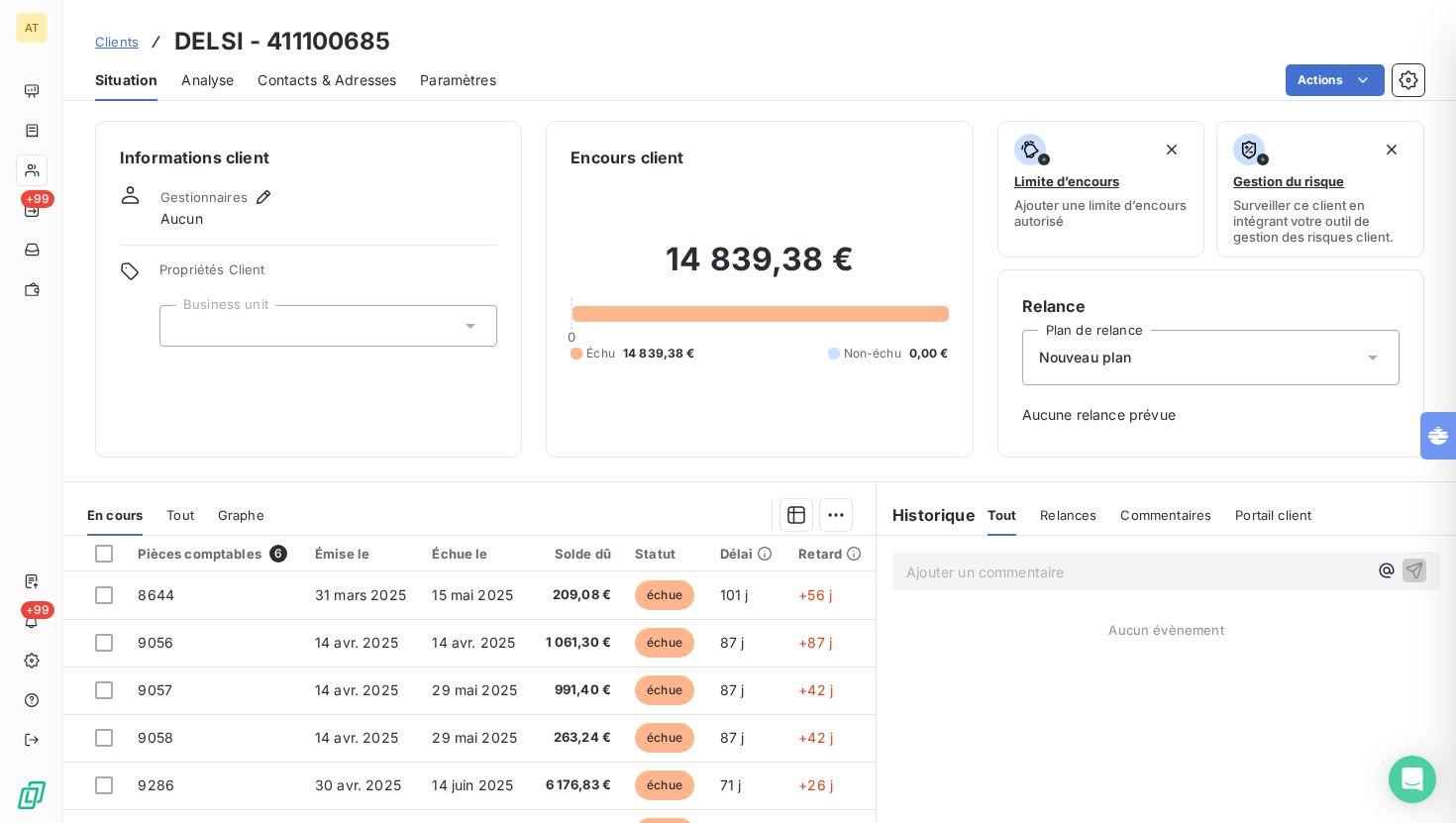 click on "Contacts & Adresses" at bounding box center (327, 80) 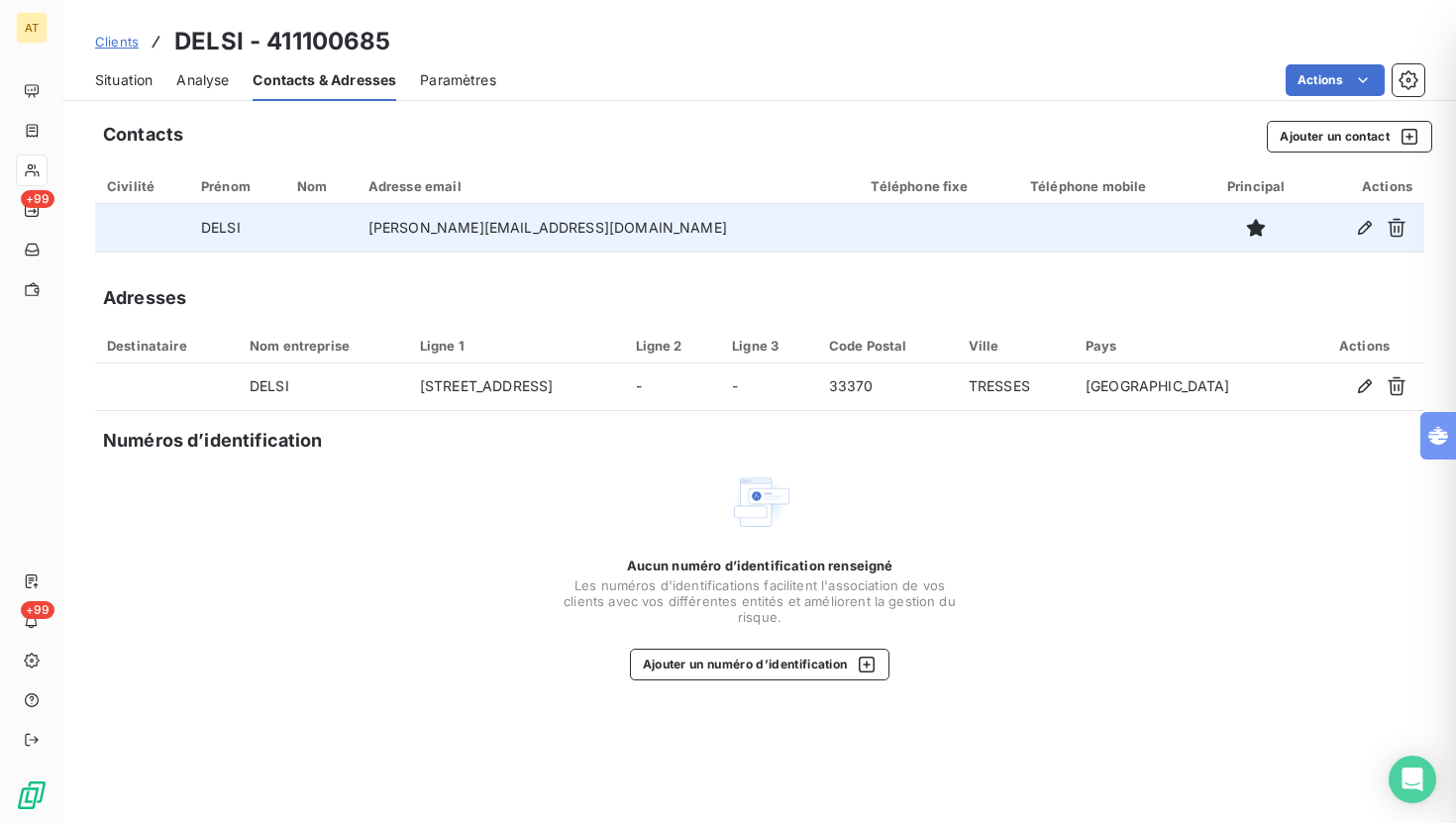 click on "severine.cassagne@delsi.fr" at bounding box center [608, 228] 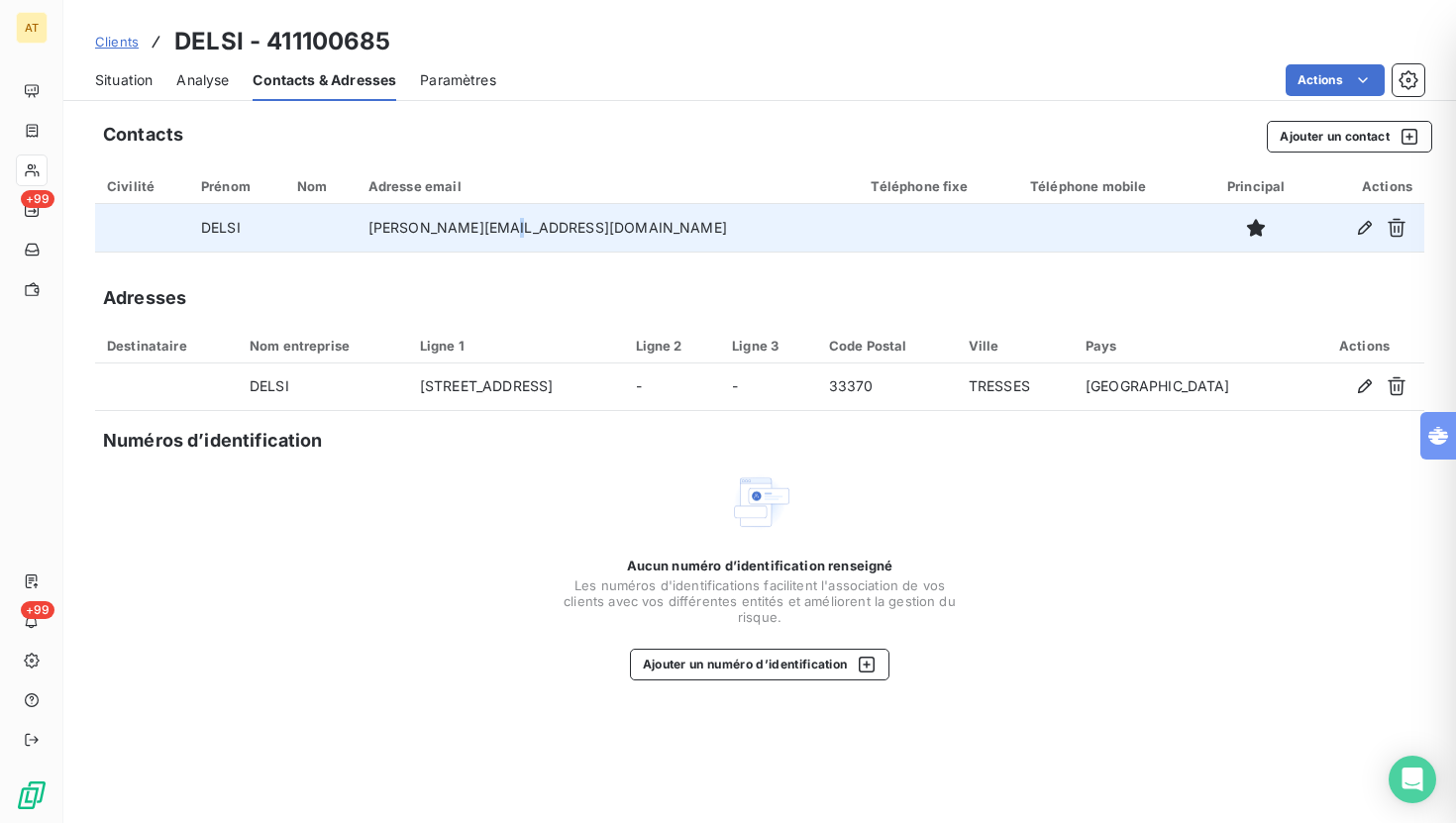 click on "severine.cassagne@delsi.fr" at bounding box center [608, 228] 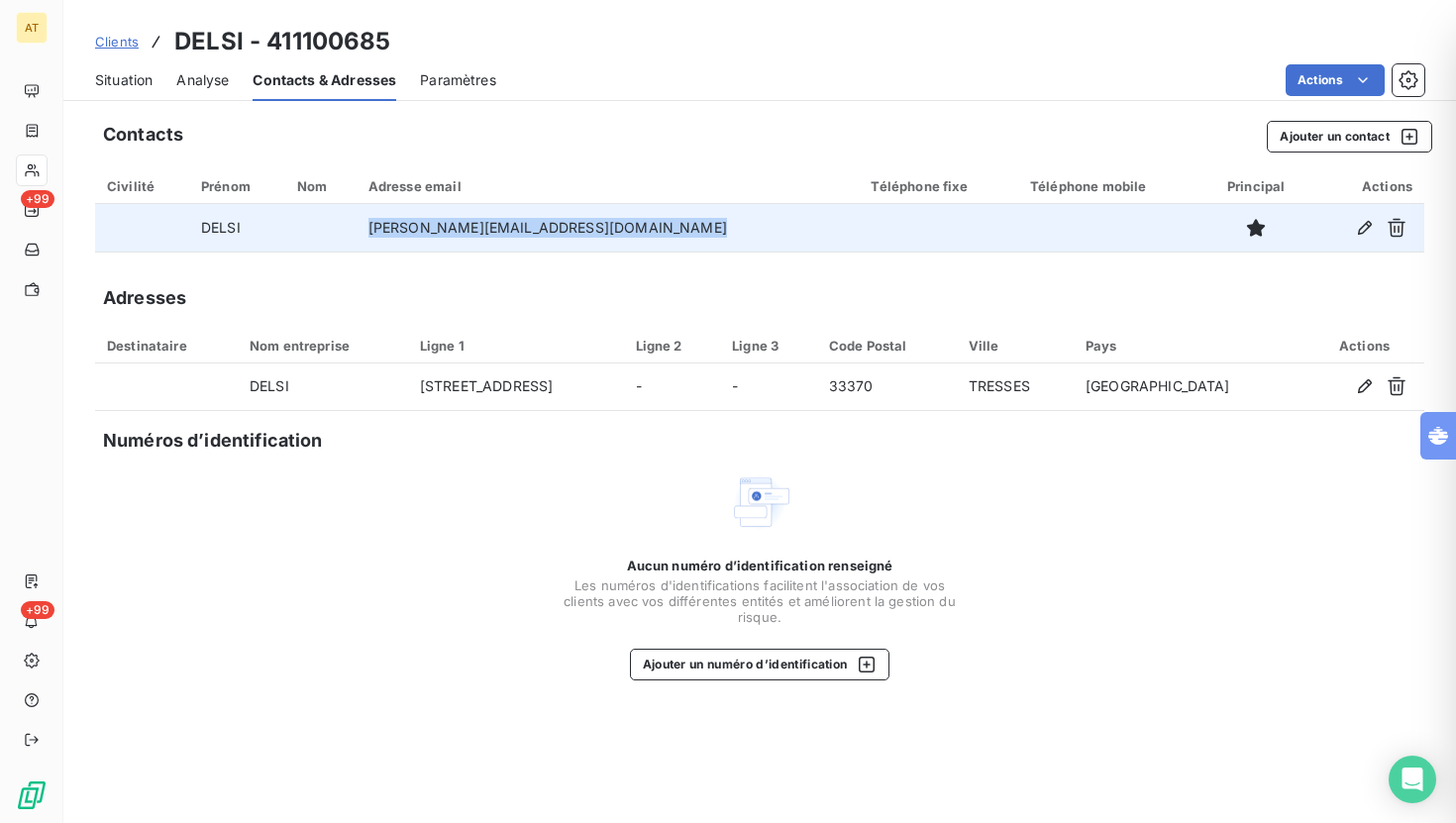 click on "severine.cassagne@delsi.fr" at bounding box center [608, 228] 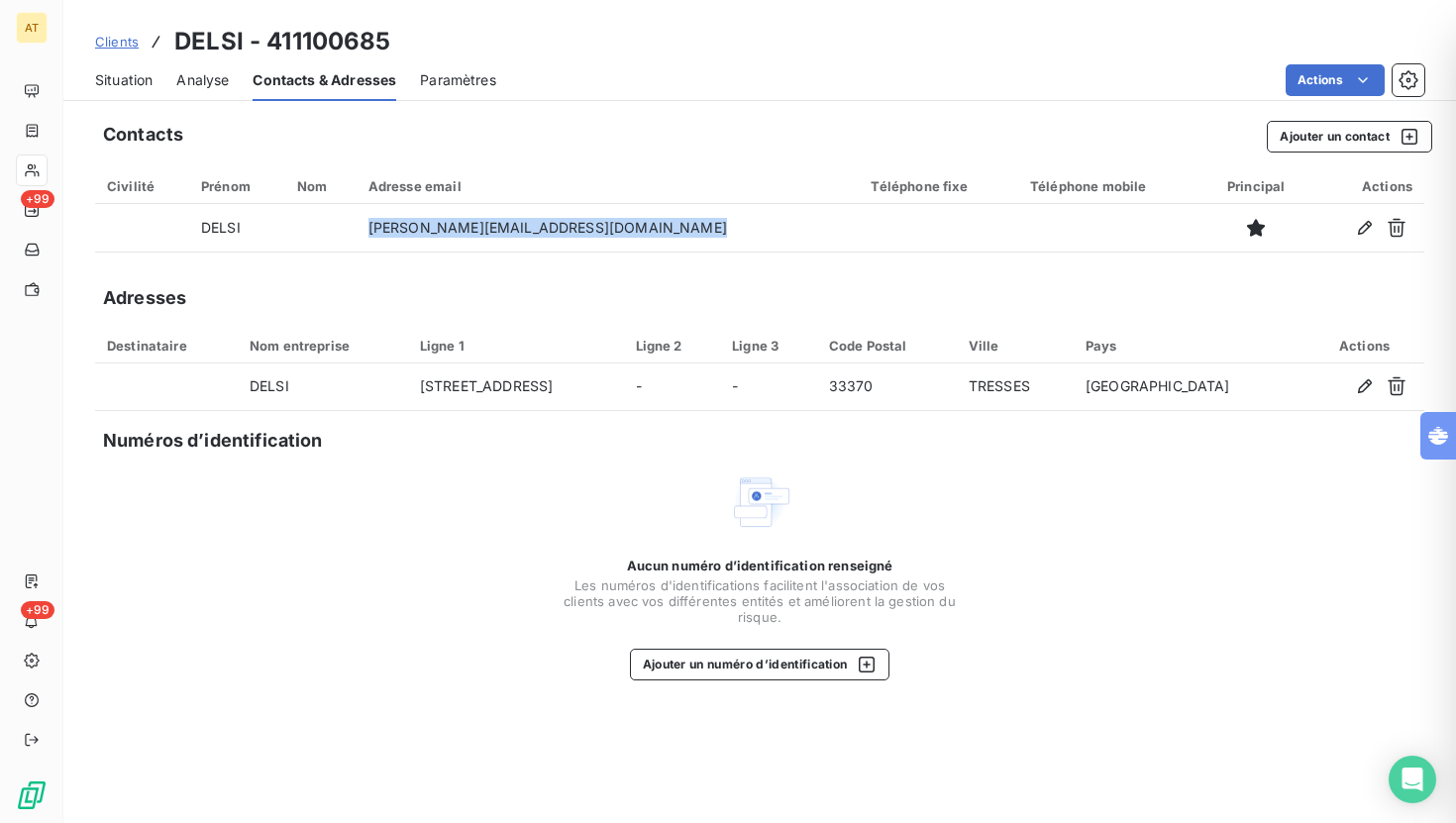 click on "Situation" at bounding box center [124, 80] 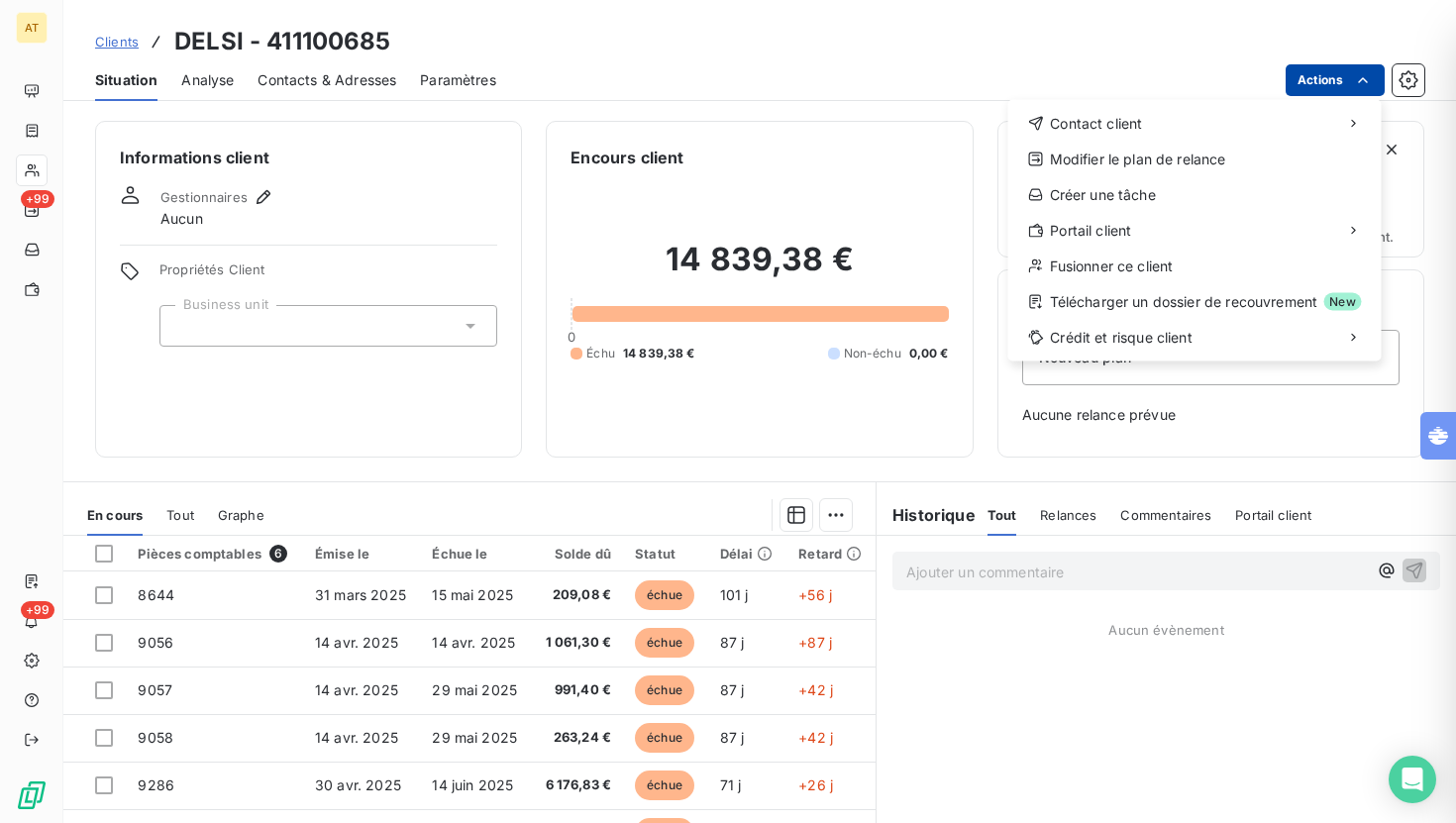 click on "AT +99 +99 Clients DELSI - 411100685 Situation Analyse Contacts & Adresses Paramètres Actions Contact client Modifier le plan de relance Créer une tâche Portail client Fusionner ce client Télécharger un dossier de recouvrement New Crédit et risque client Informations client Gestionnaires Aucun Propriétés Client Business unit Encours client   14 839,38 € 0 Échu 14 839,38 € Non-échu 0,00 €     Limite d’encours Ajouter une limite d’encours autorisé Gestion du risque Surveiller ce client en intégrant votre outil de gestion des risques client. Relance Plan de relance Nouveau plan Aucune relance prévue En cours Tout Graphe Pièces comptables 6 Émise le Échue le Solde dû Statut Délai   Retard   8644 31 mars 2025 15 mai 2025 209,08 € échue 101 j +56 j 9056 14 avr. 2025 14 avr. 2025 1 061,30 € échue 87 j +87 j 9057 14 avr. 2025 29 mai 2025 991,40 € échue 87 j +42 j 9058 14 avr. 2025 29 mai 2025 263,24 € échue 87 j +42 j 9286 30 avr. 2025 14 juin 2025 25" at bounding box center (728, 411) 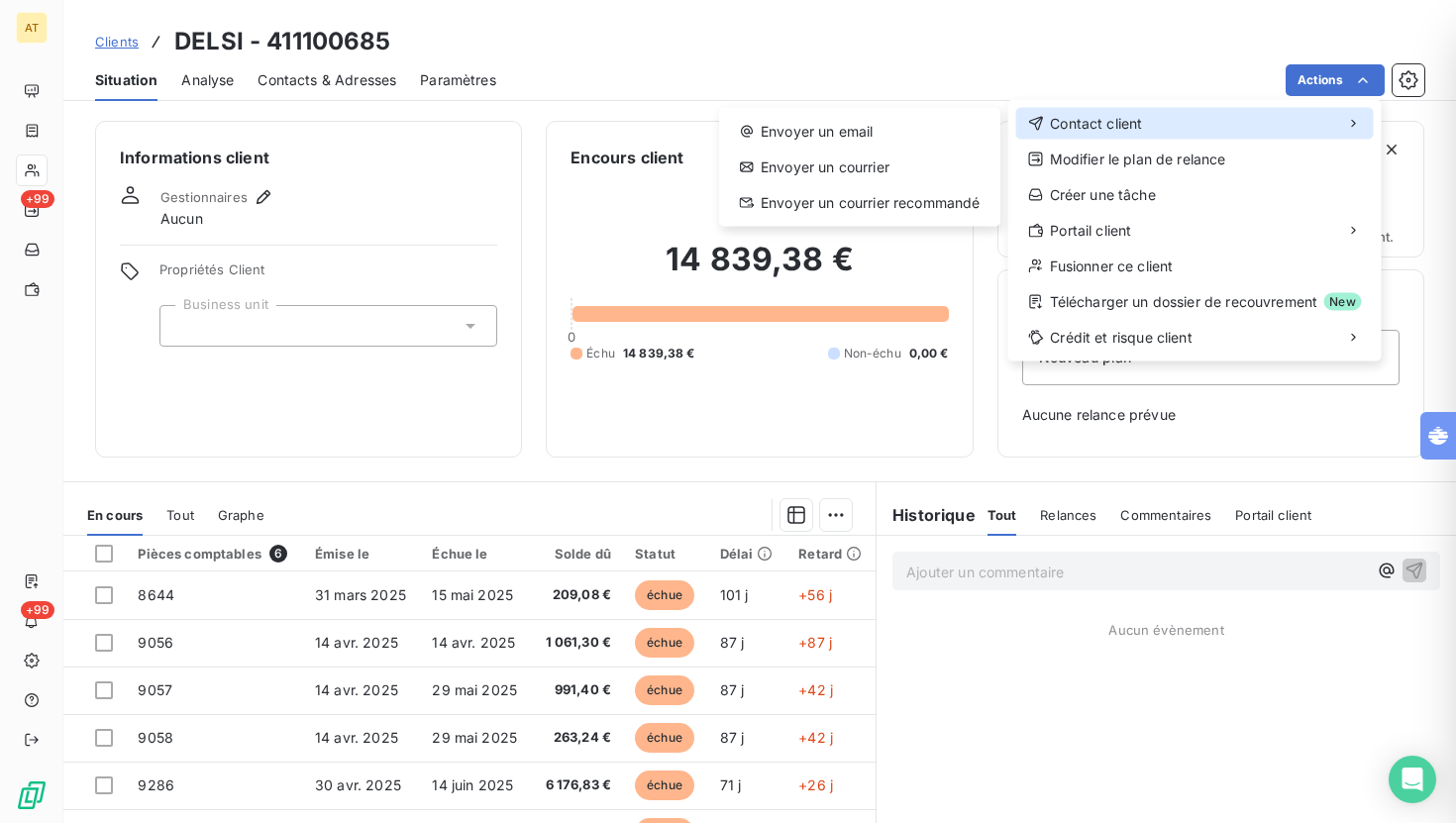 click on "Contact client" at bounding box center [1095, 124] 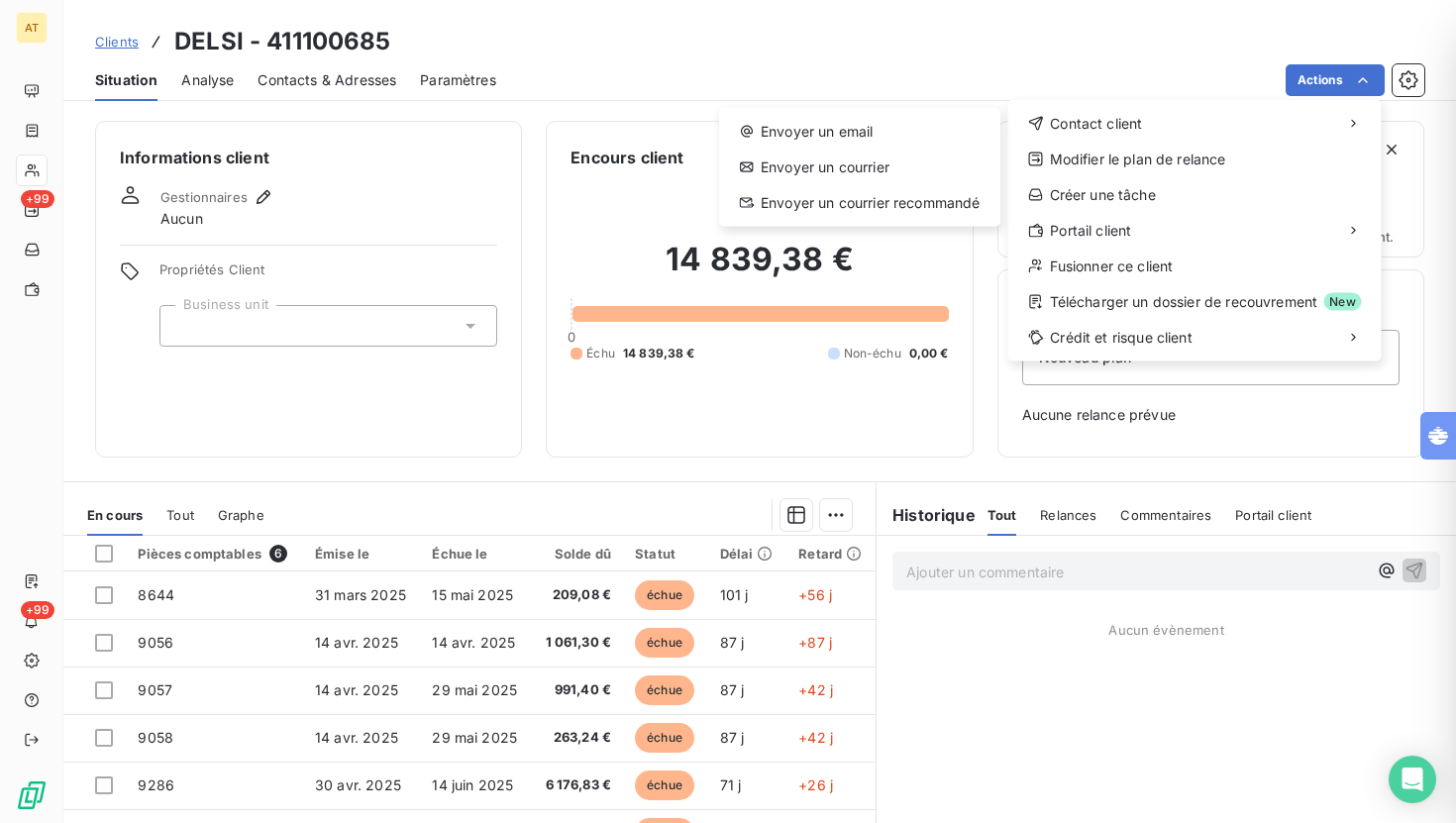 click on "Envoyer un email Envoyer un courrier Envoyer un courrier recommandé" at bounding box center [860, 167] 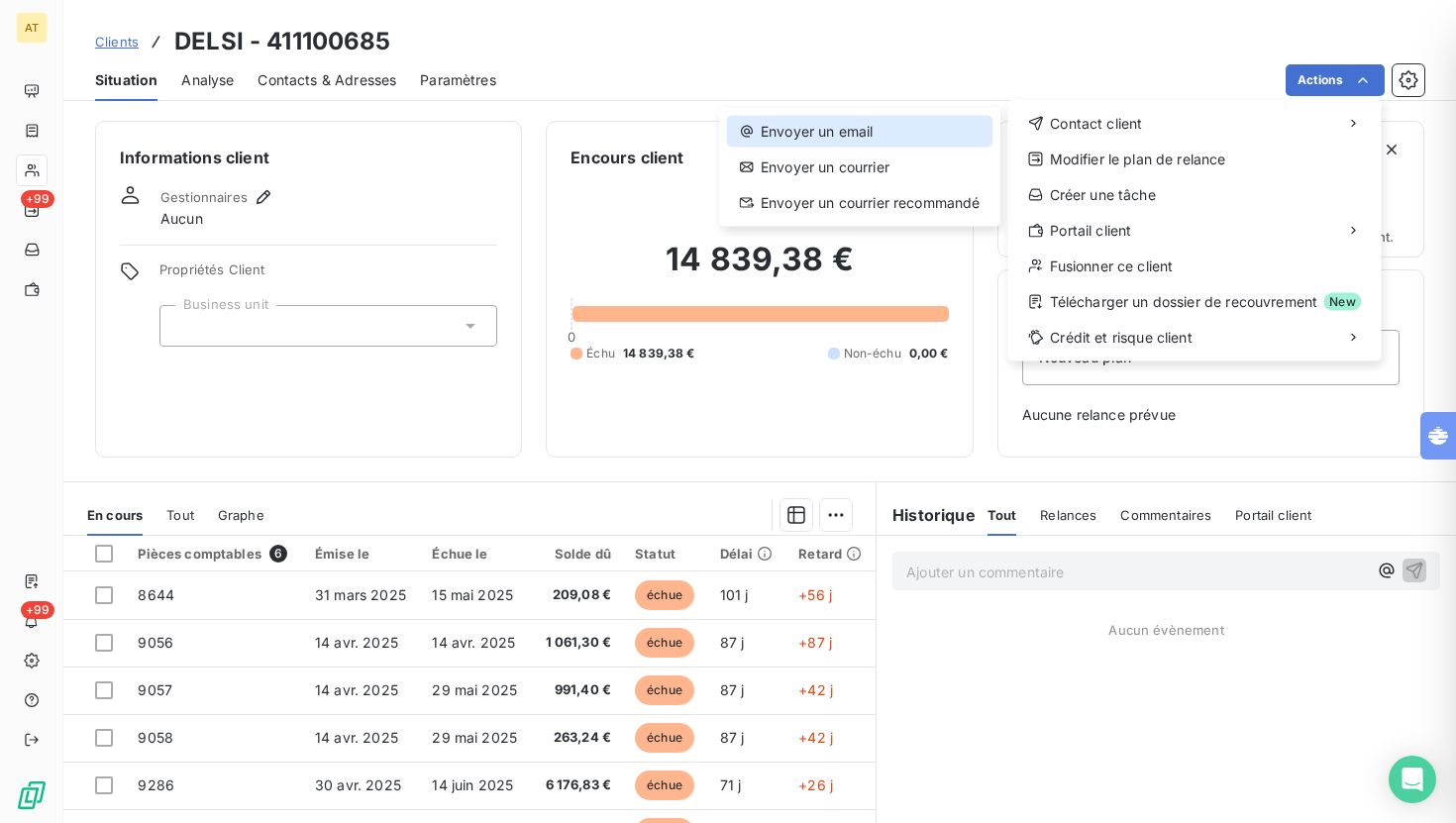 click on "Envoyer un email" at bounding box center (860, 132) 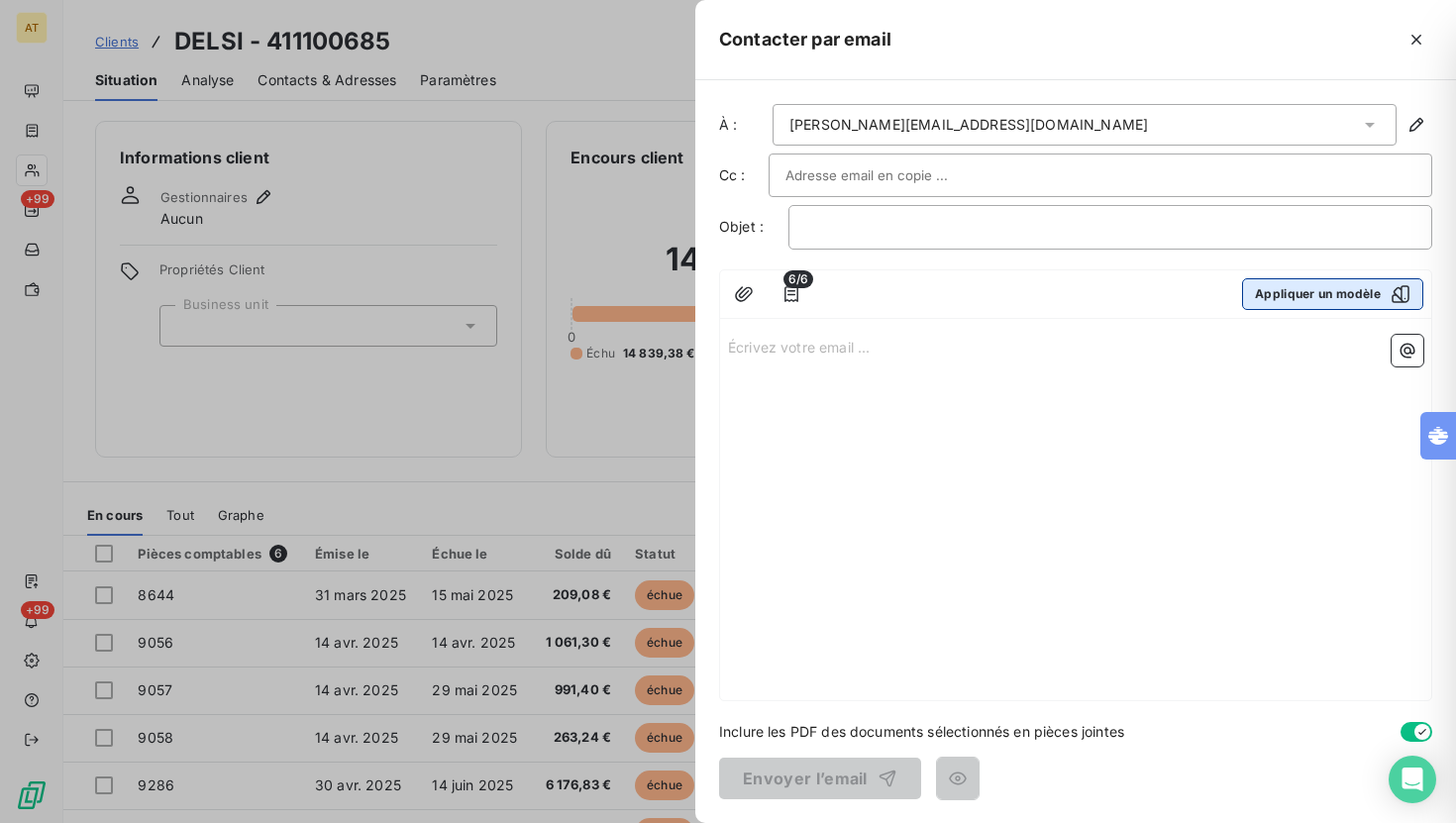click on "Appliquer un modèle" at bounding box center [1332, 294] 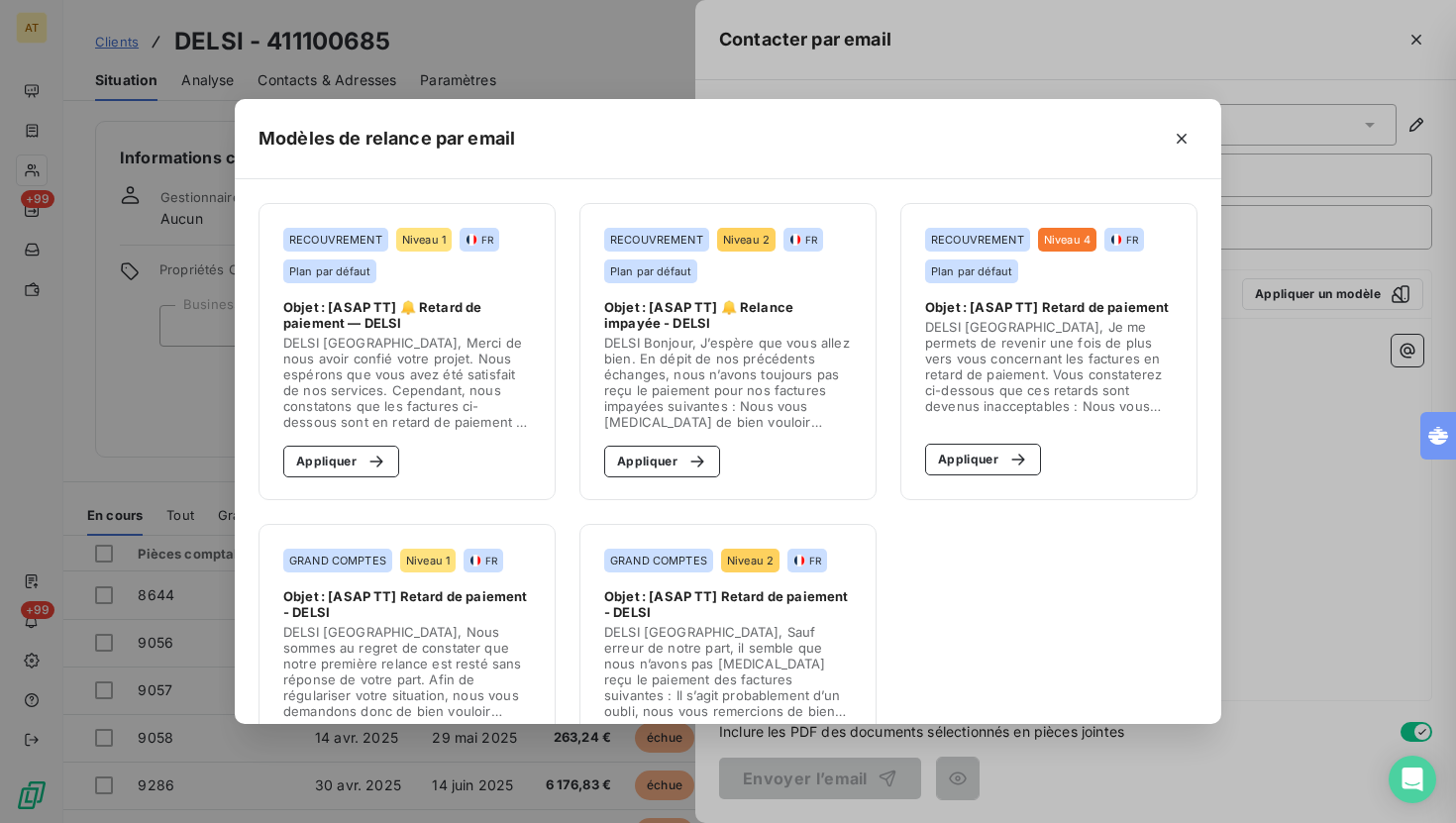 scroll, scrollTop: 112, scrollLeft: 0, axis: vertical 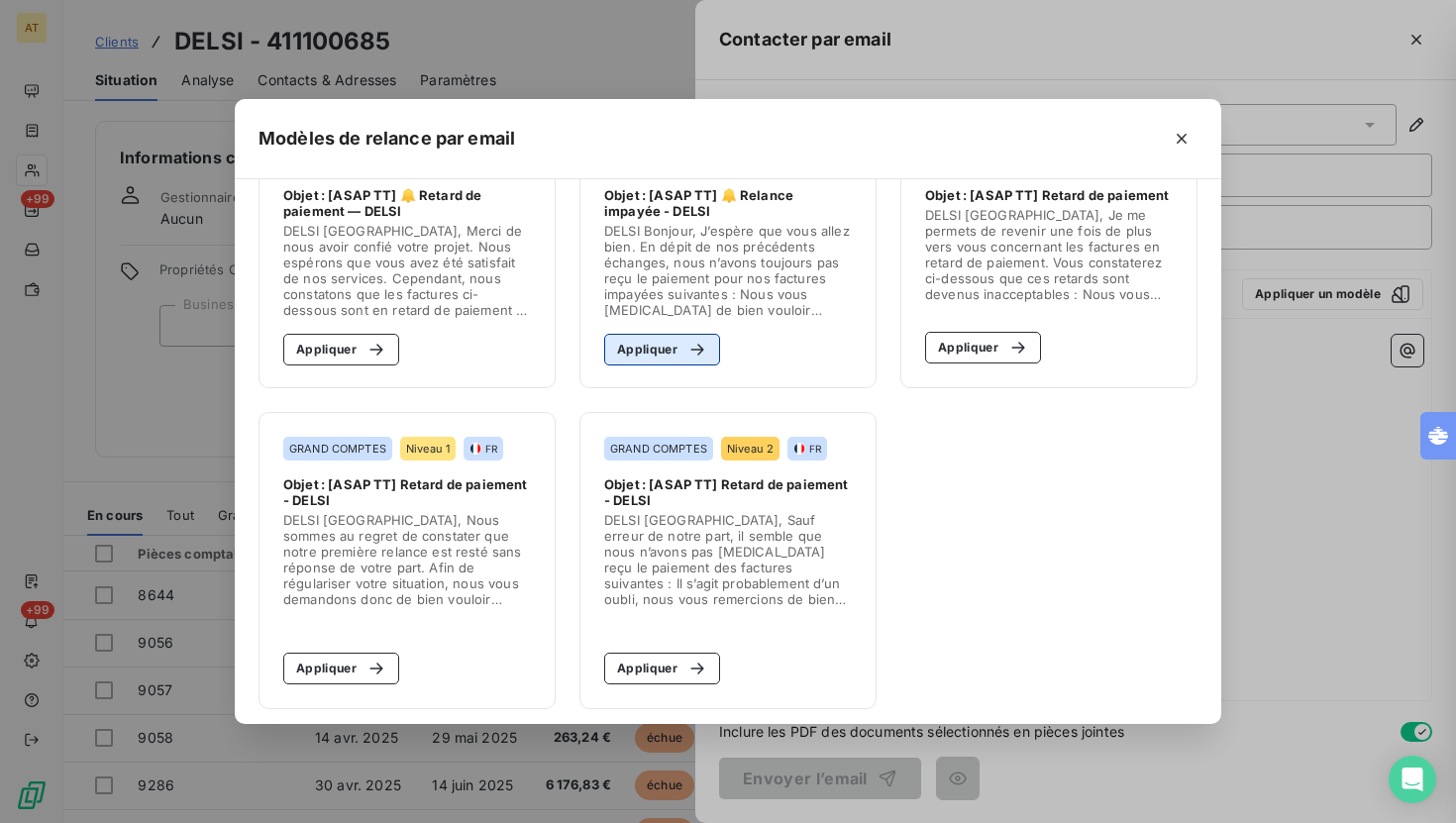 click 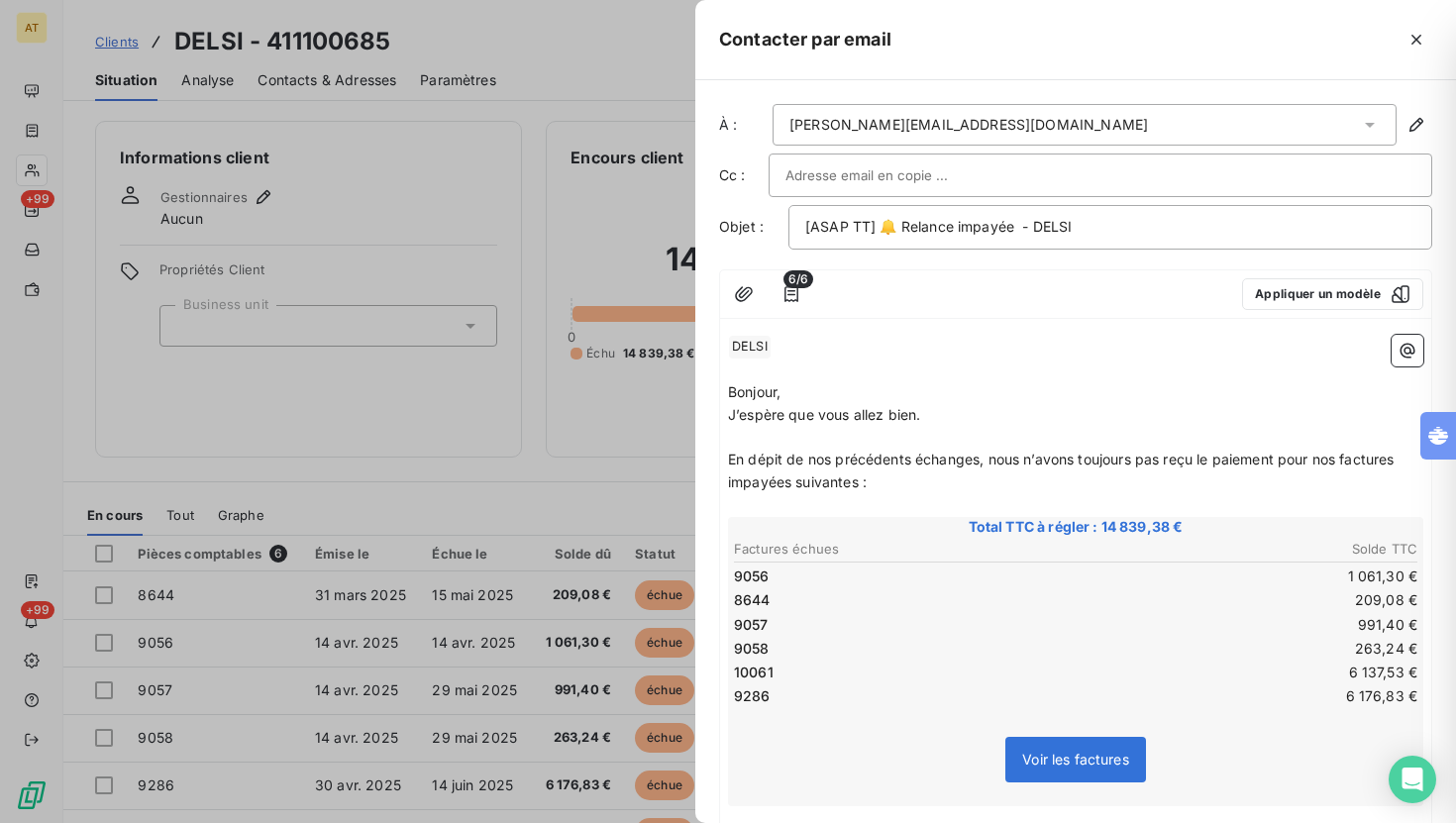 drag, startPoint x: 727, startPoint y: 392, endPoint x: 872, endPoint y: 469, distance: 164.17673 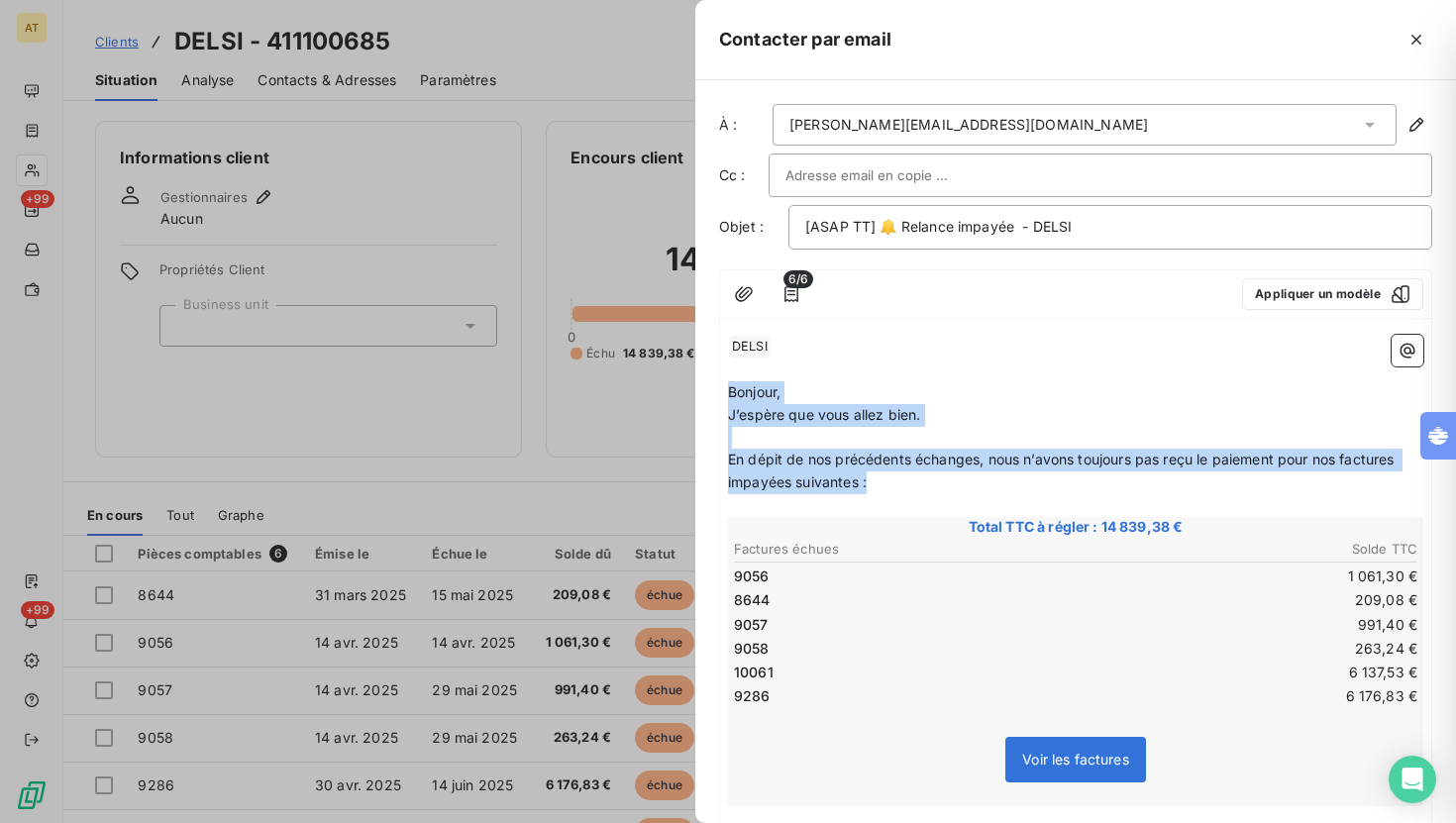 drag, startPoint x: 871, startPoint y: 481, endPoint x: 701, endPoint y: 385, distance: 195.23319 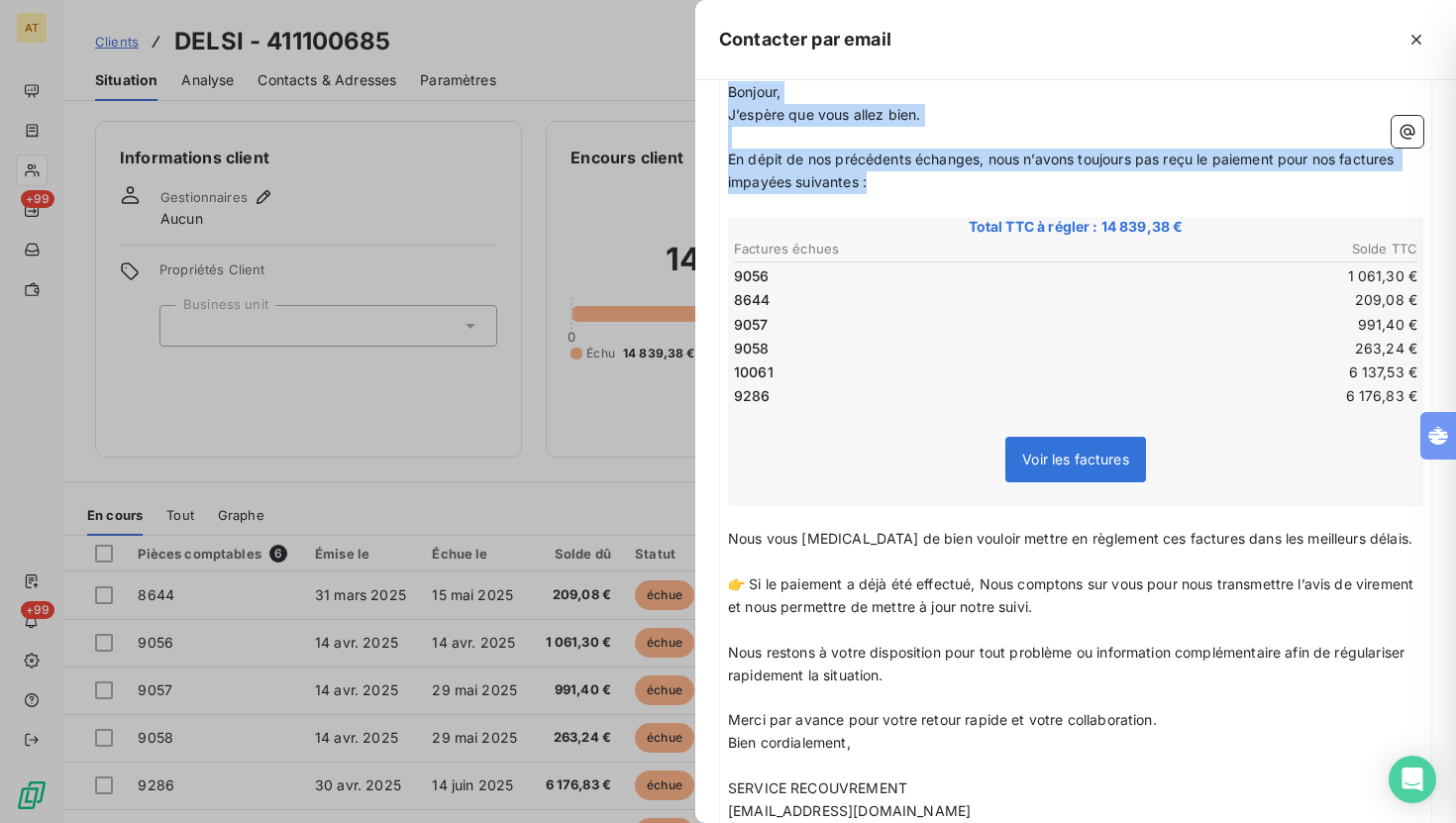 scroll, scrollTop: 278, scrollLeft: 0, axis: vertical 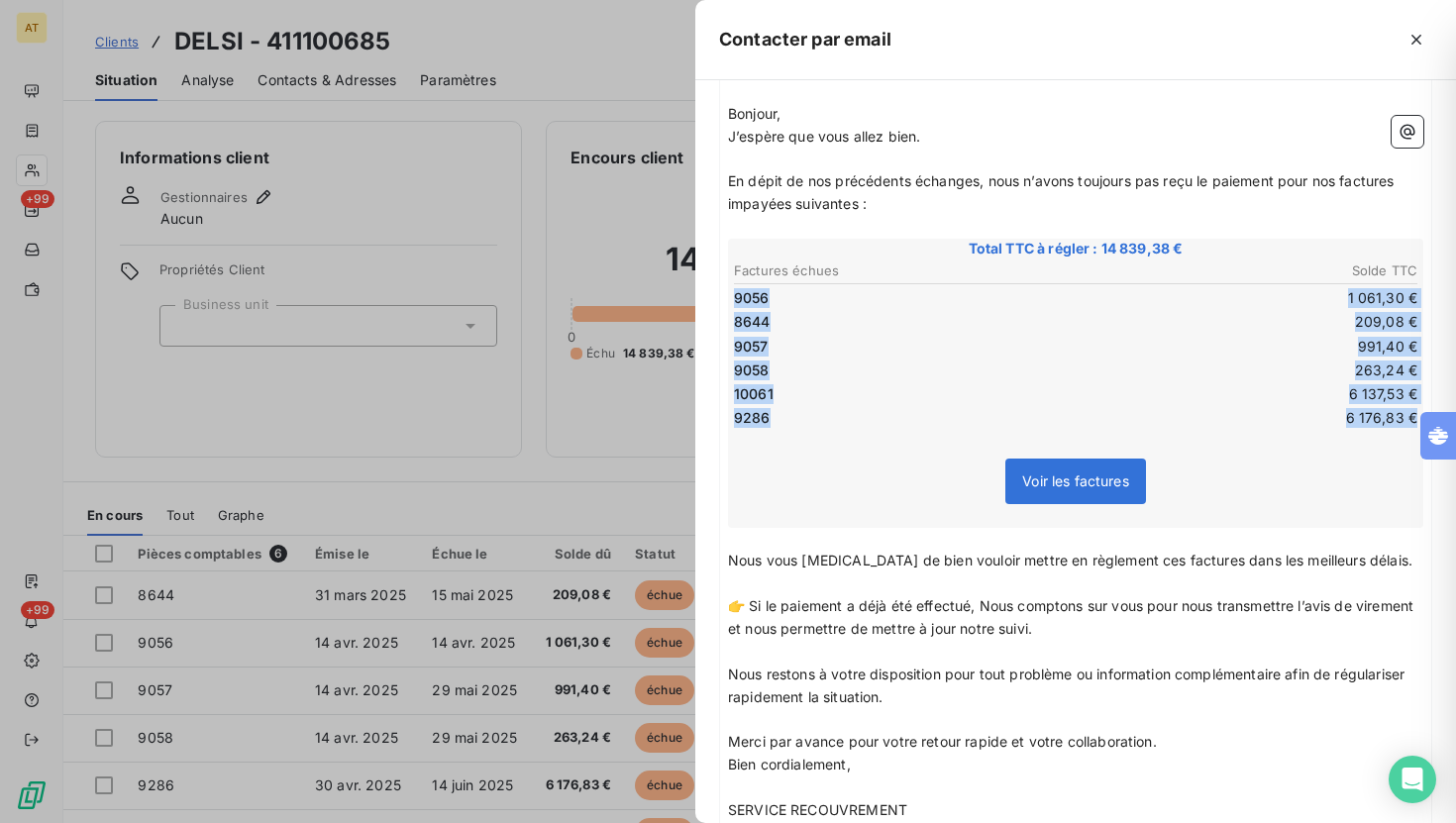 drag, startPoint x: 736, startPoint y: 299, endPoint x: 1033, endPoint y: 447, distance: 331.83279 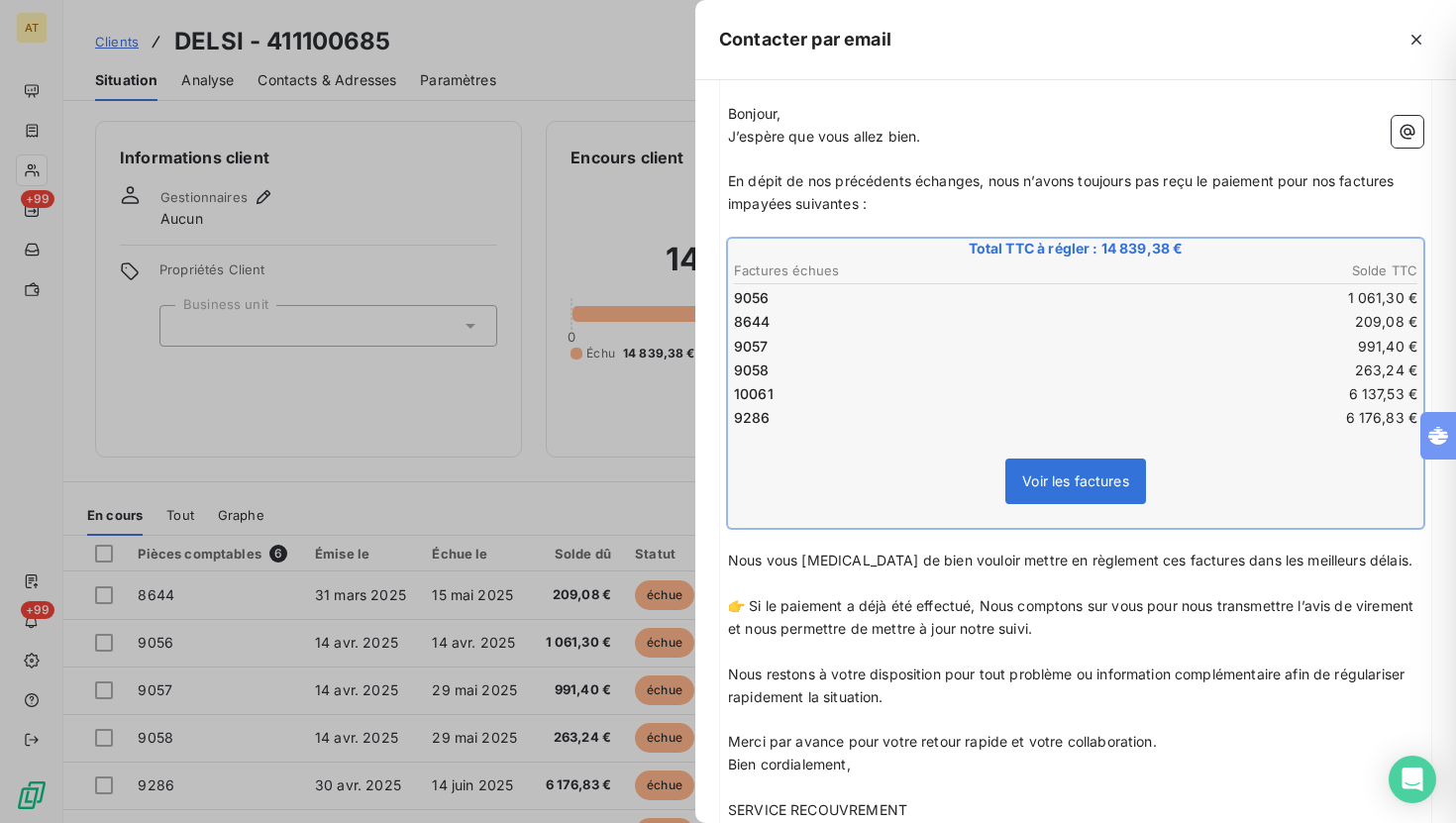 click on "9056" at bounding box center [752, 298] 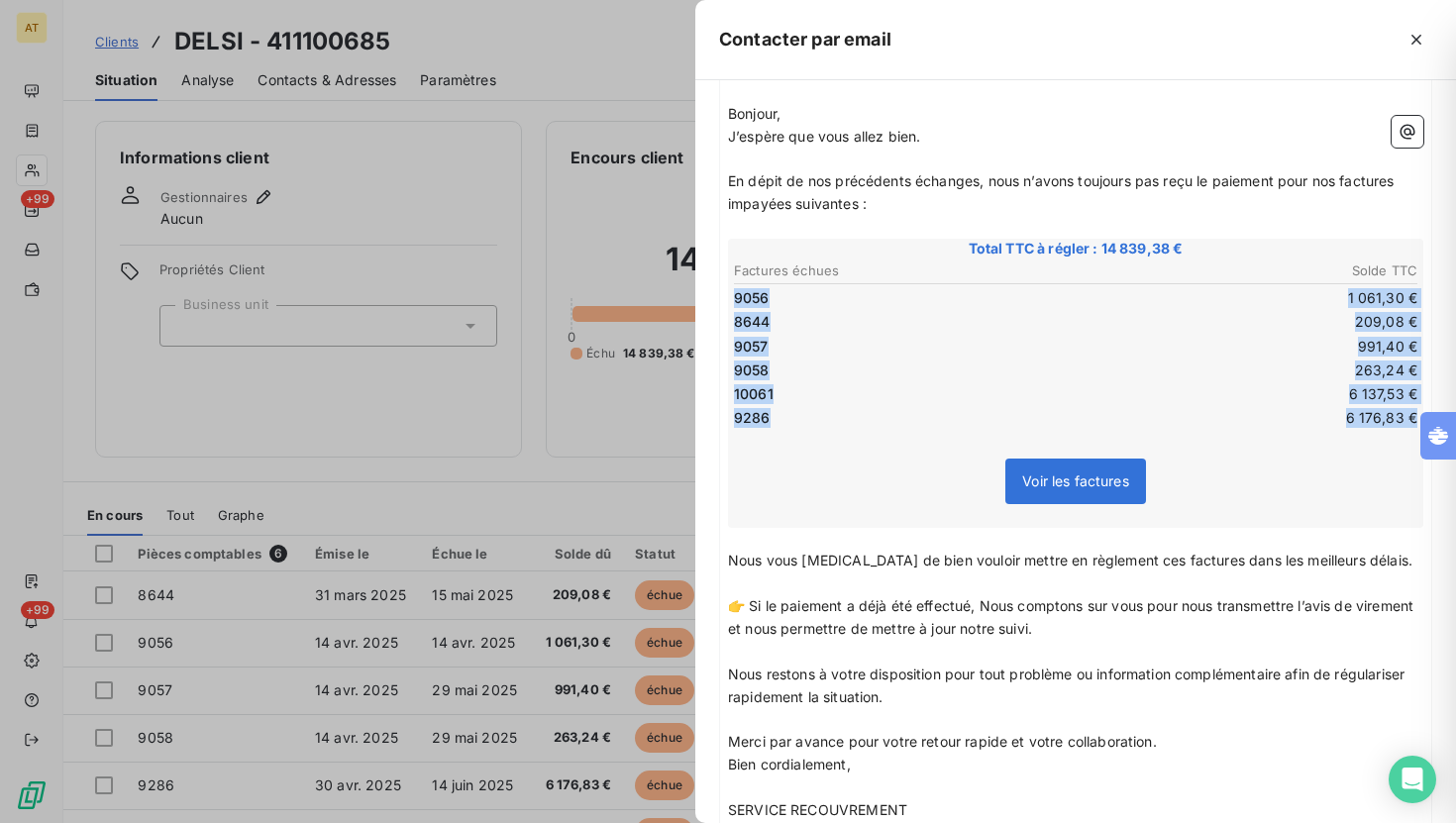 copy on "9056 1 061,30 € 8644 209,08 € 9057 991,40 € 9058 263,24 € 10061 6 137,53 € 9286 6 176,83 €" 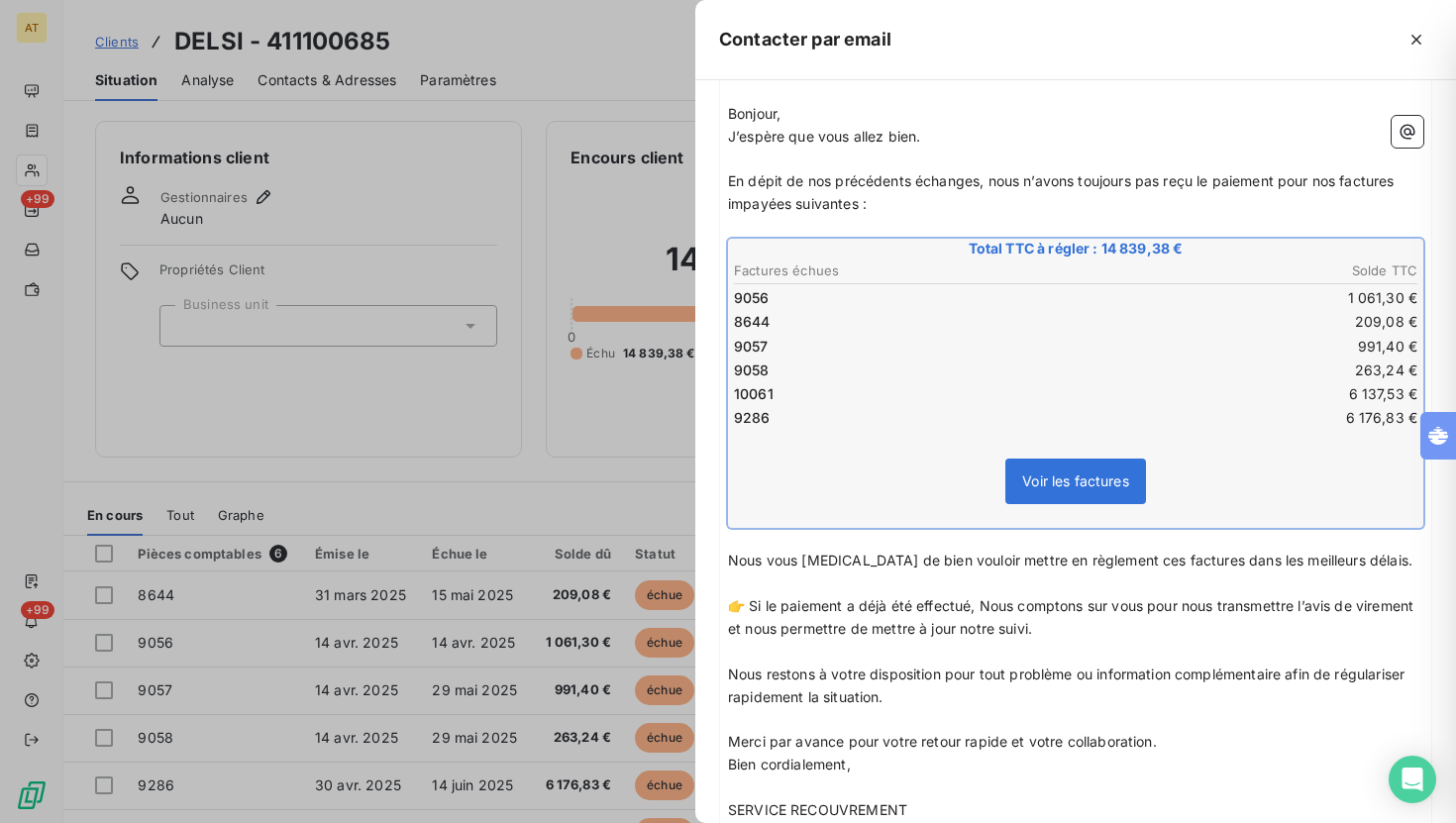 click on "10061" at bounding box center (903, 394) 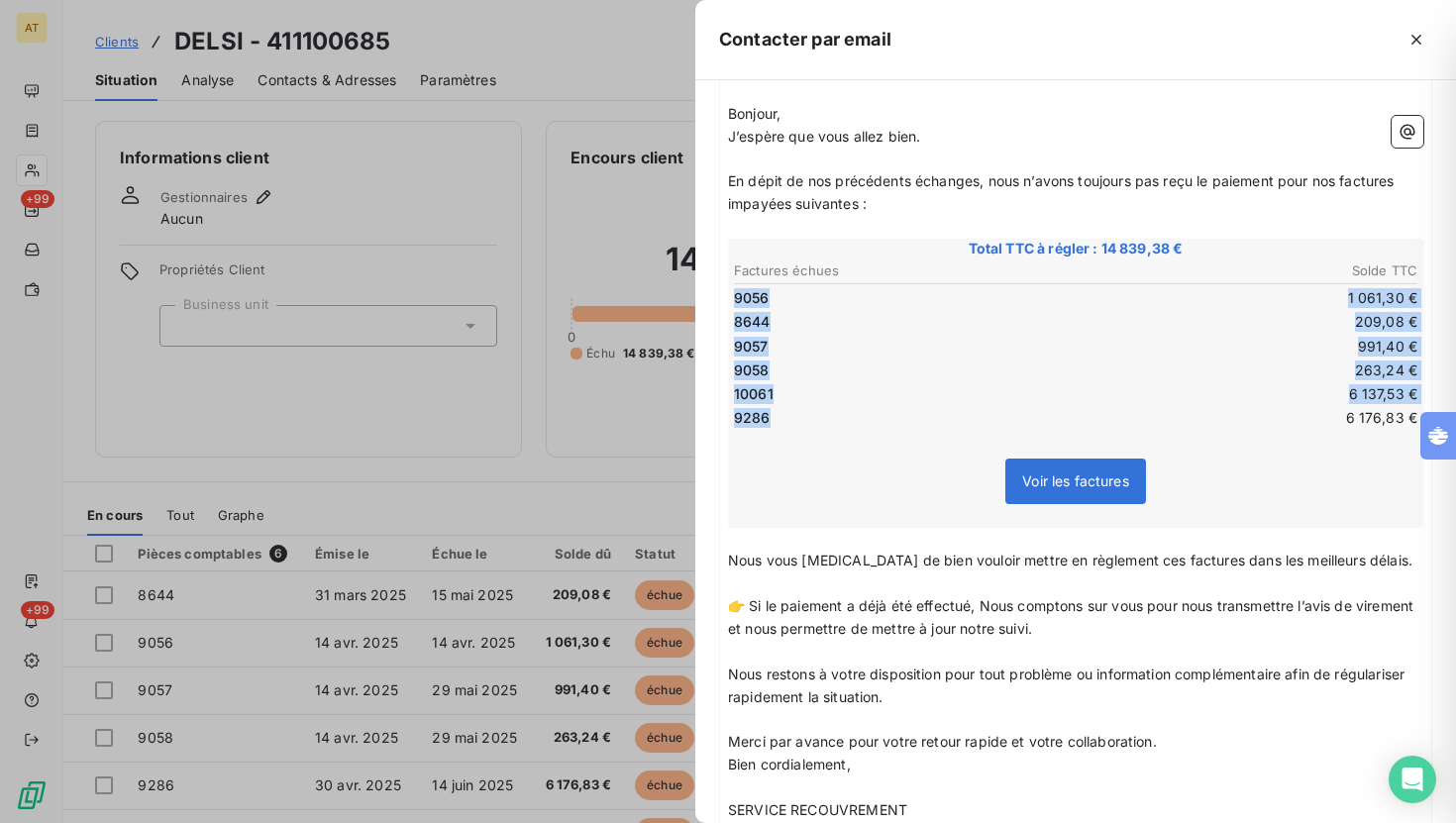 drag, startPoint x: 737, startPoint y: 295, endPoint x: 780, endPoint y: 408, distance: 120.90492 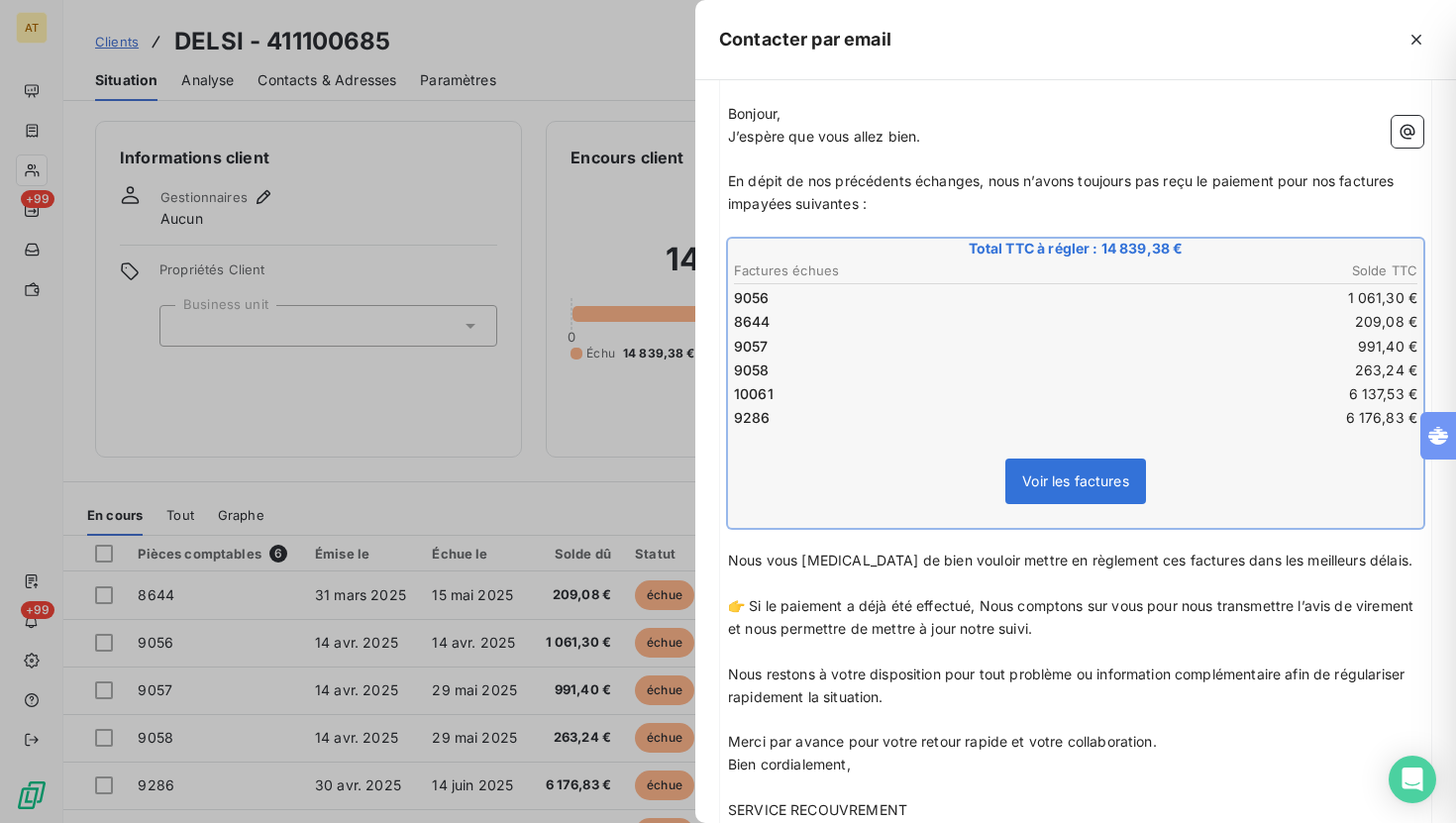 click on "10061" at bounding box center (903, 394) 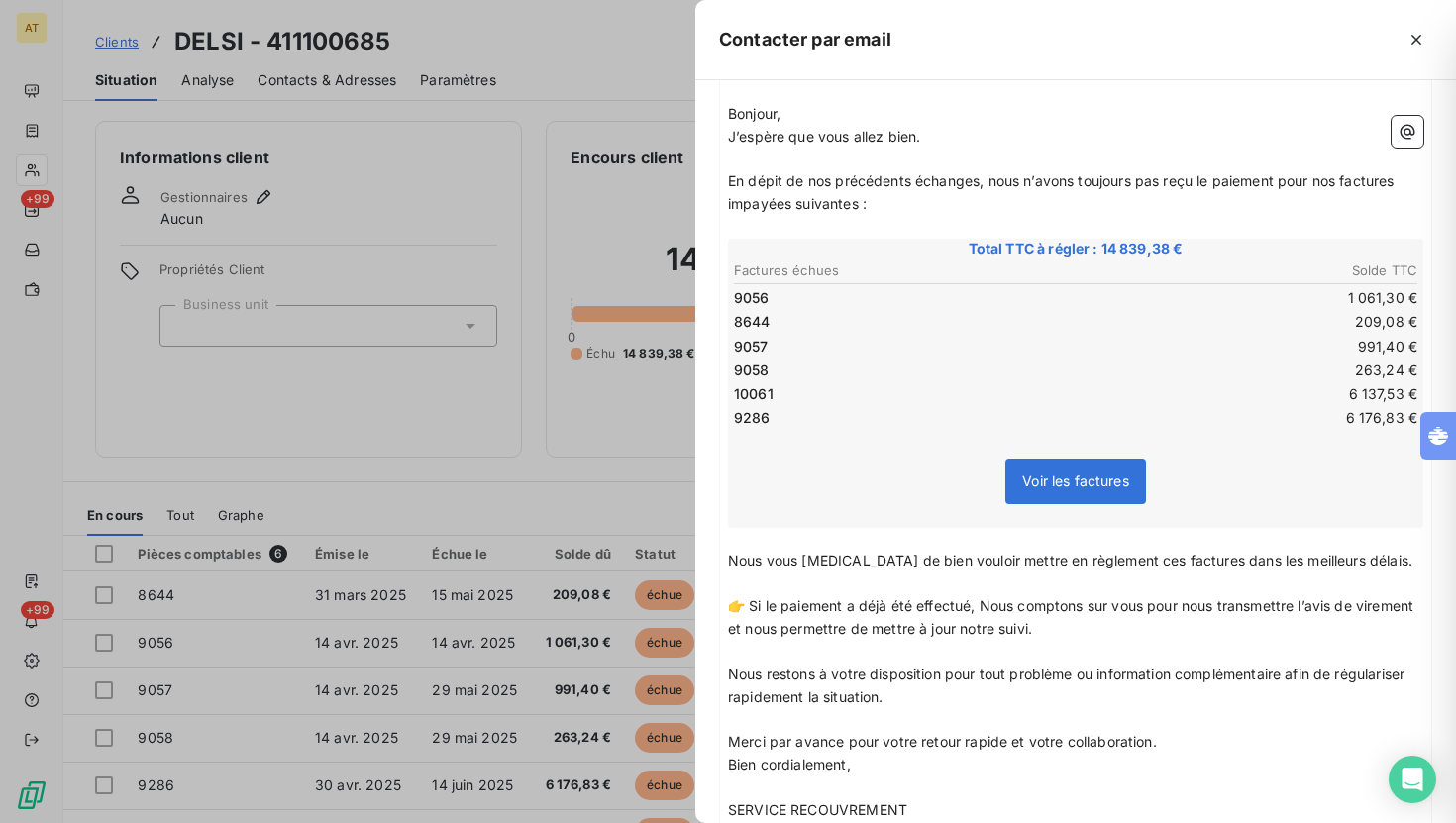 click on "Total TTC à régler :   14 839,38 € Factures échues Solde TTC 9056 1 061,30 € 8644 209,08 € 9057 991,40 € 9058 263,24 € 10061 6 137,53 € 9286 6 176,83 € Voir   les factures" at bounding box center (1076, 383) 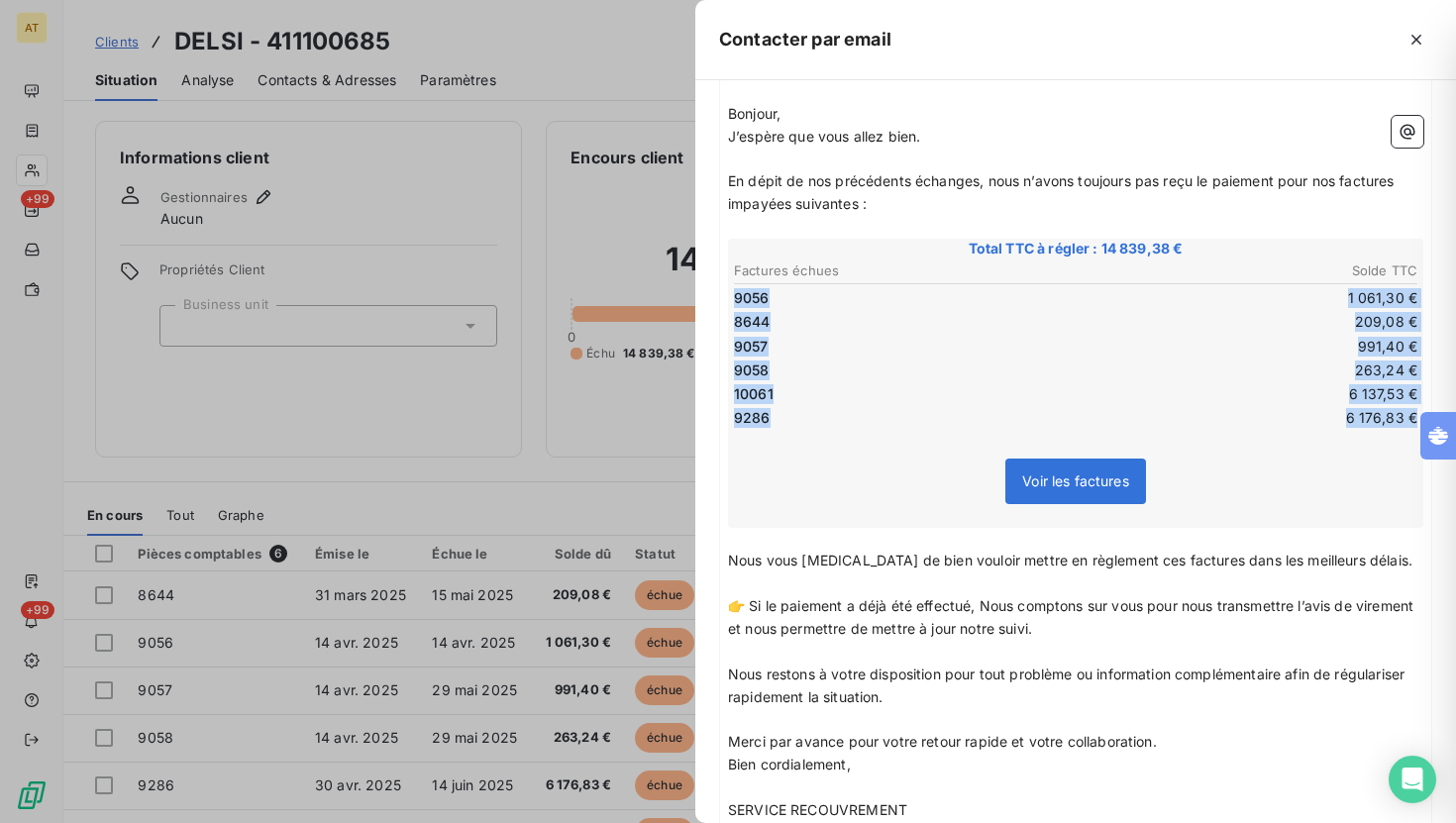 drag, startPoint x: 1386, startPoint y: 435, endPoint x: 1346, endPoint y: 284, distance: 156.20819 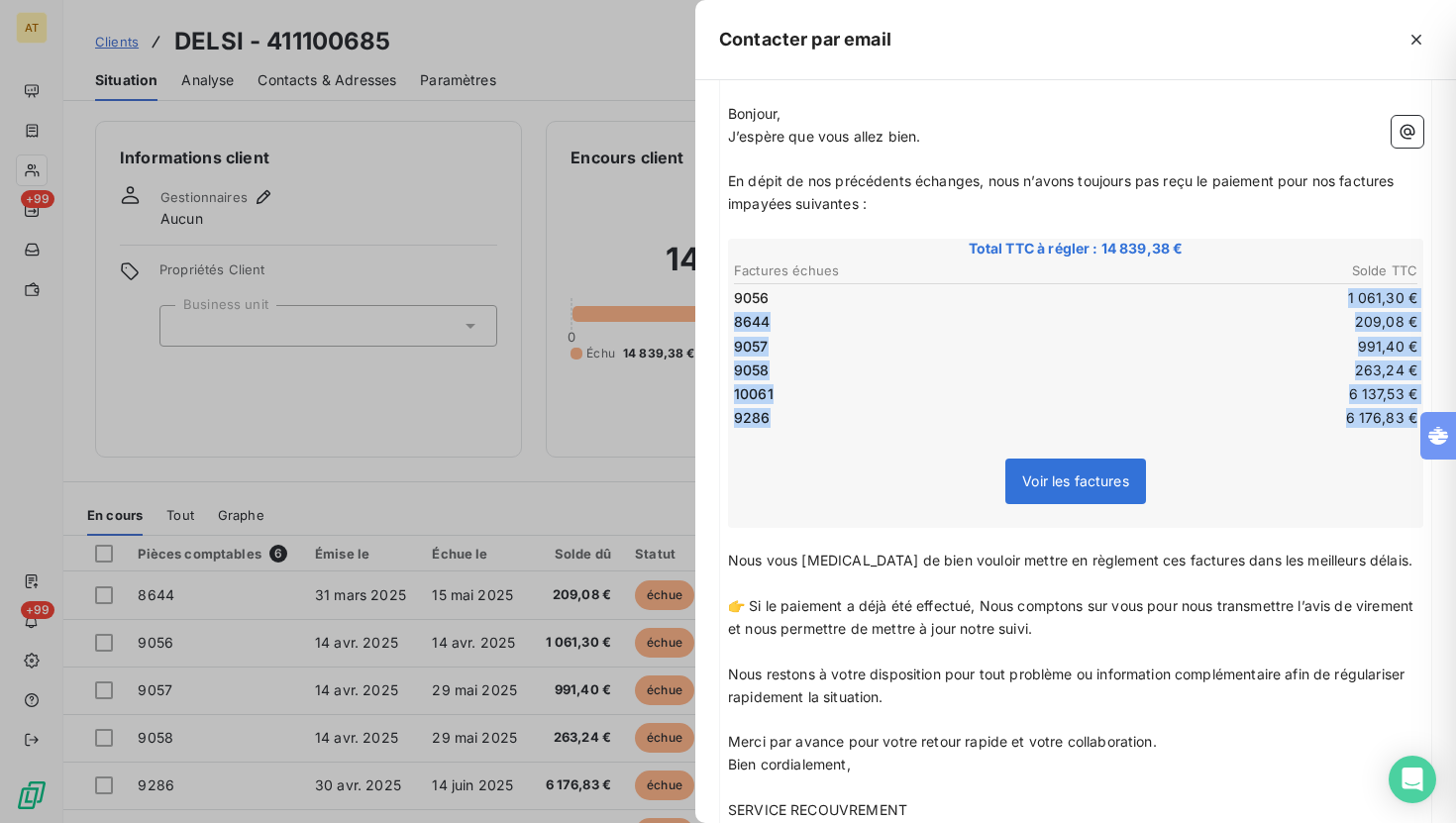 copy on "1 061,30 € 8644 209,08 € 9057 991,40 € 9058 263,24 € 10061 6 137,53 € 9286 6 176,83 €" 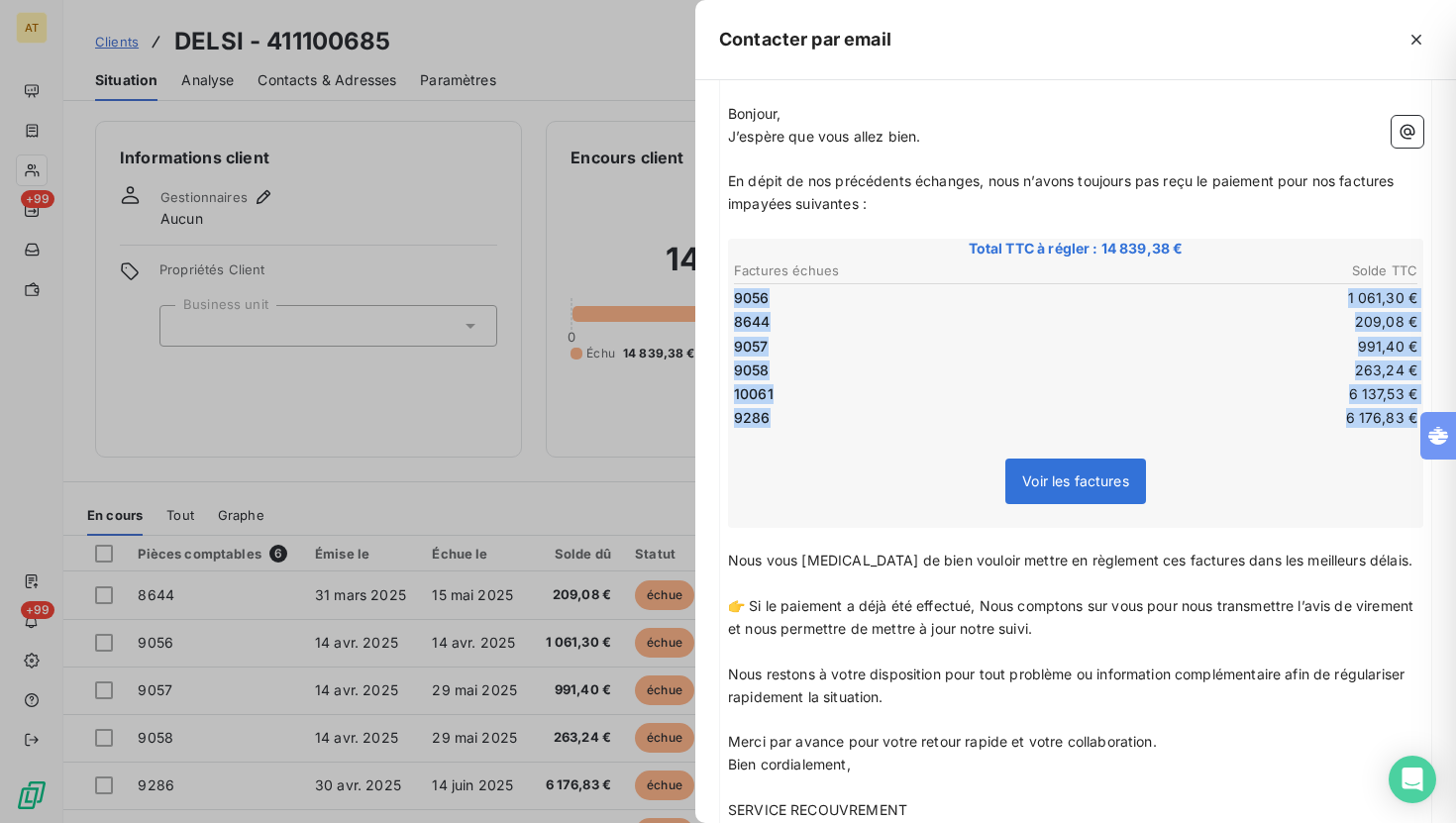 copy on "9056 1 061,30 € 8644 209,08 € 9057 991,40 € 9058 263,24 € 10061 6 137,53 € 9286 6 176,83 €" 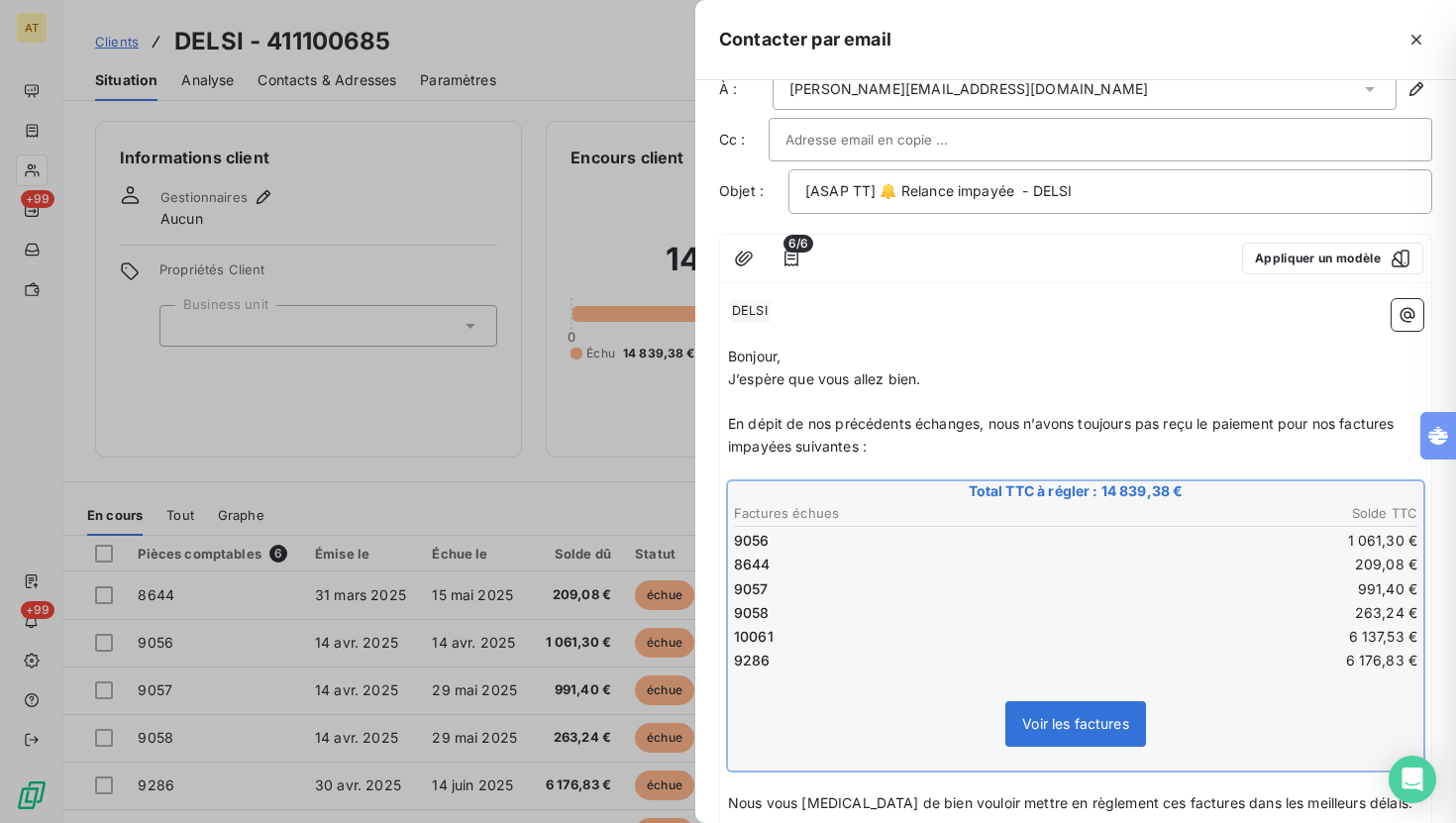 scroll, scrollTop: 0, scrollLeft: 0, axis: both 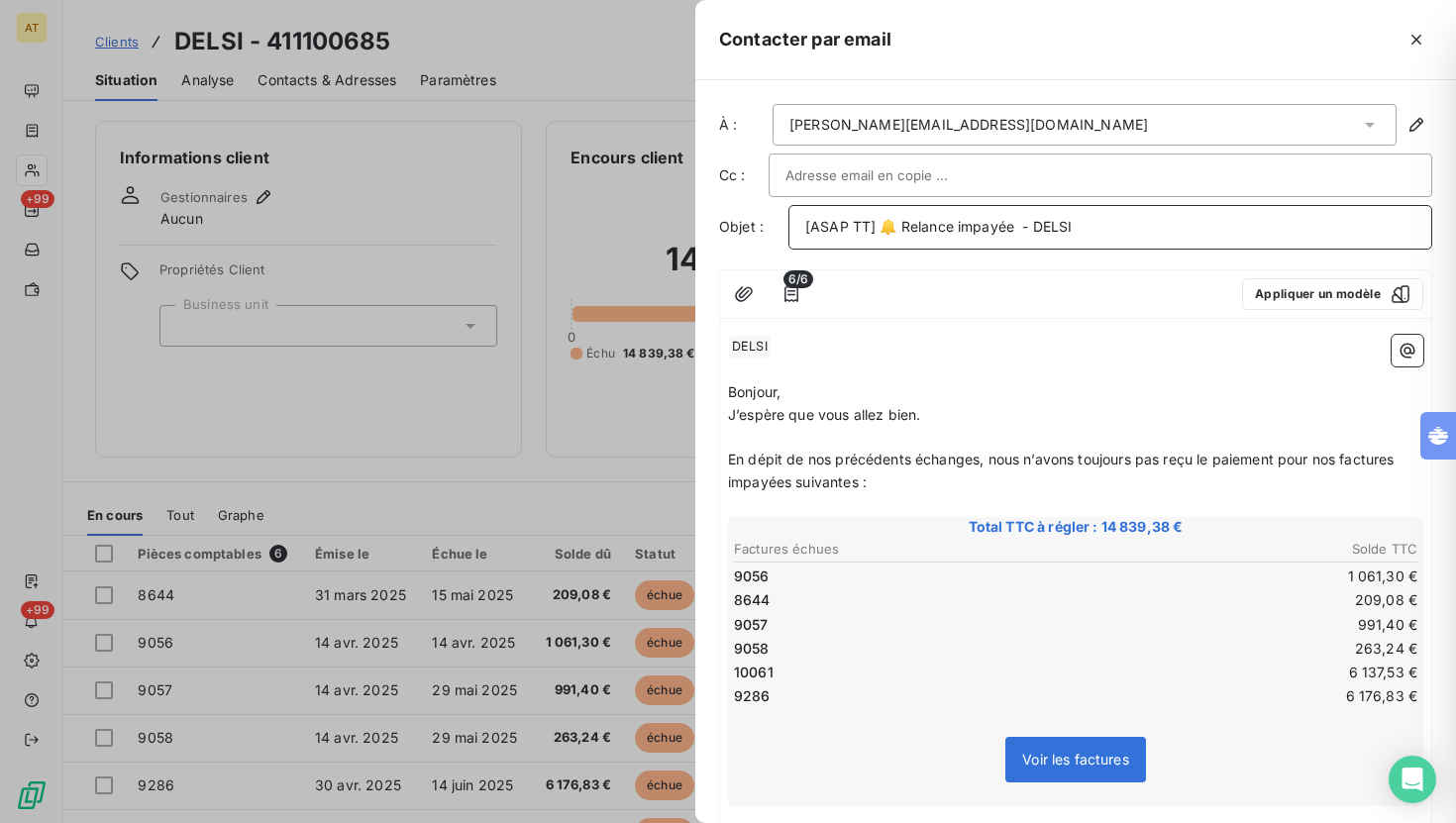 click on "[ASAP TT] 🔔 Relance impayée  - DELSI" at bounding box center [938, 226] 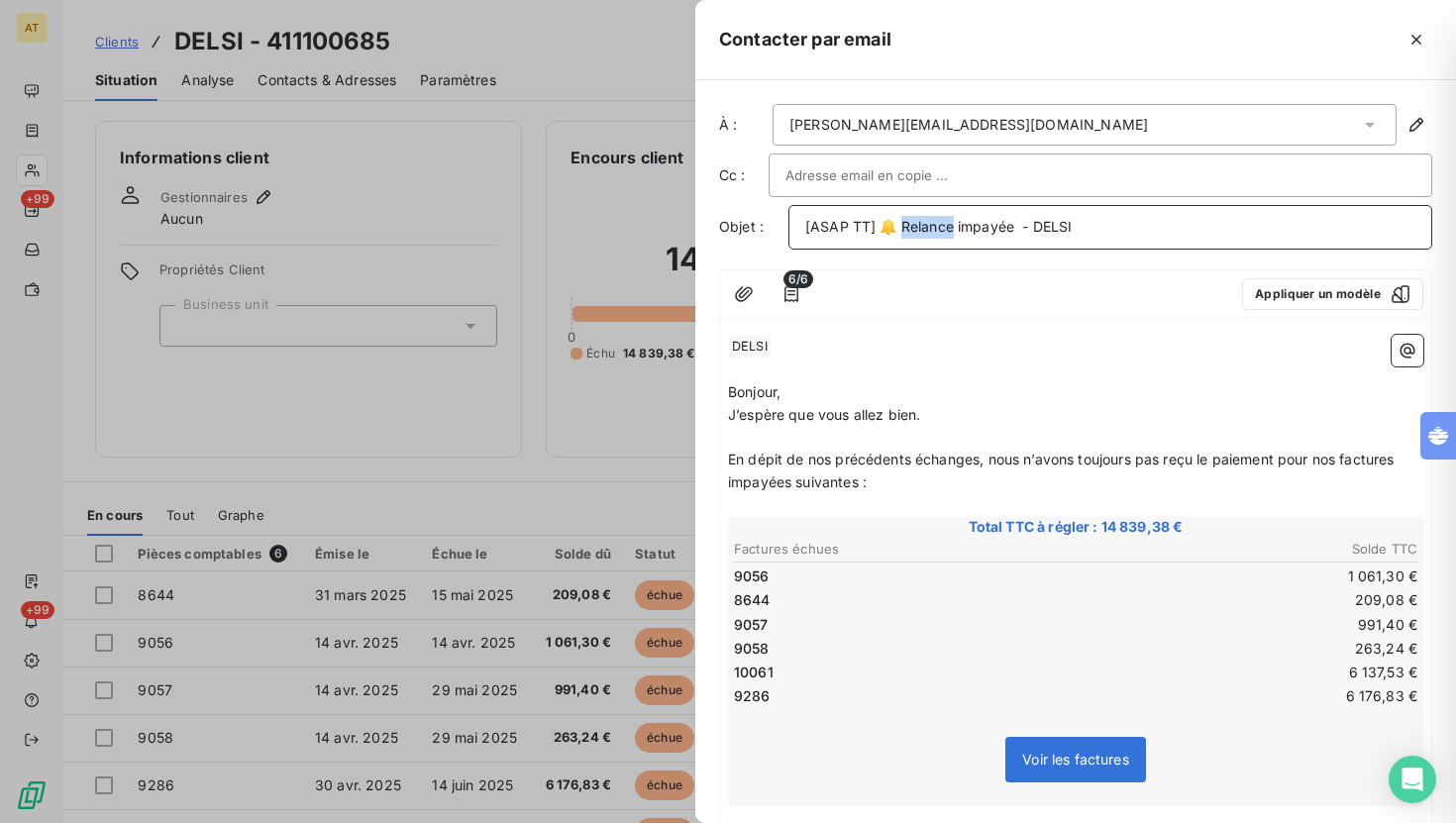 click on "[ASAP TT] 🔔 Relance impayée  - DELSI" at bounding box center [938, 226] 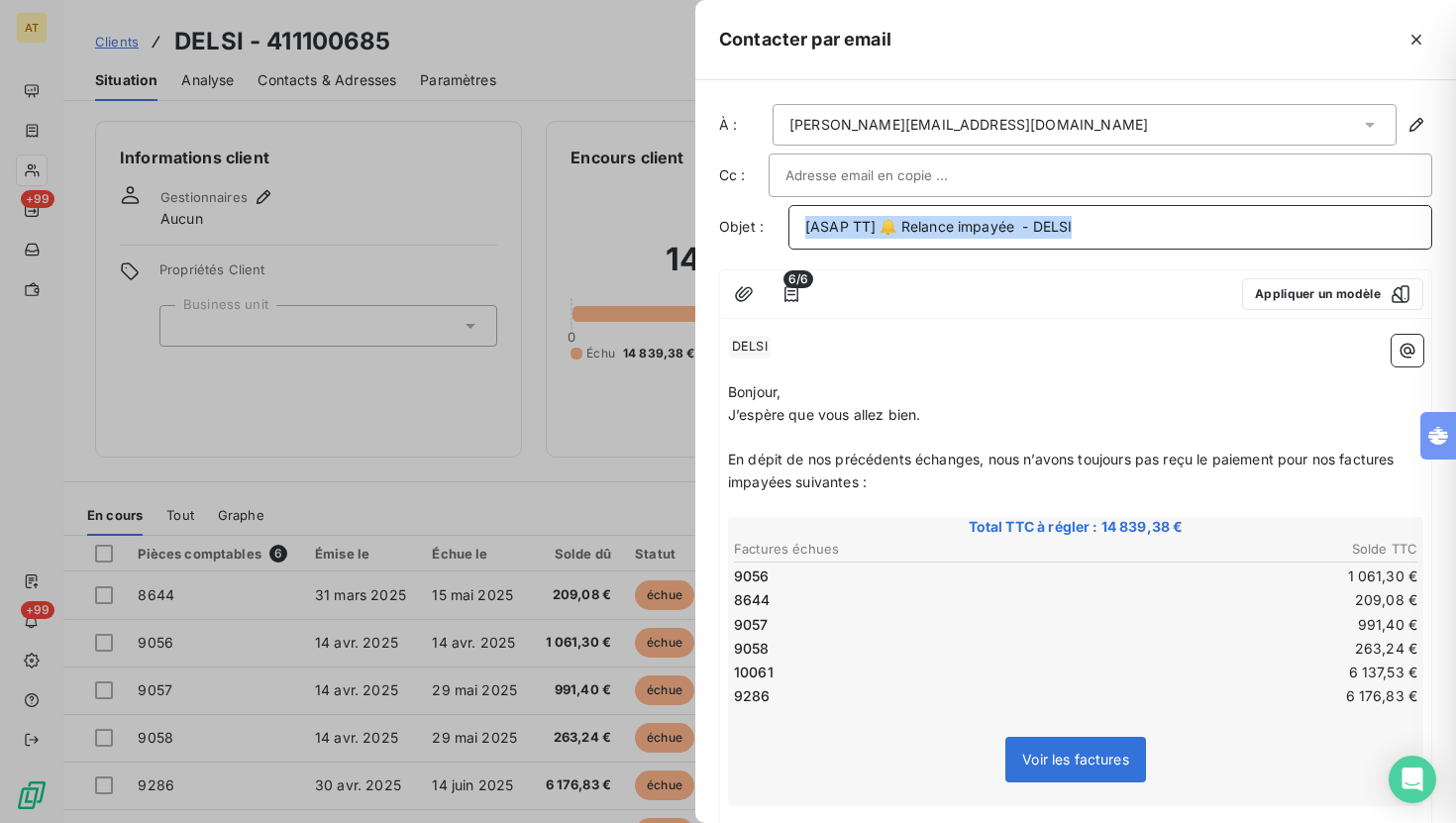 click on "[ASAP TT] 🔔 Relance impayée  - DELSI" at bounding box center (938, 226) 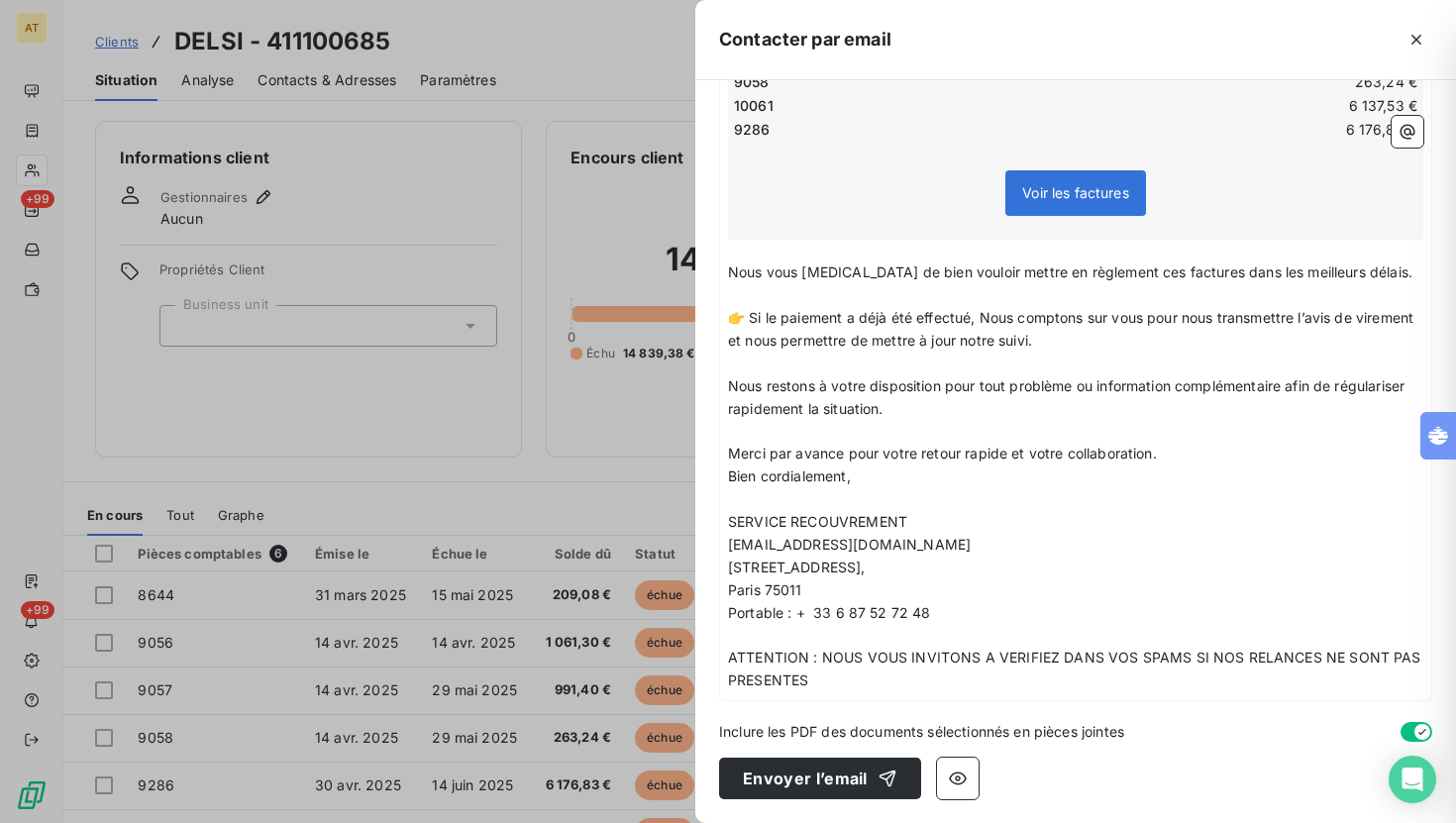 scroll, scrollTop: 561, scrollLeft: 0, axis: vertical 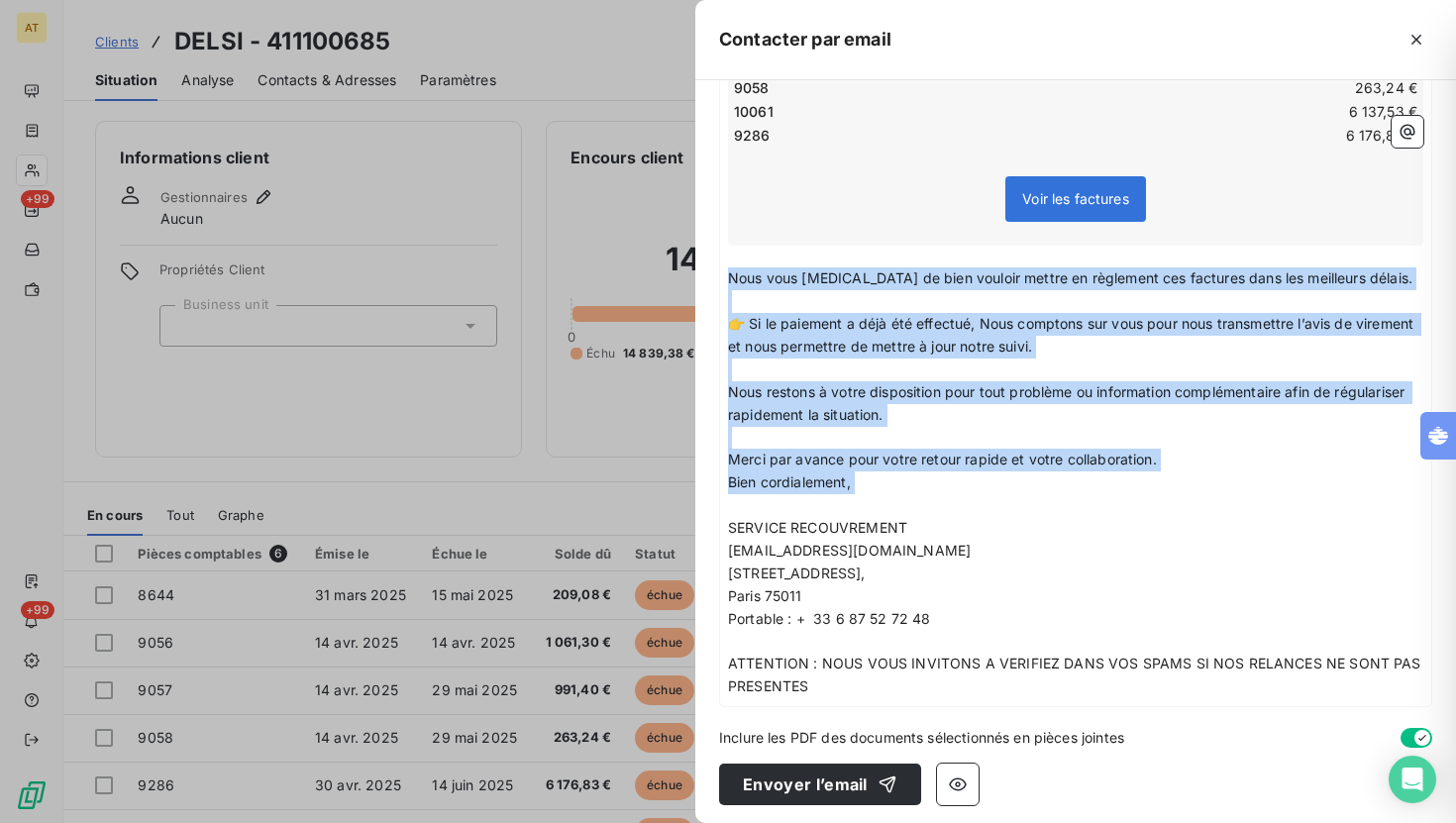 drag, startPoint x: 728, startPoint y: 277, endPoint x: 954, endPoint y: 499, distance: 316.7965 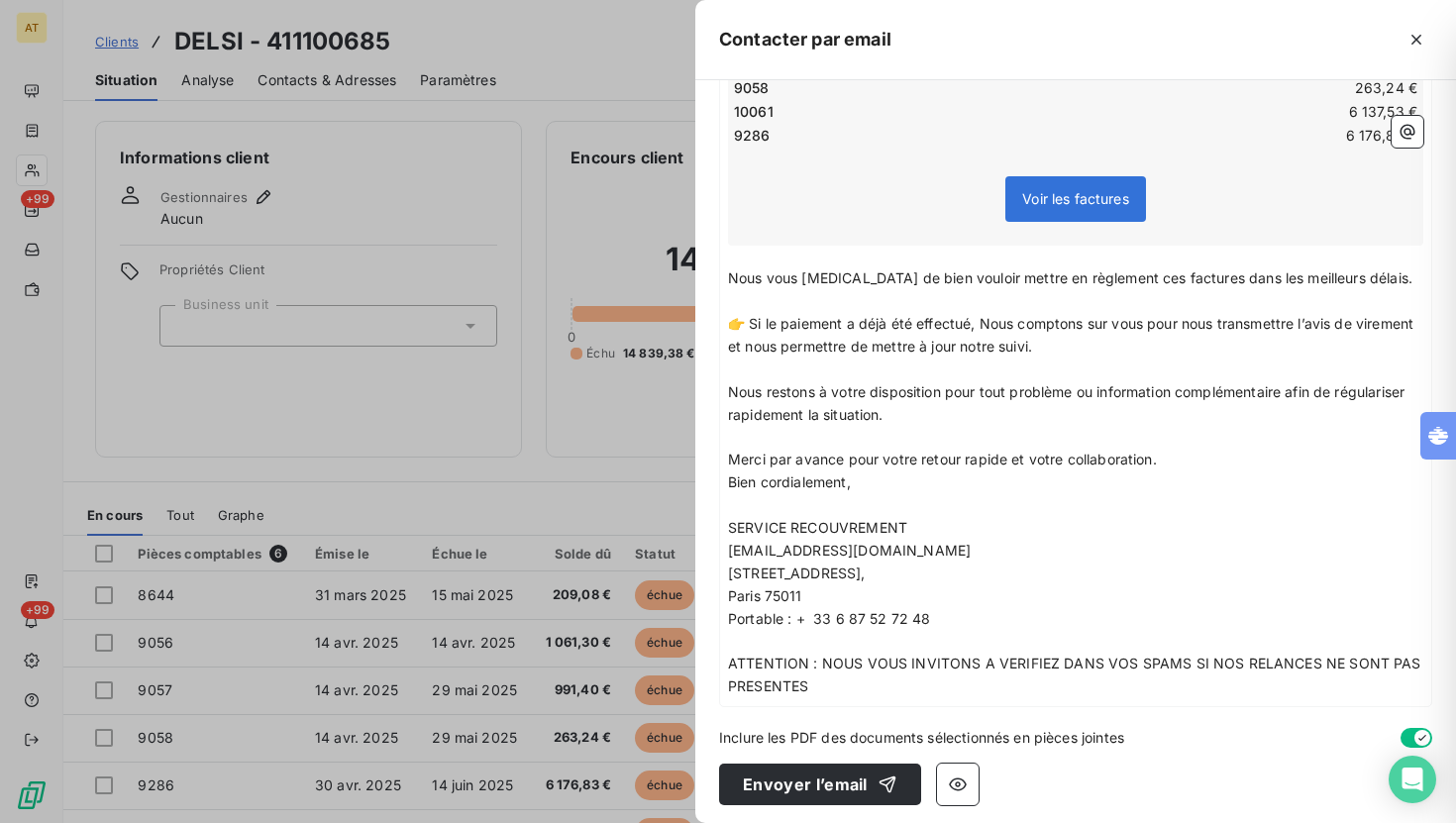 click at bounding box center [728, 411] 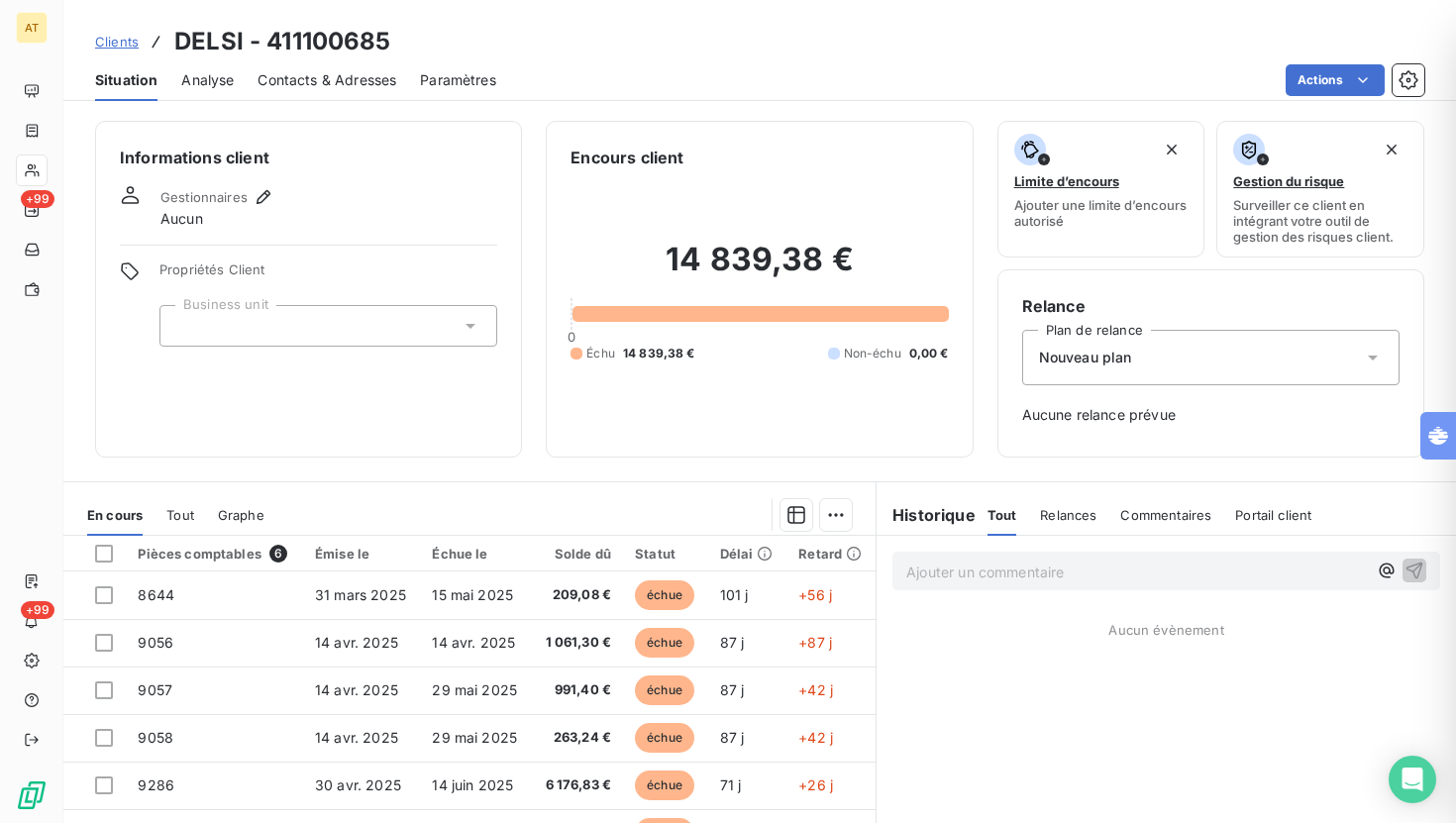 click on "Clients" at bounding box center (117, 42) 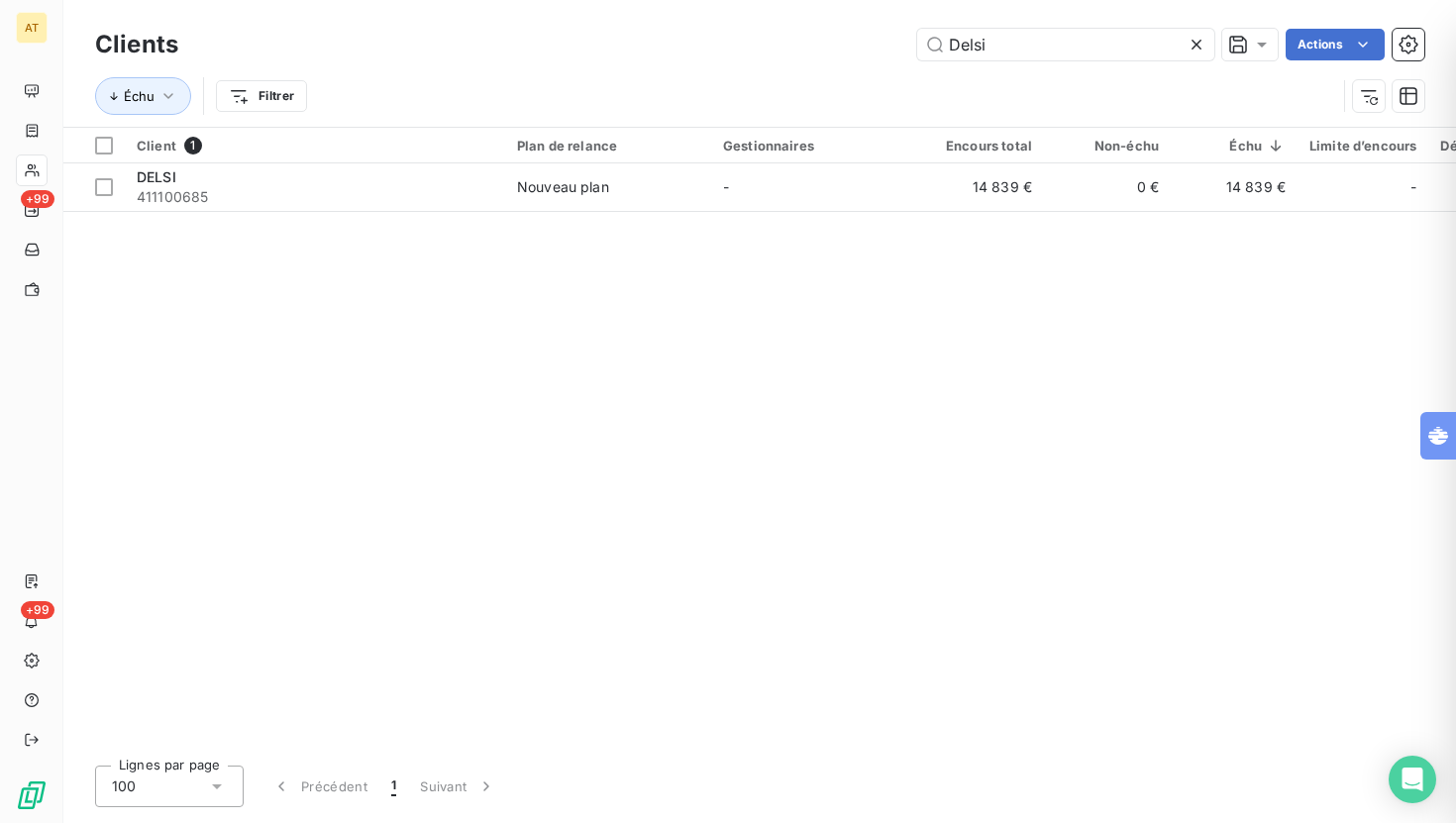 click on "Clients Delsi Actions" at bounding box center (760, 45) 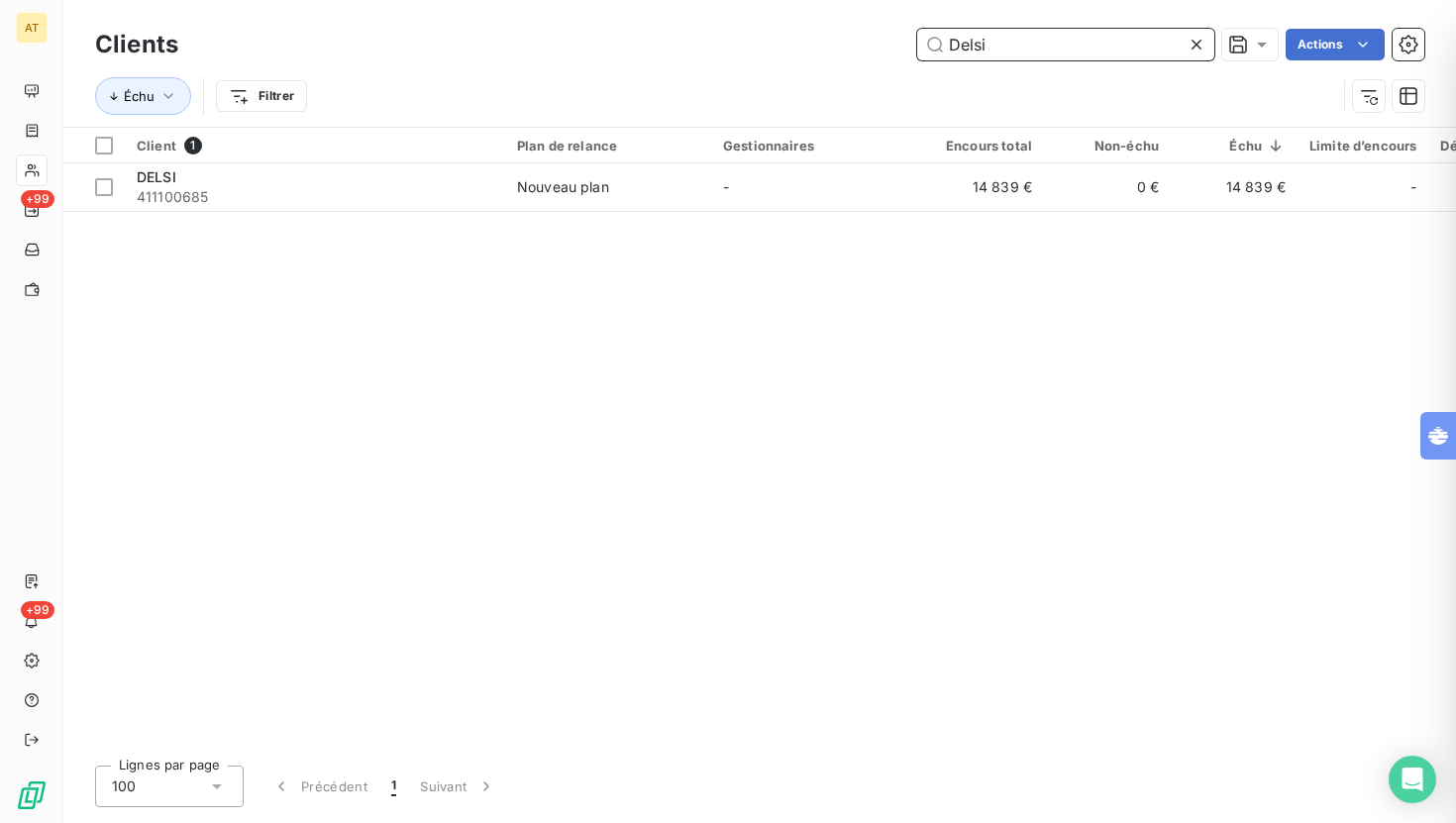 click on "Delsi" at bounding box center (1066, 45) 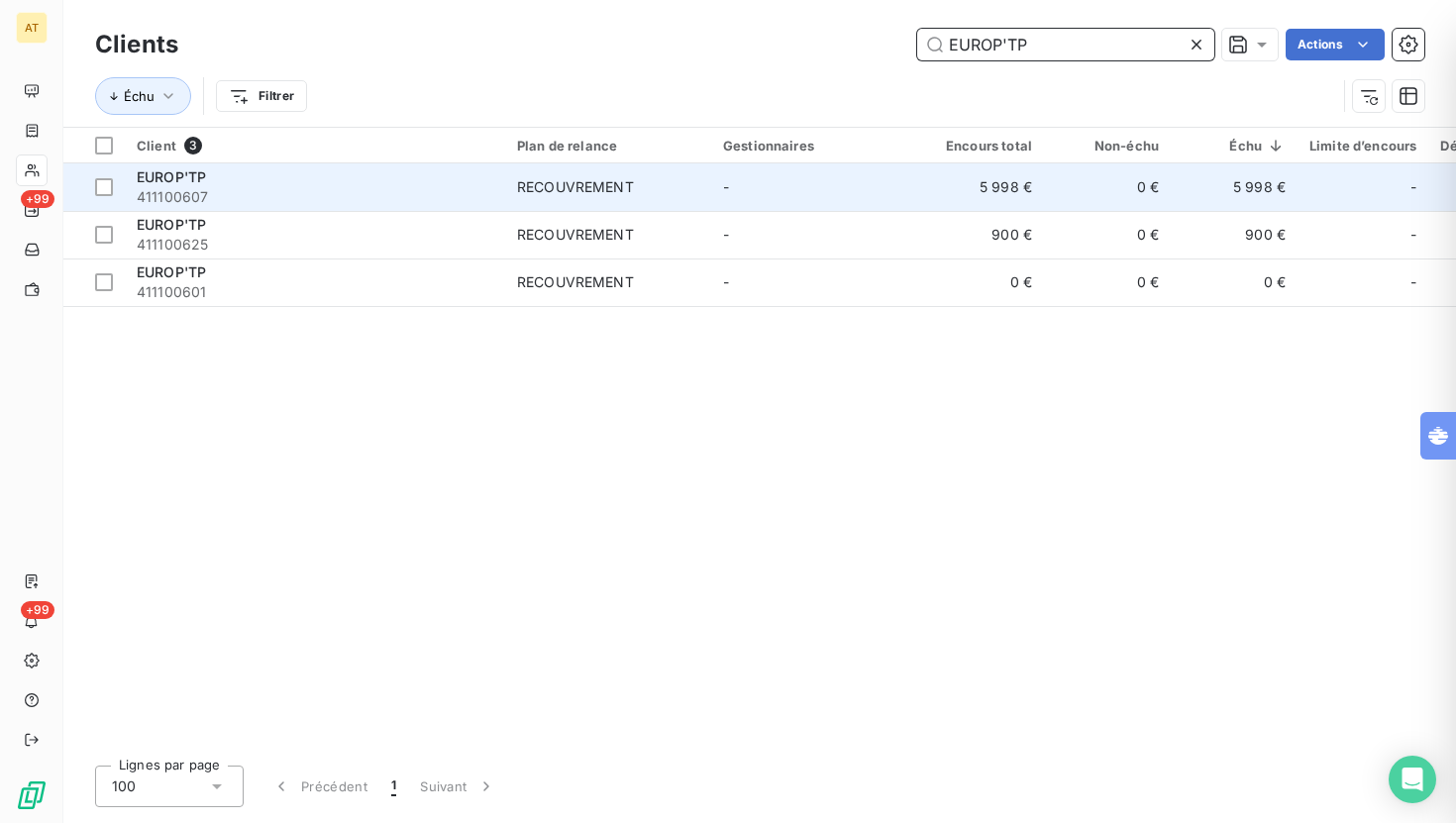 type on "EUROP'TP" 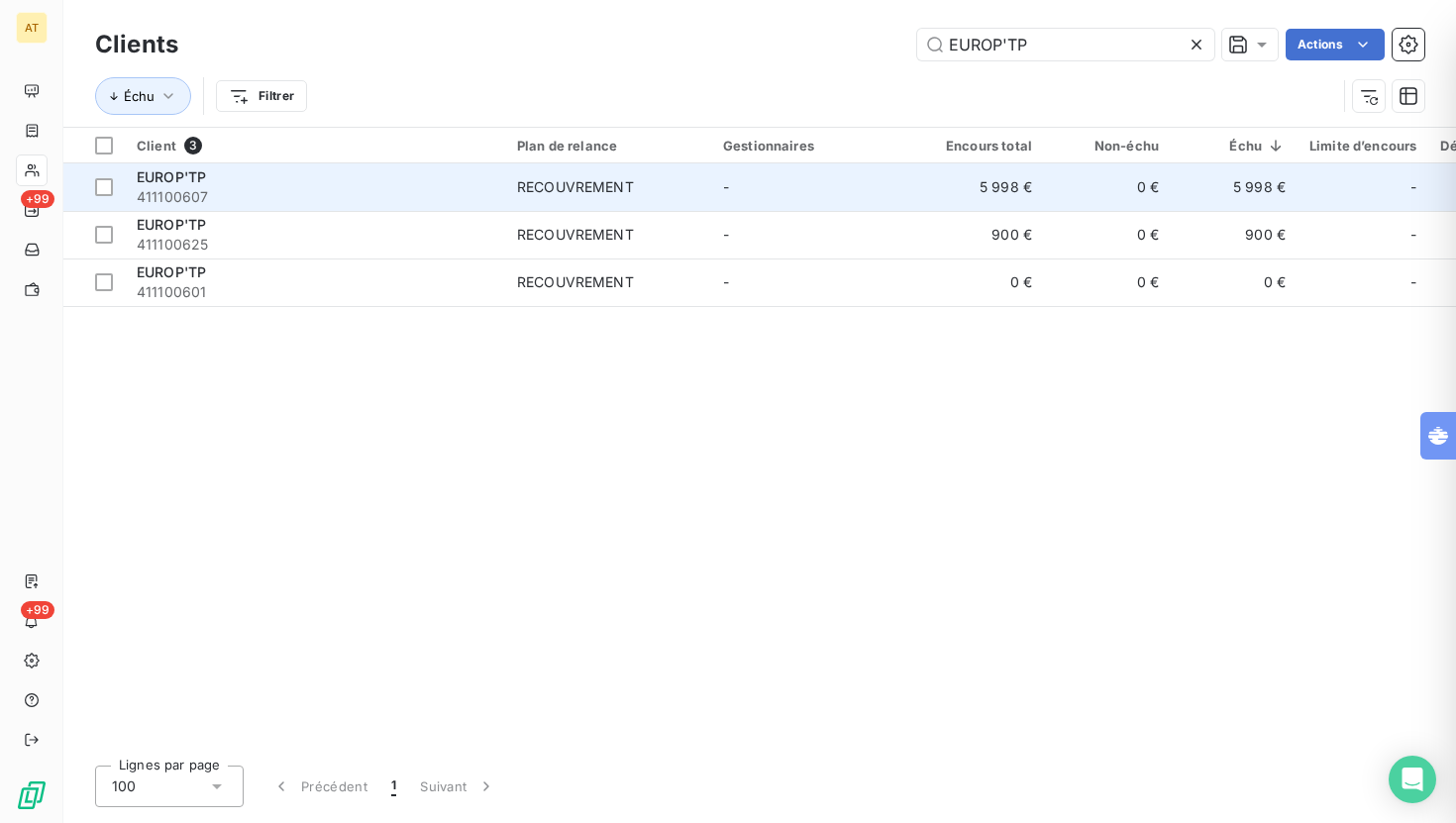 click on "-" at bounding box center (814, 187) 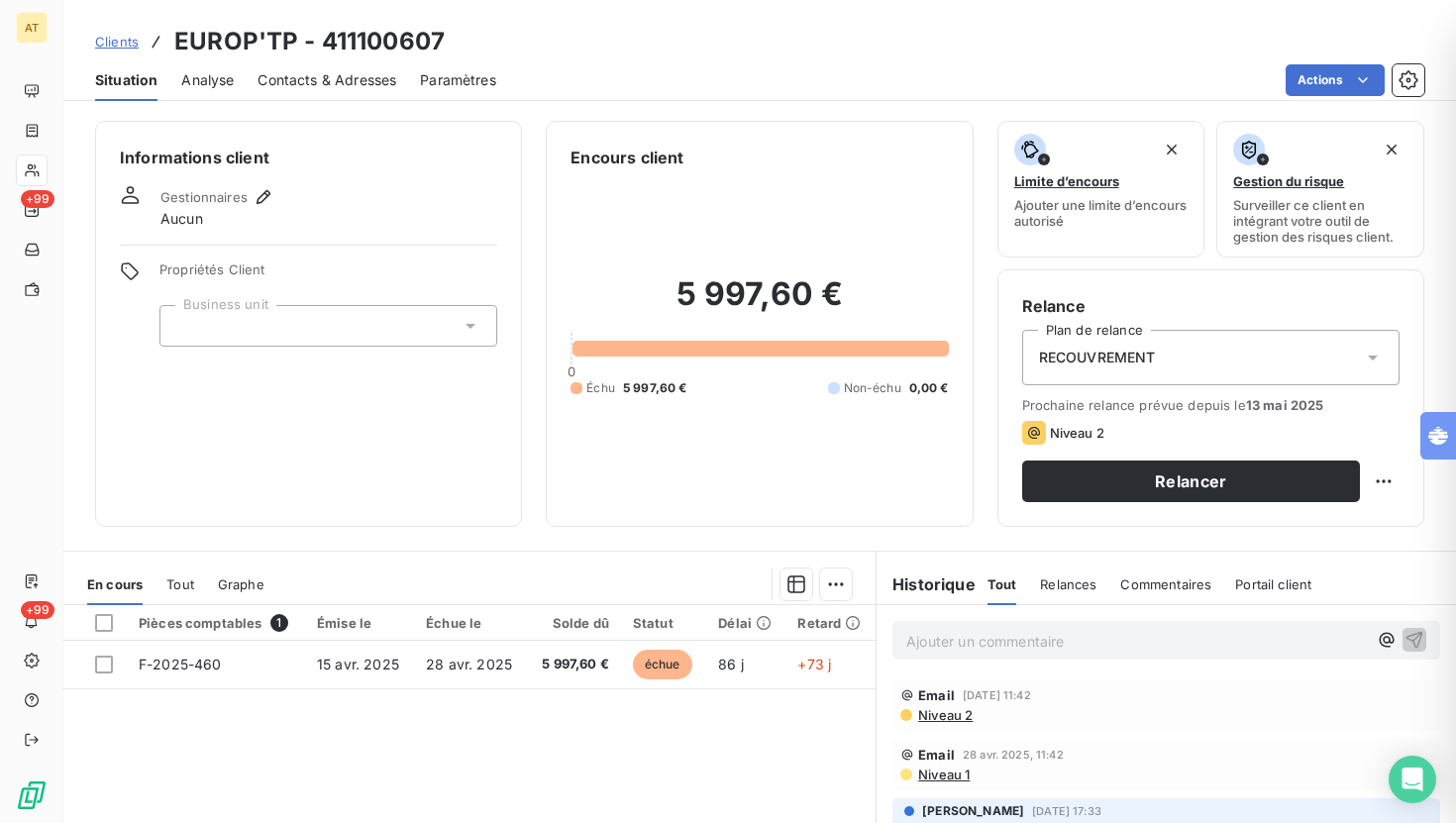 click on "Contacts & Adresses" at bounding box center [327, 80] 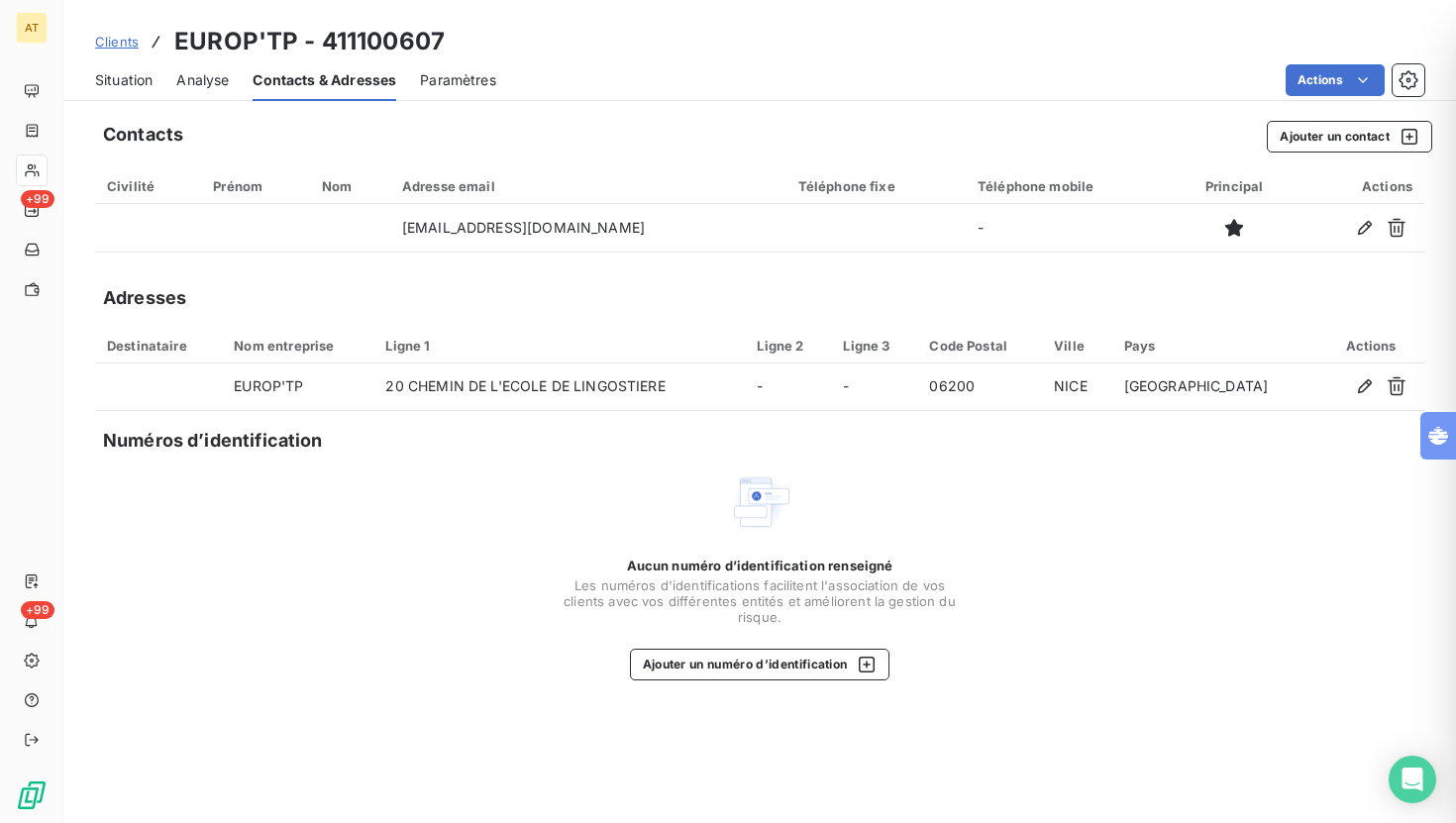 click on "Situation" at bounding box center [124, 80] 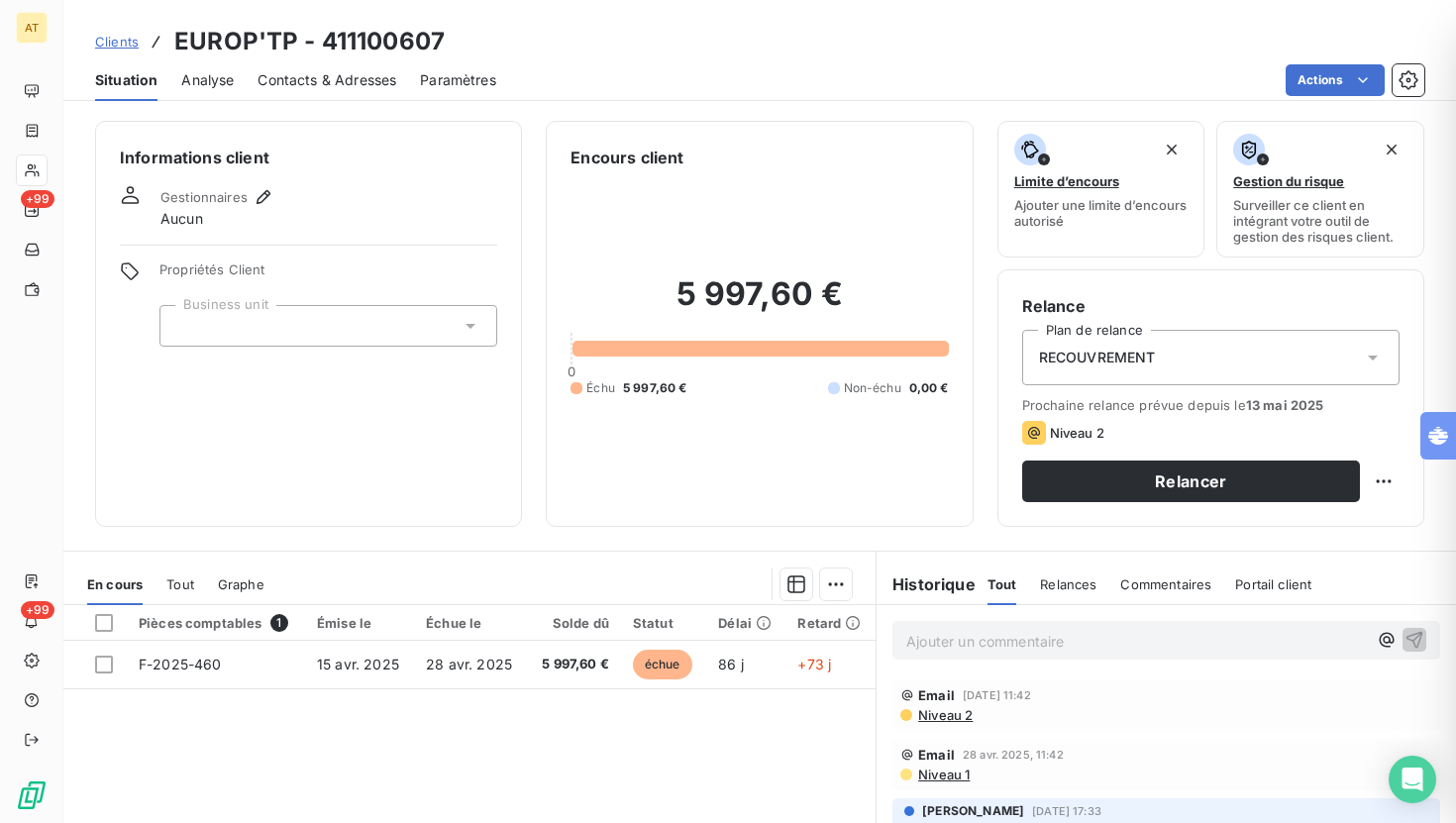 click on "Clients" at bounding box center [117, 42] 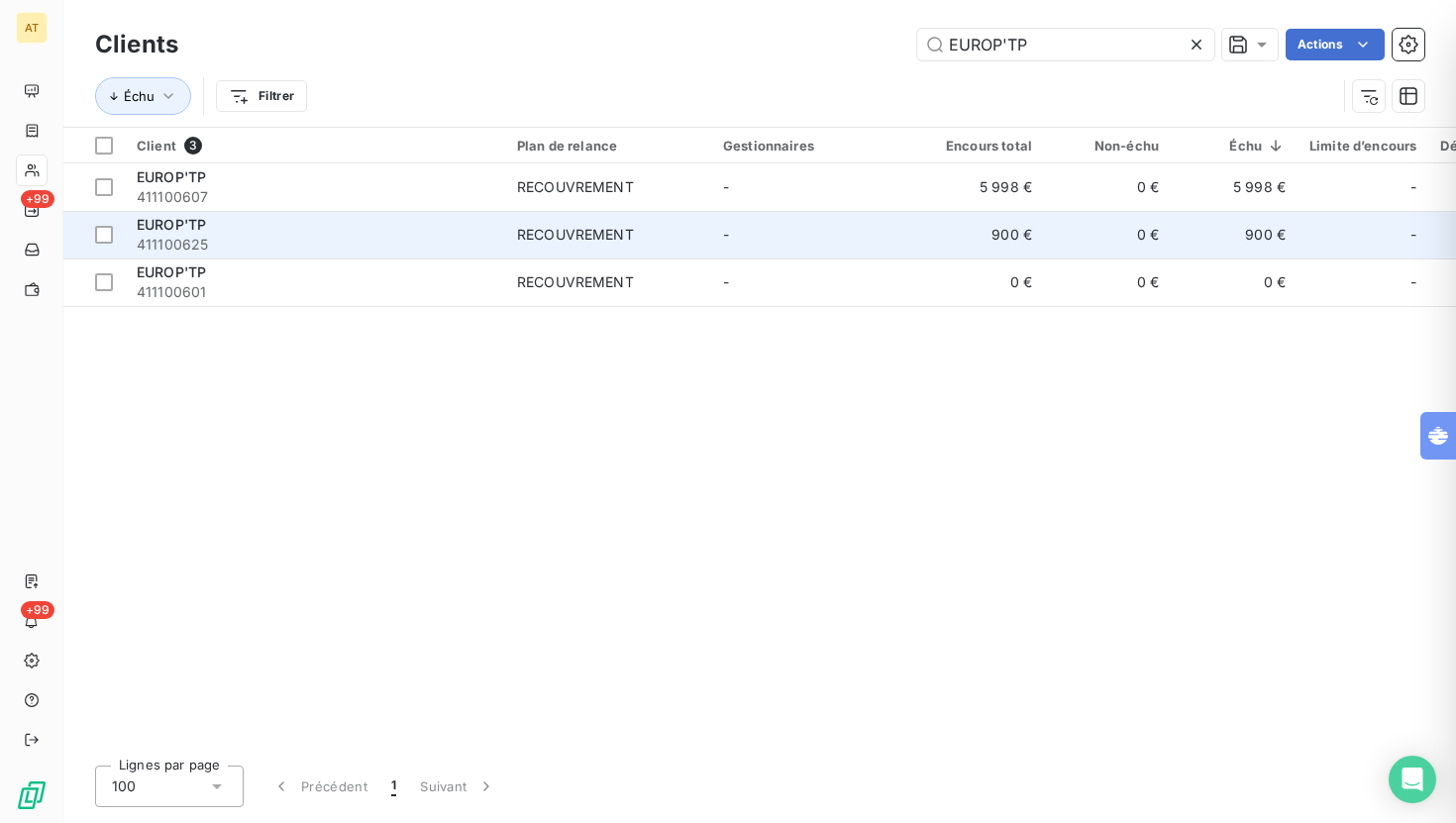 click on "RECOUVREMENT" at bounding box center [575, 235] 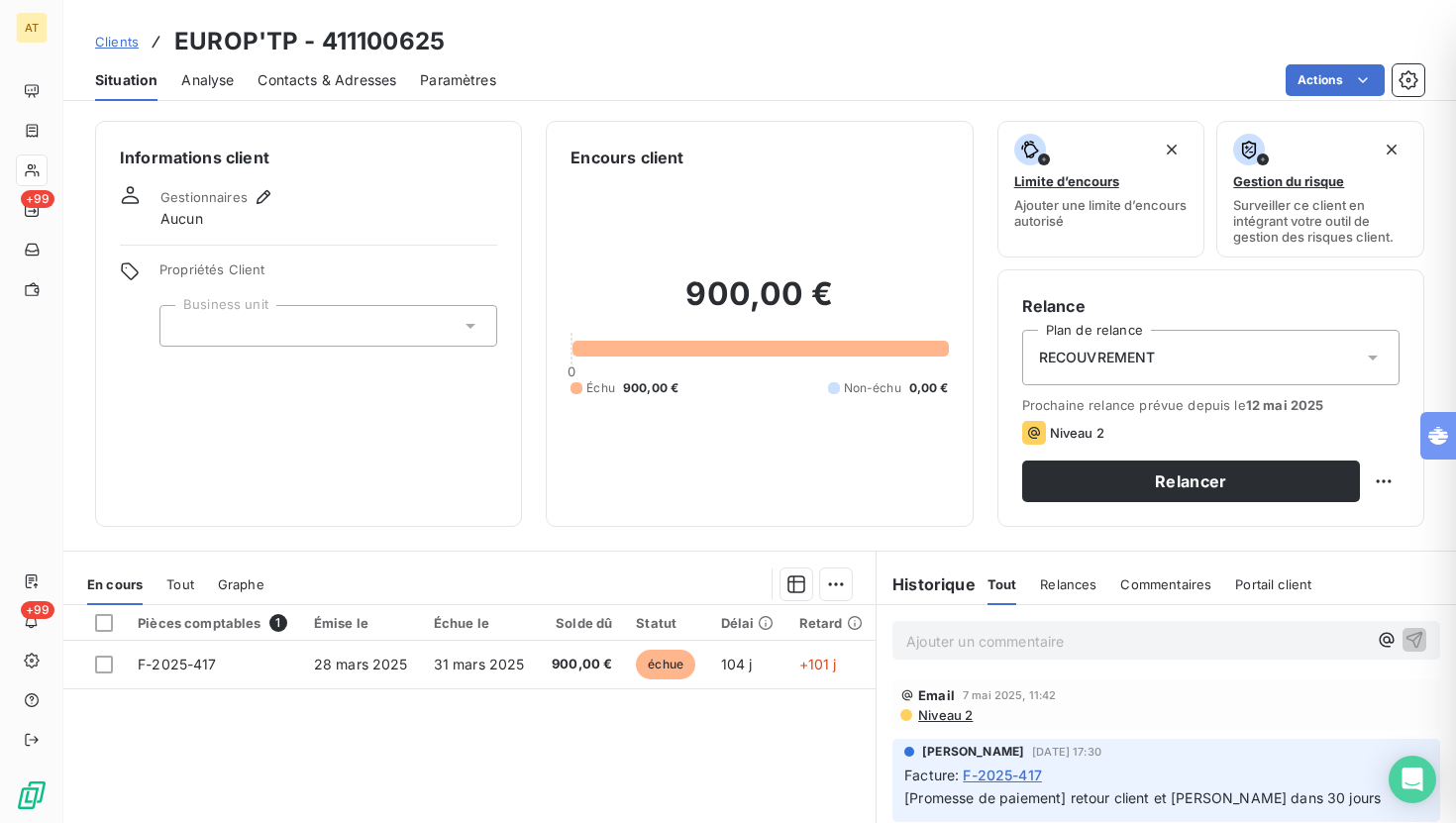 click on "Contacts & Adresses" at bounding box center [327, 80] 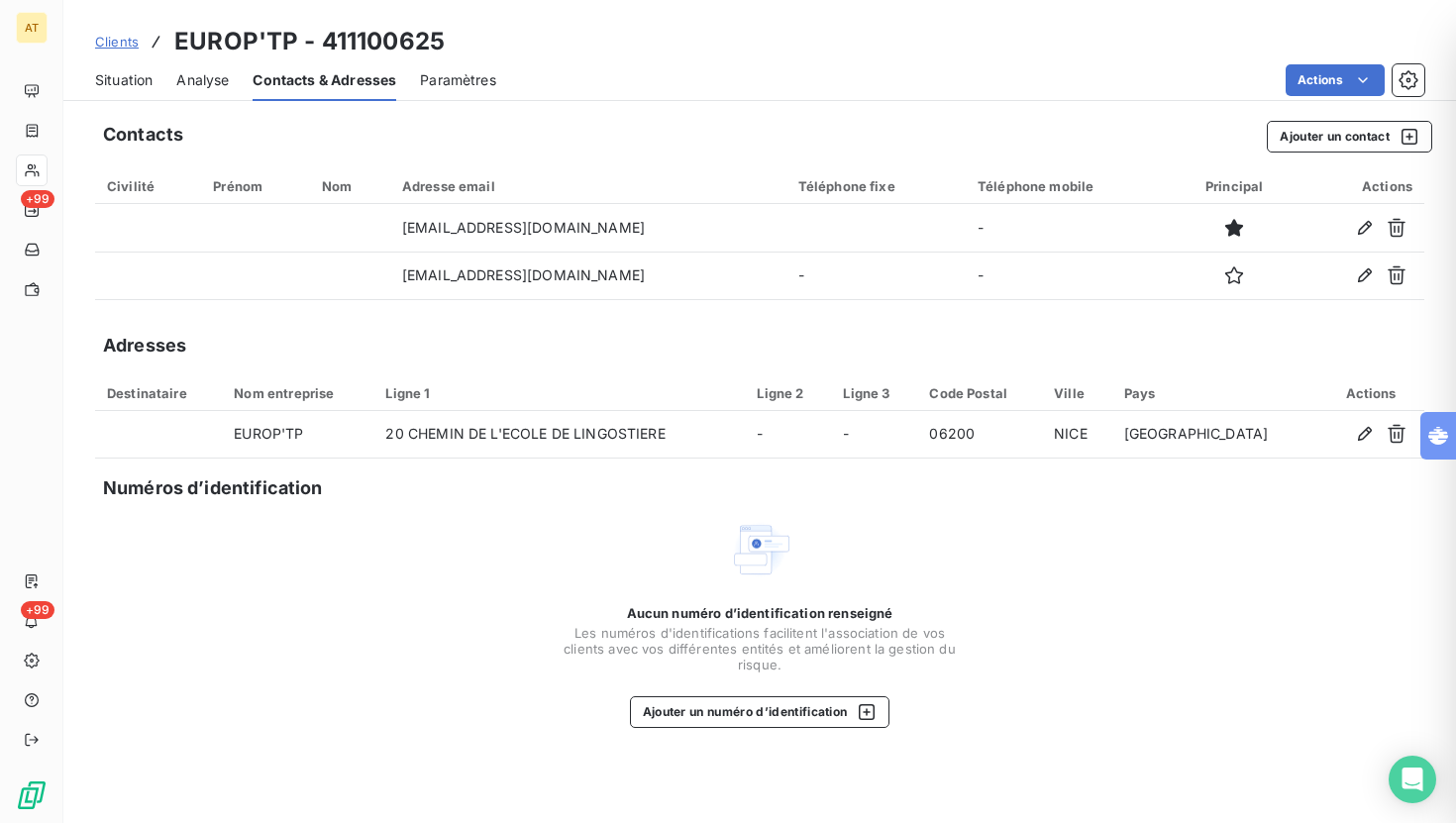 click on "Situation" at bounding box center (124, 80) 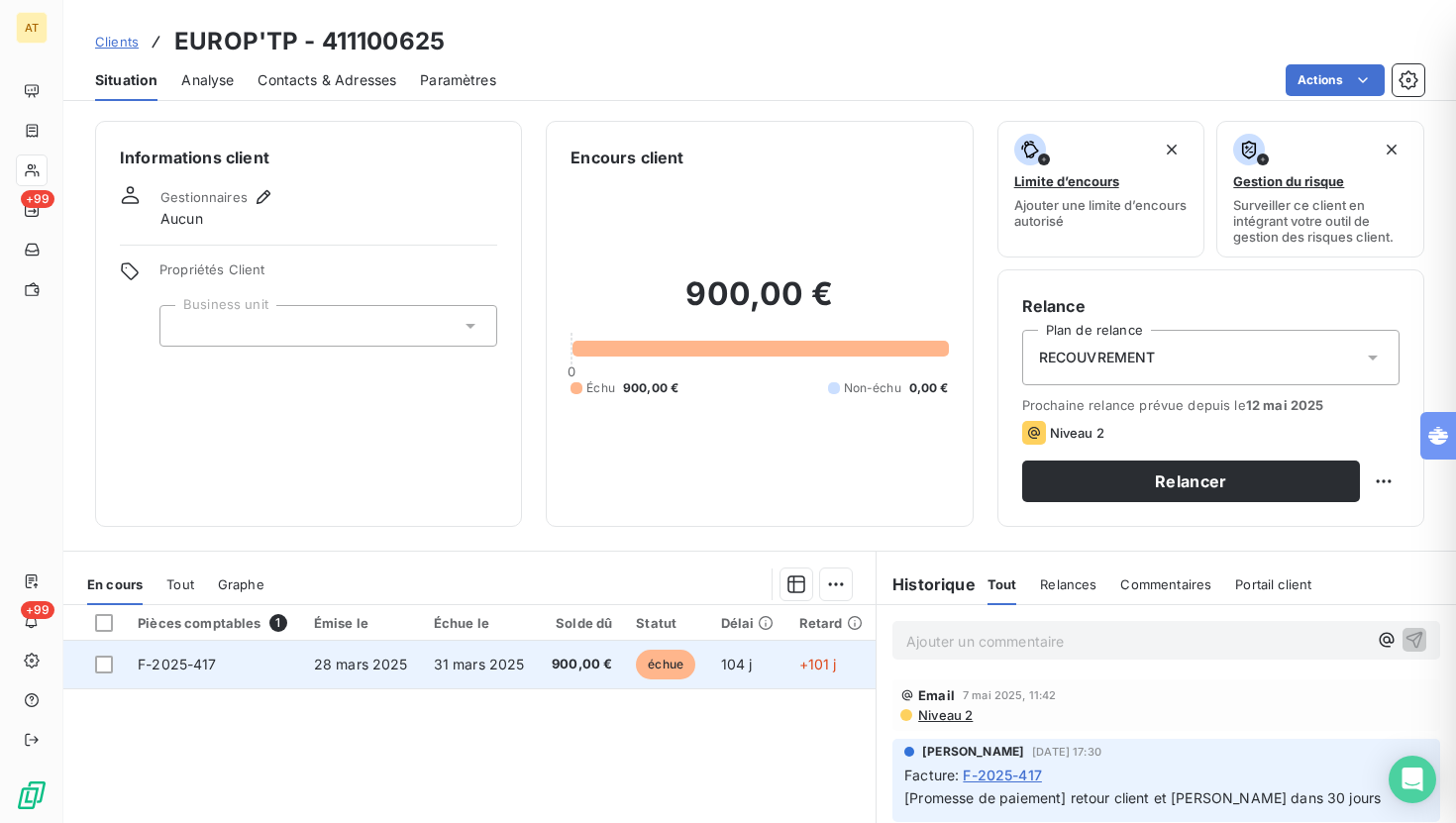 click on "F-2025-417" at bounding box center (177, 664) 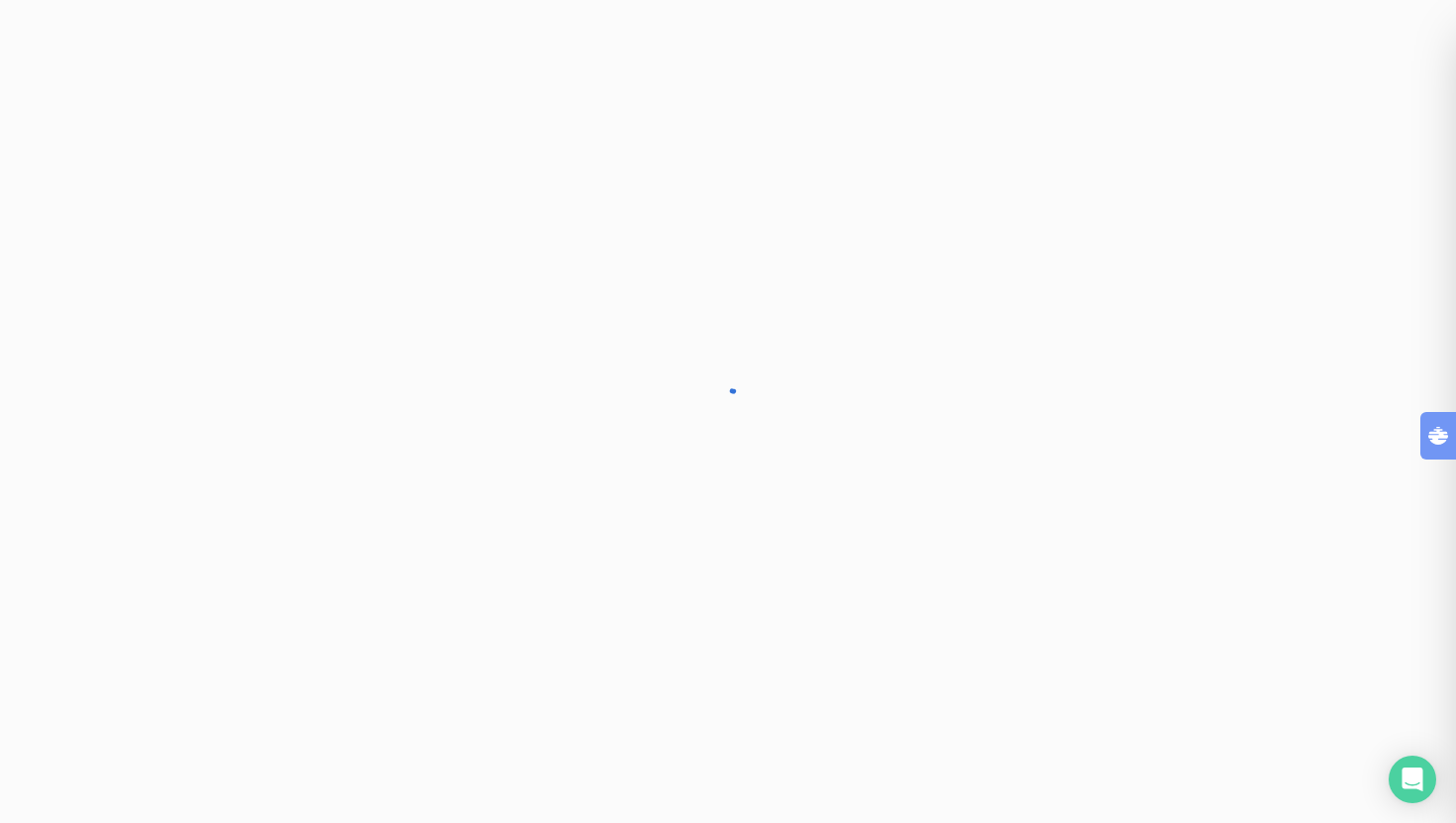 click at bounding box center (728, 411) 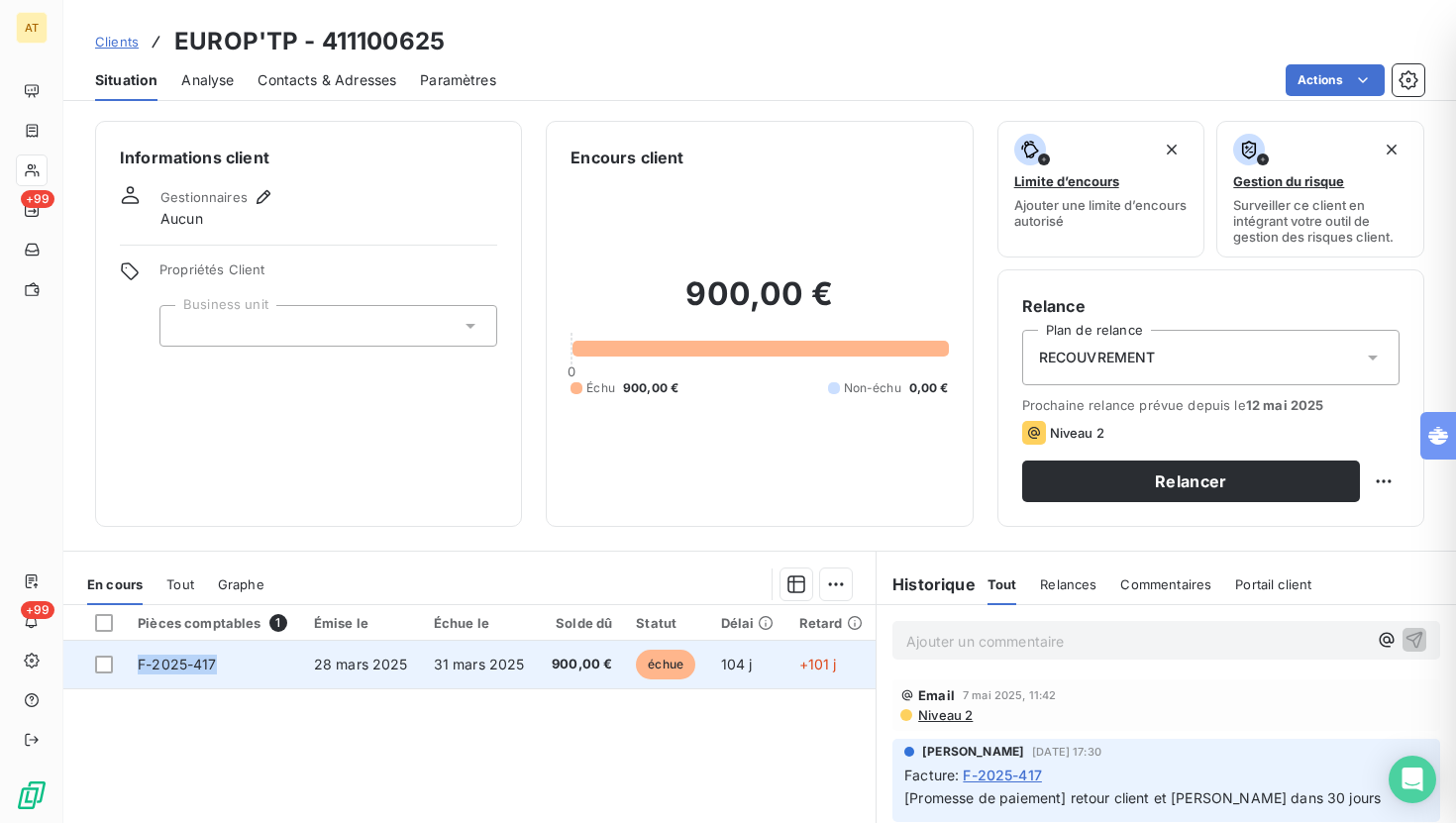 copy on "F-2025-417" 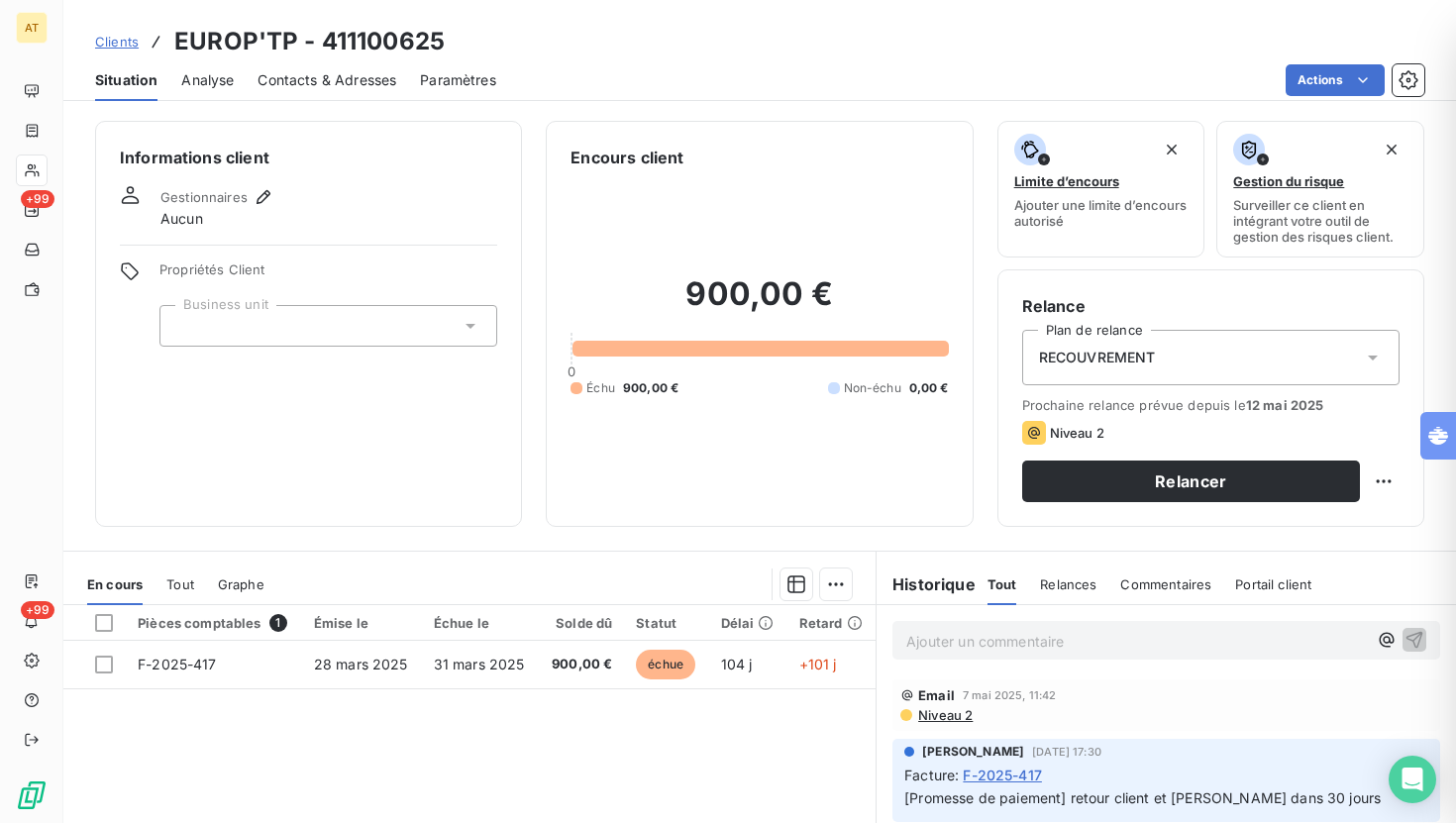 click on "Clients" at bounding box center [117, 42] 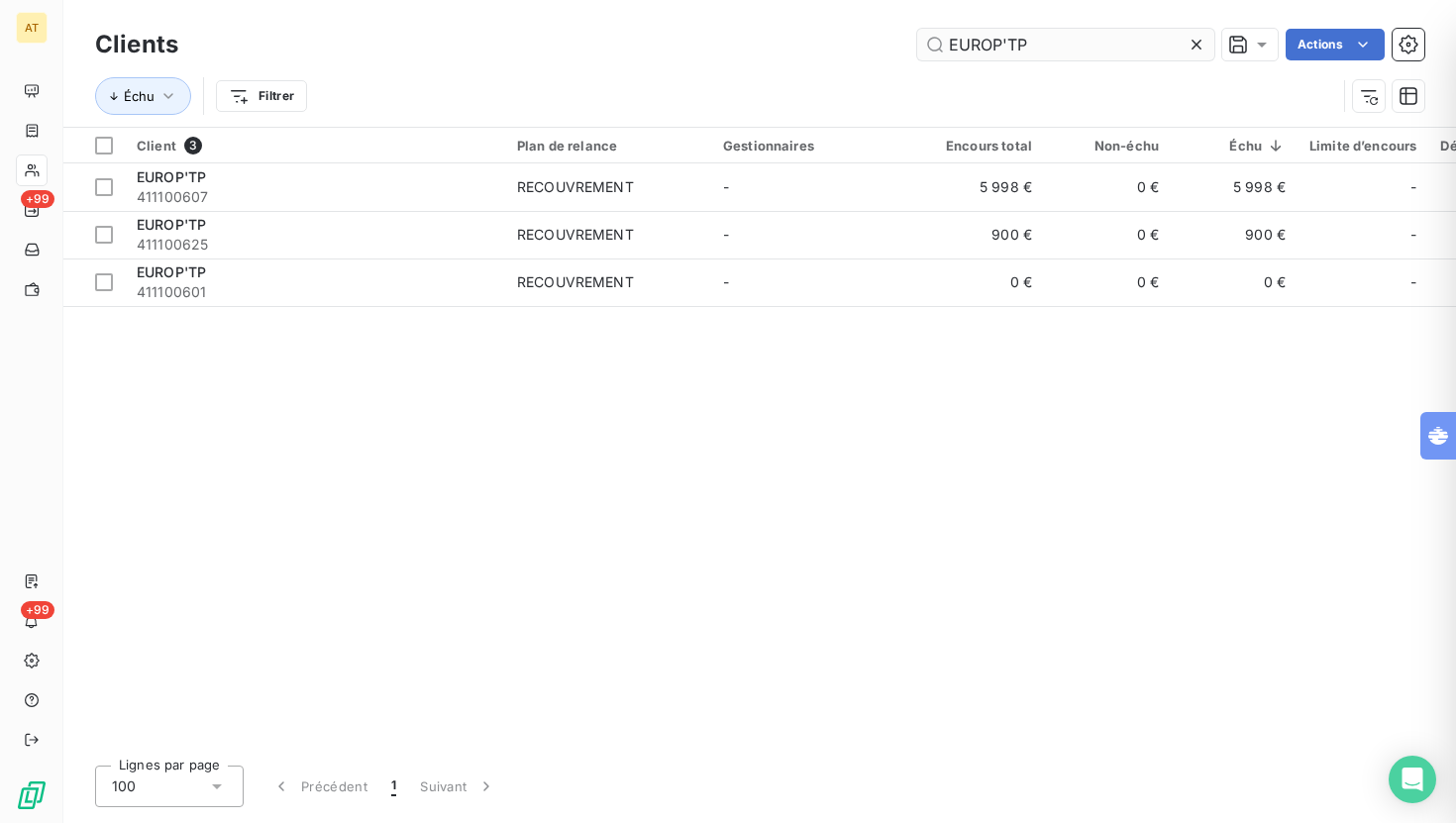 click on "EUROP'TP" at bounding box center (1066, 45) 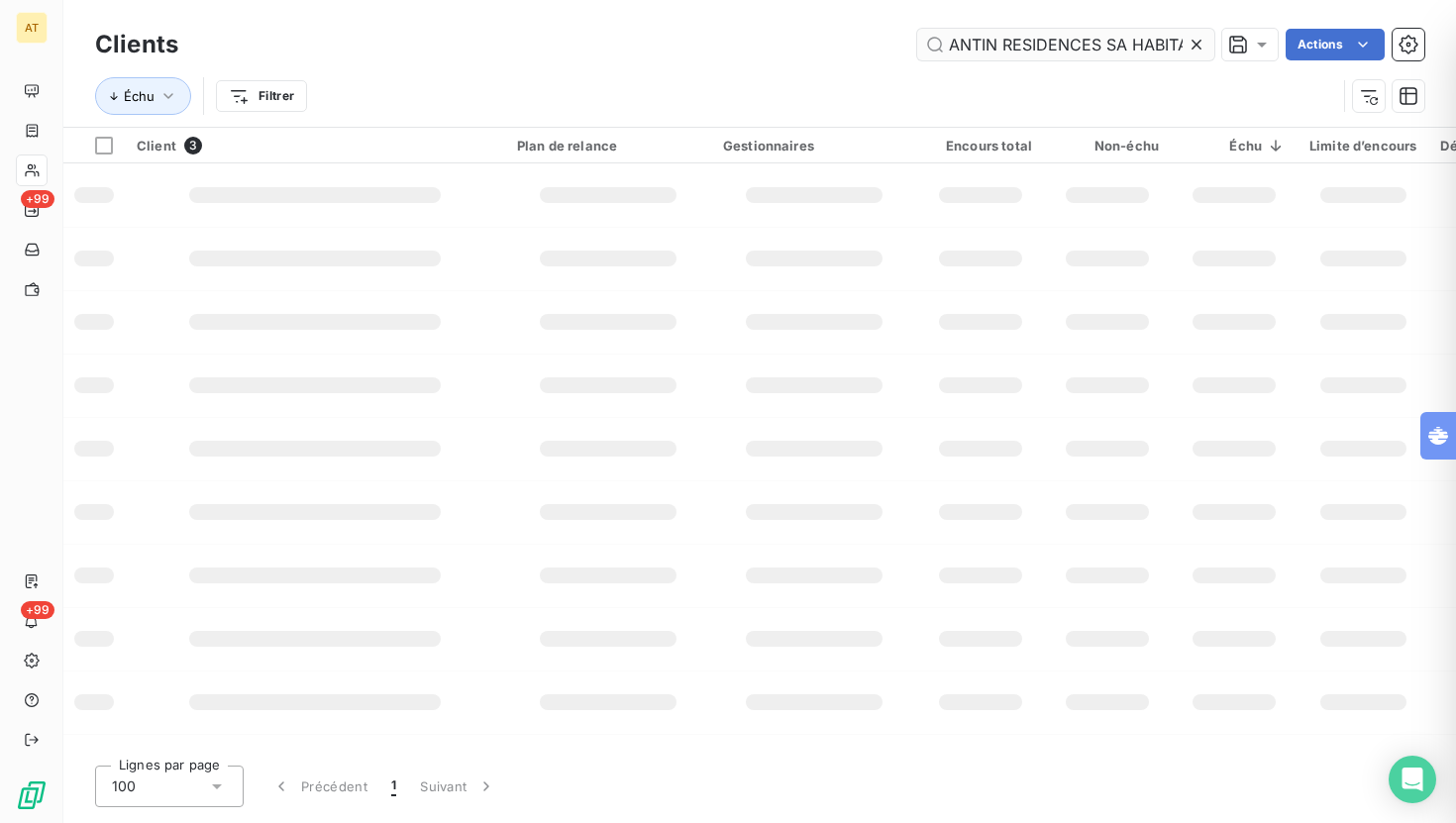 scroll, scrollTop: 0, scrollLeft: 141, axis: horizontal 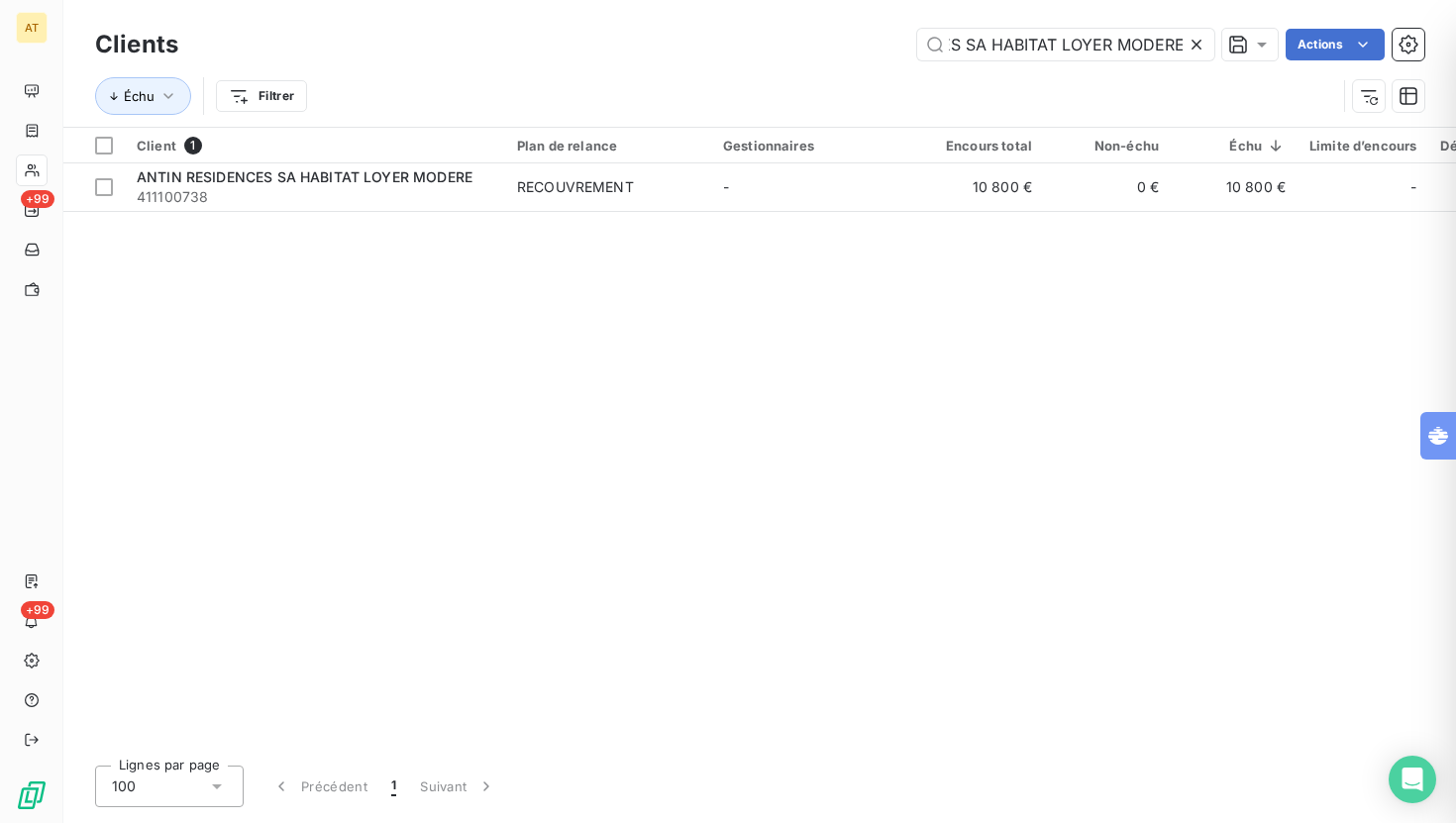 type on "ANTIN RESIDENCES SA HABITAT LOYER MODERE" 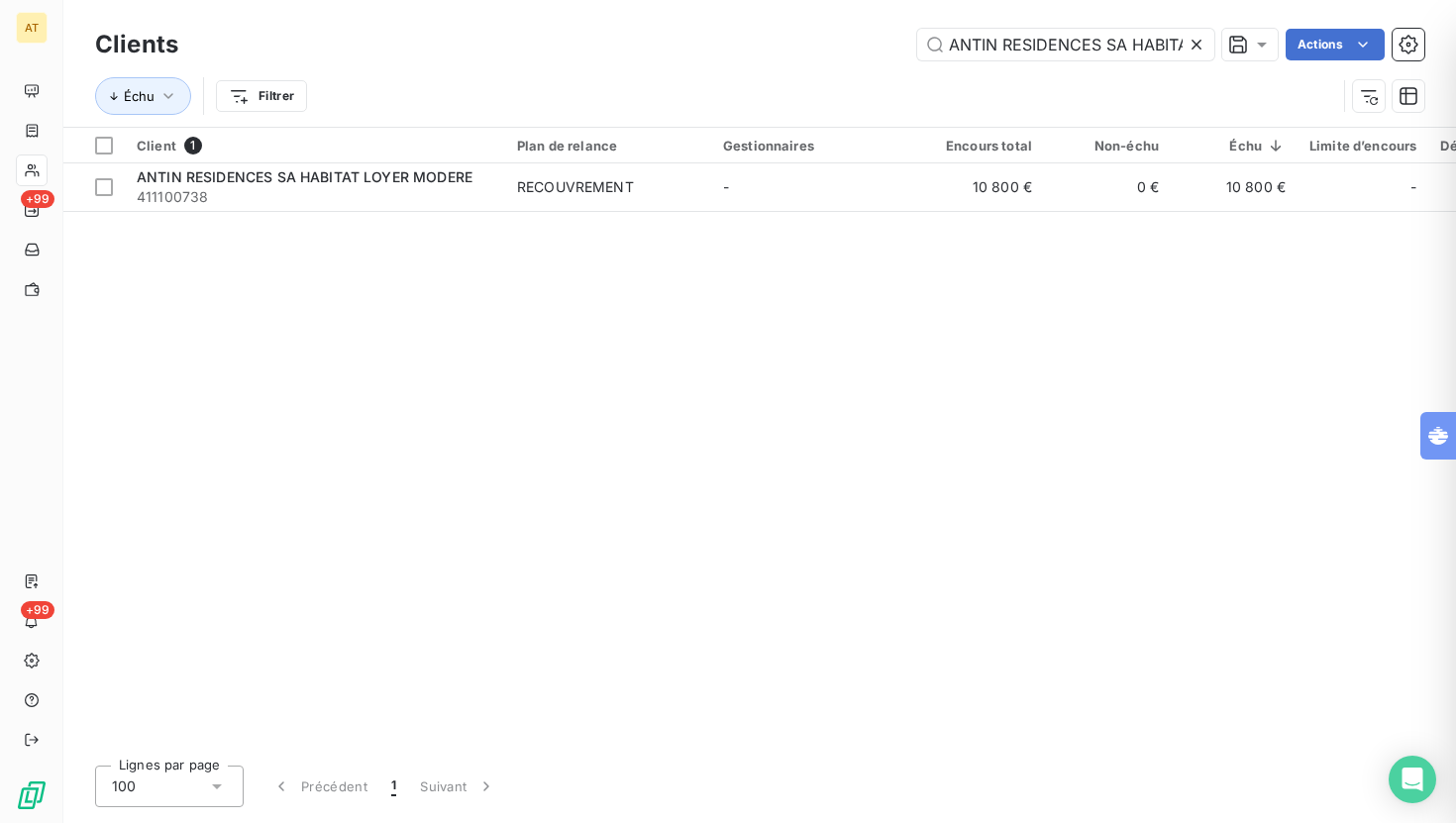 click on "Client 1 Plan de relance Gestionnaires Encours total Non-échu Échu Limite d’encours Délai moyen de paiement Business unit ANTIN RESIDENCES SA HABITAT LOYER MODERE 411100738 RECOUVREMENT - 10 800 € 0 € 10 800 € - -" at bounding box center [760, 439] 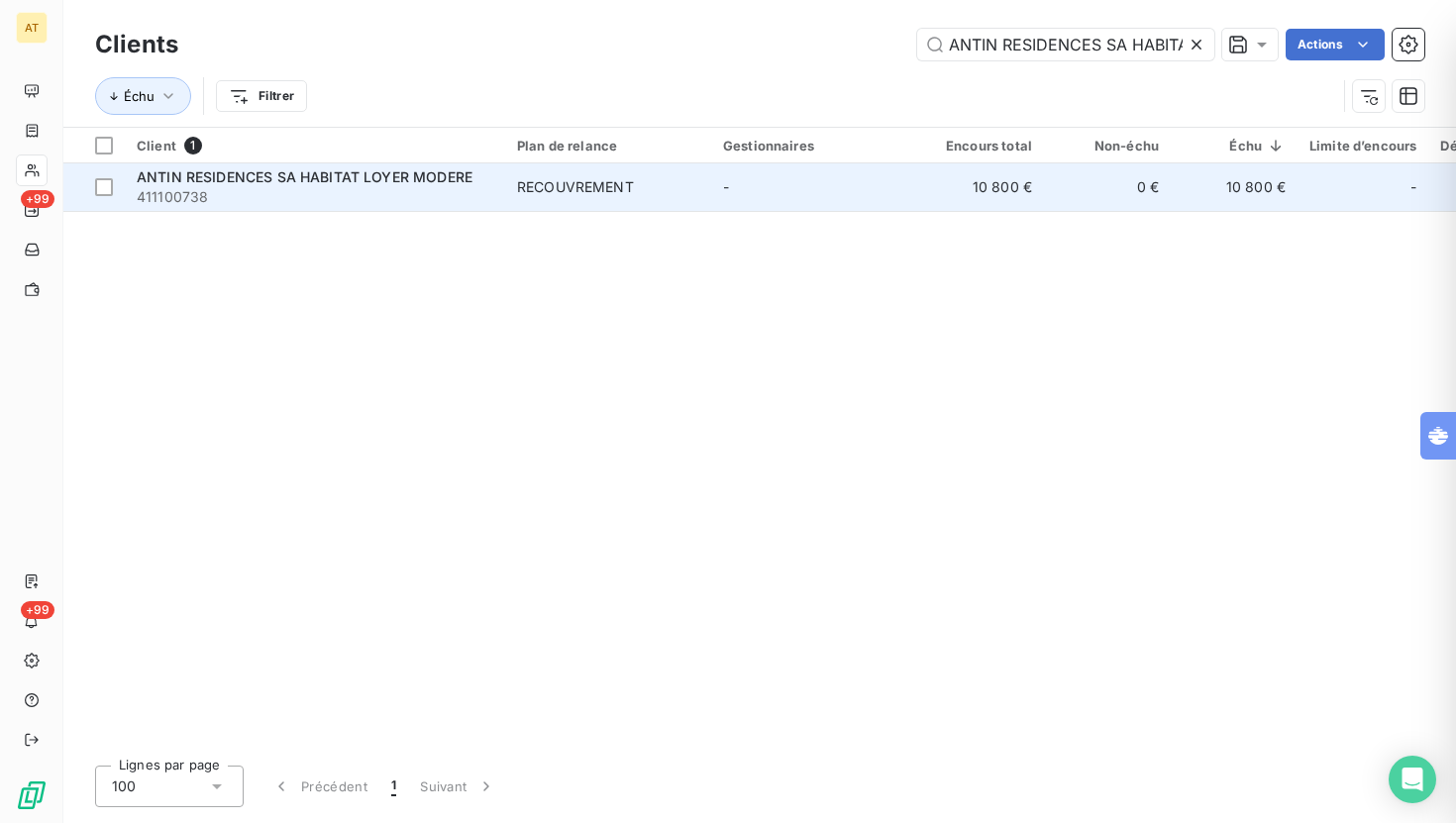 click on "-" at bounding box center [814, 187] 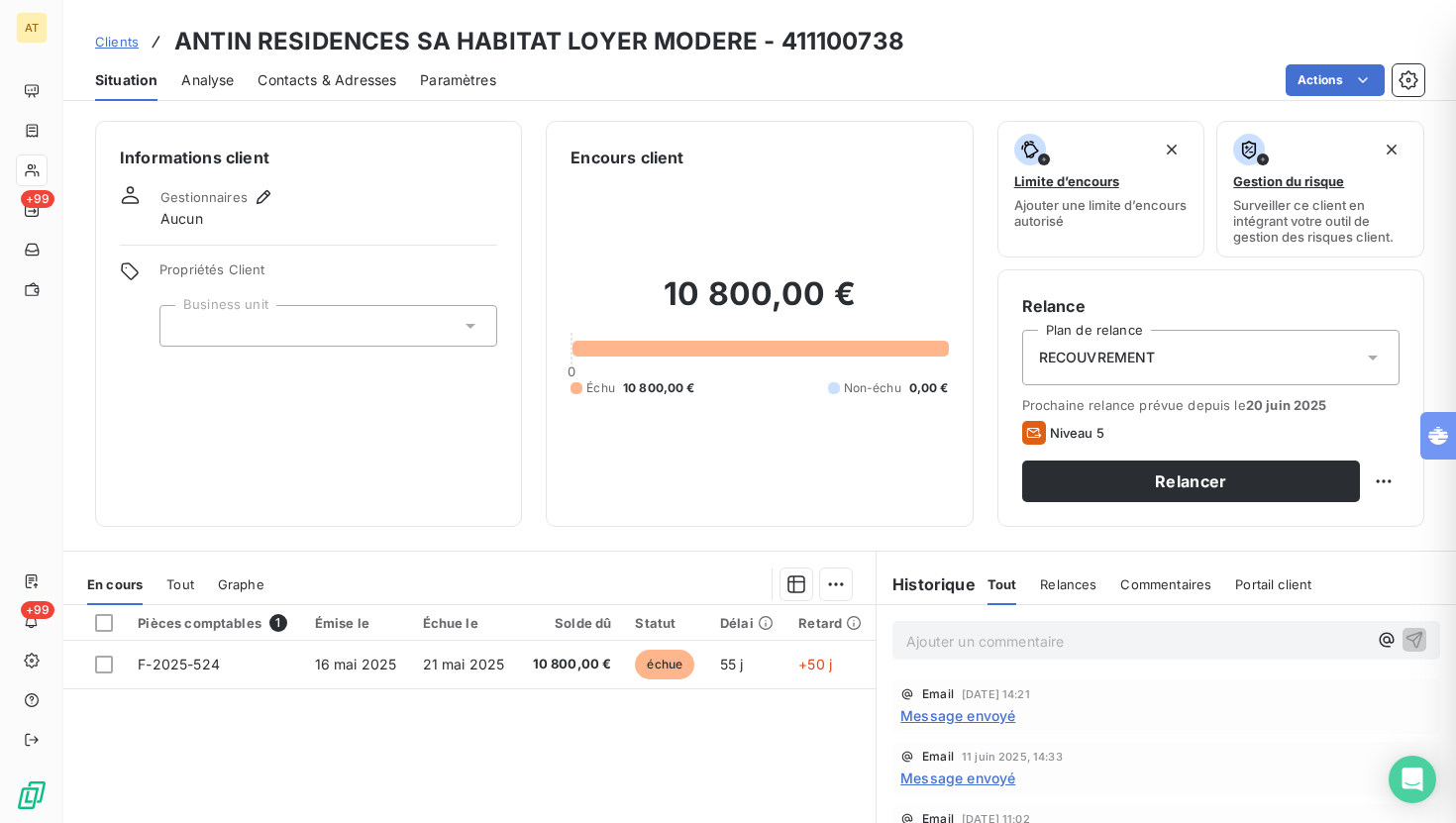 click on "Contacts & Adresses" at bounding box center (327, 80) 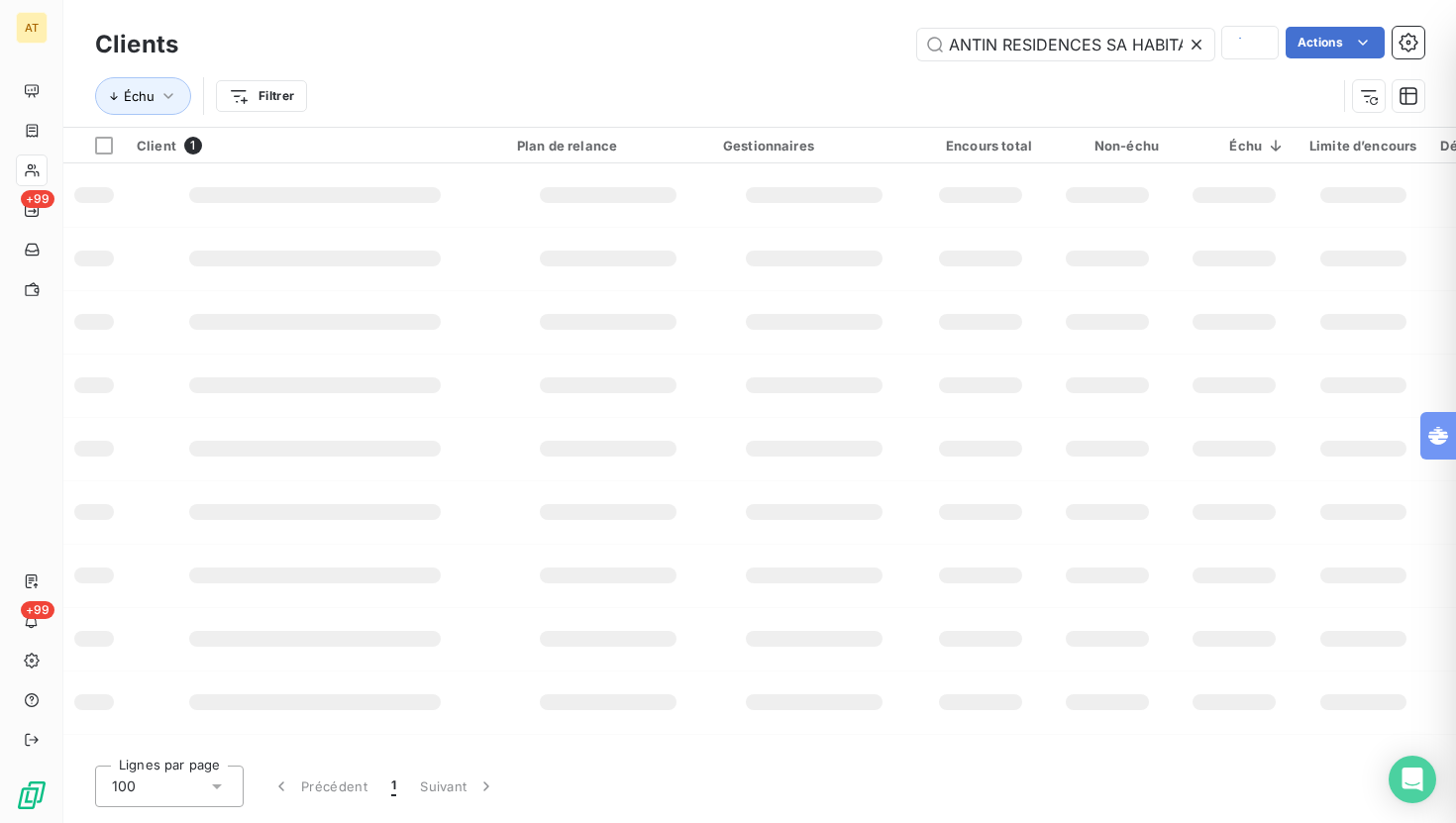 scroll, scrollTop: 0, scrollLeft: 141, axis: horizontal 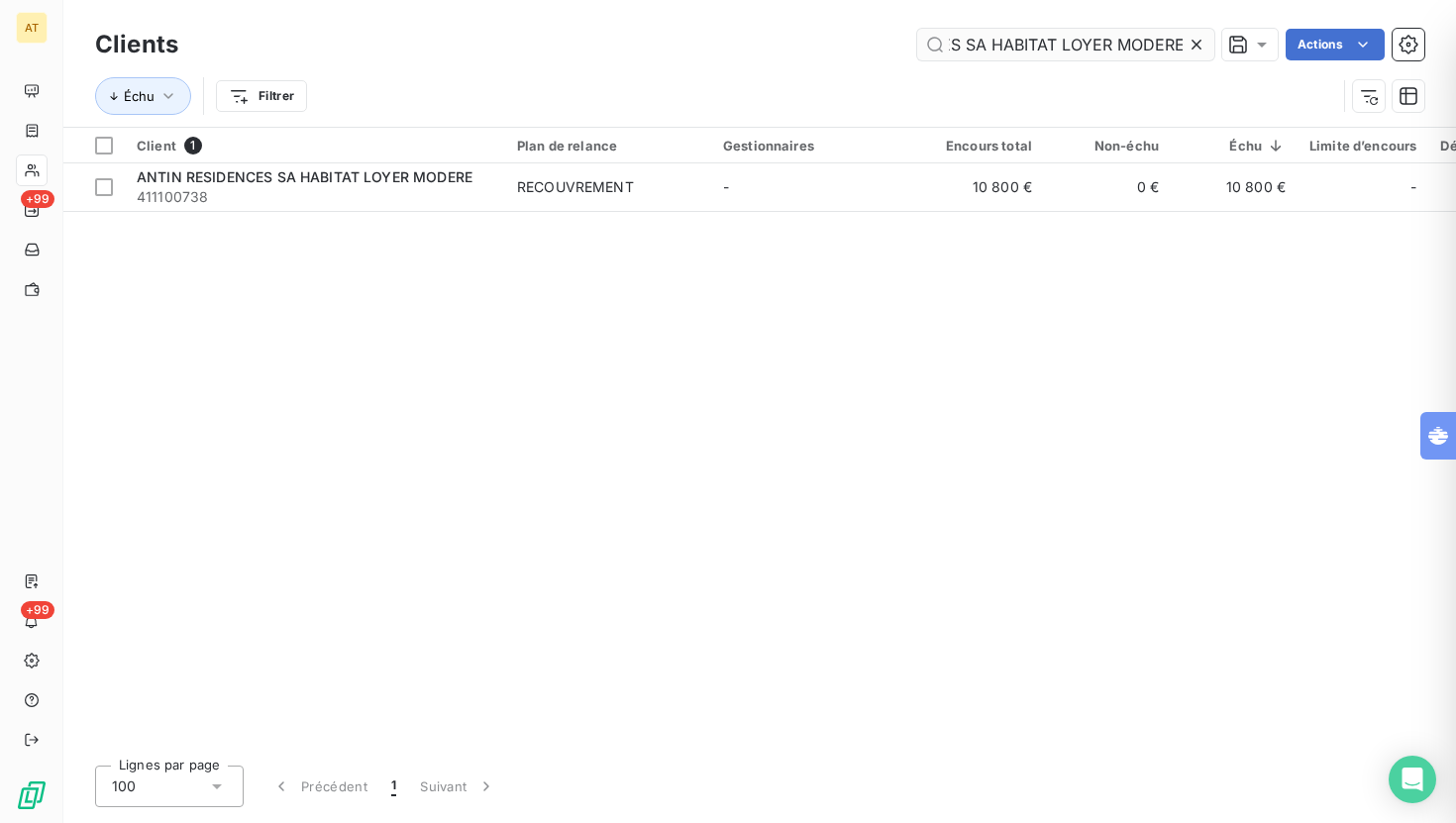 click on "ANTIN RESIDENCES SA HABITAT LOYER MODERE" at bounding box center [1066, 45] 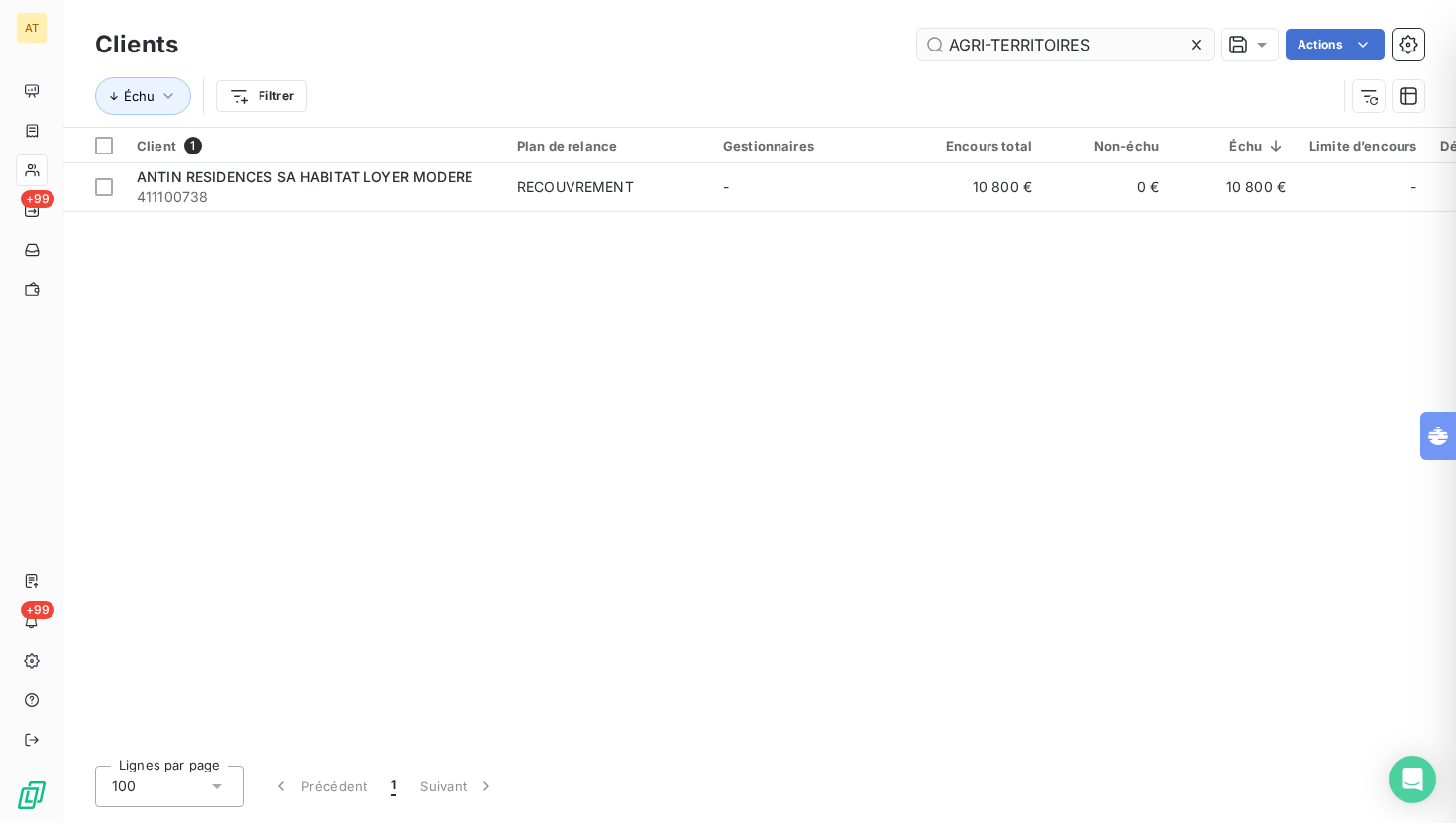 scroll, scrollTop: 0, scrollLeft: 0, axis: both 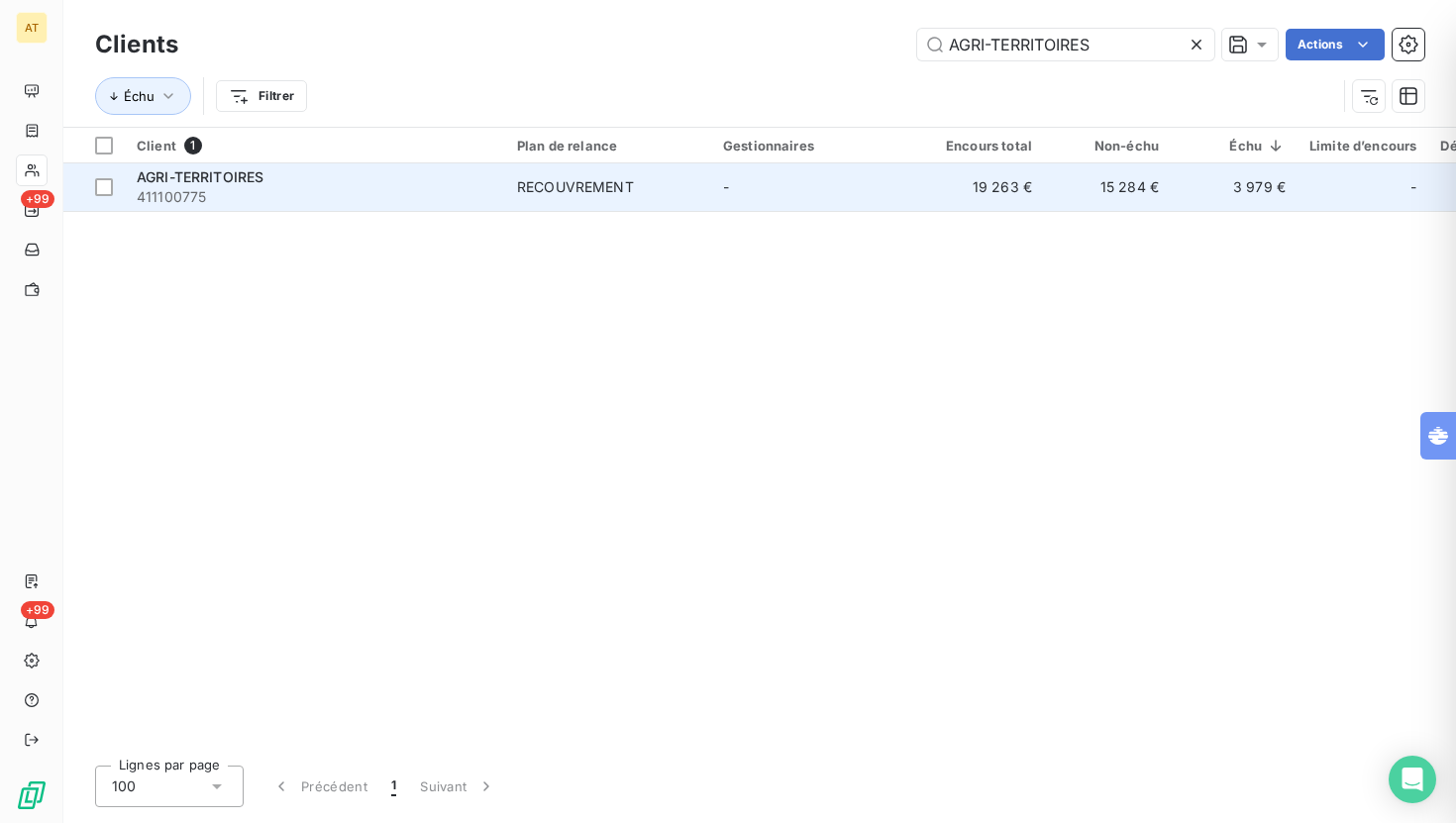 type on "AGRI-TERRITOIRES" 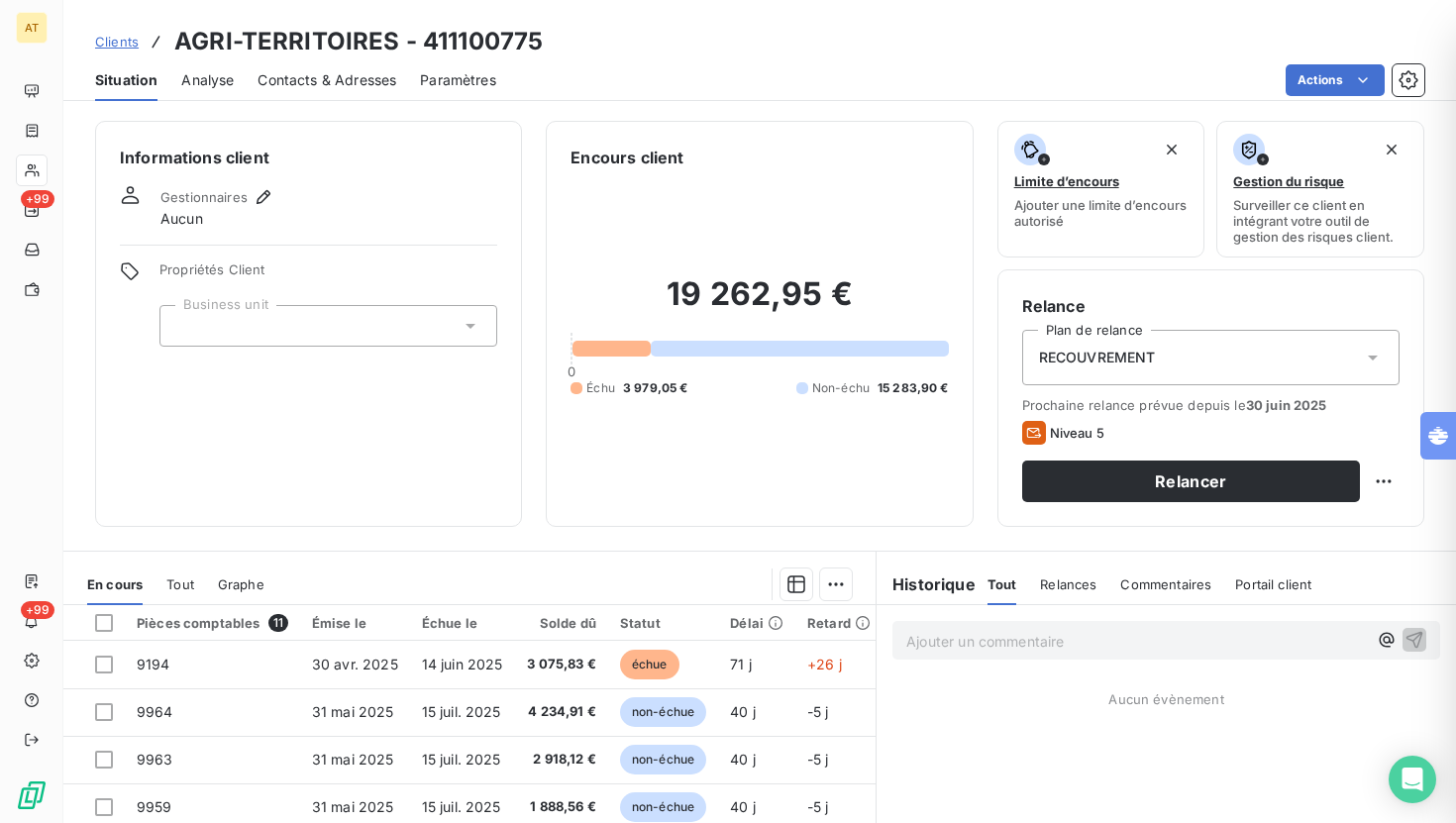 click on "Contacts & Adresses" at bounding box center (327, 80) 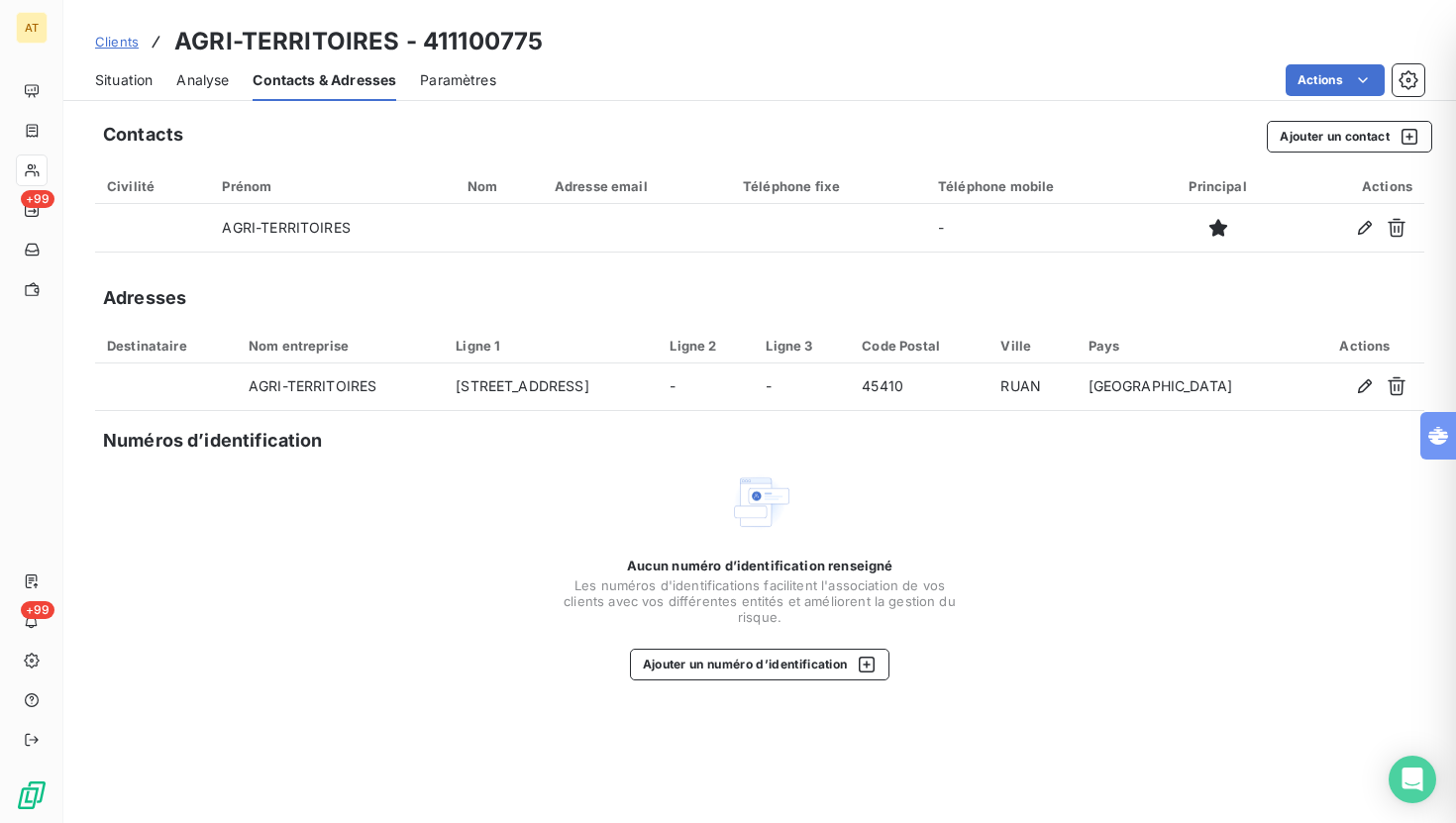 click on "Situation" at bounding box center (124, 80) 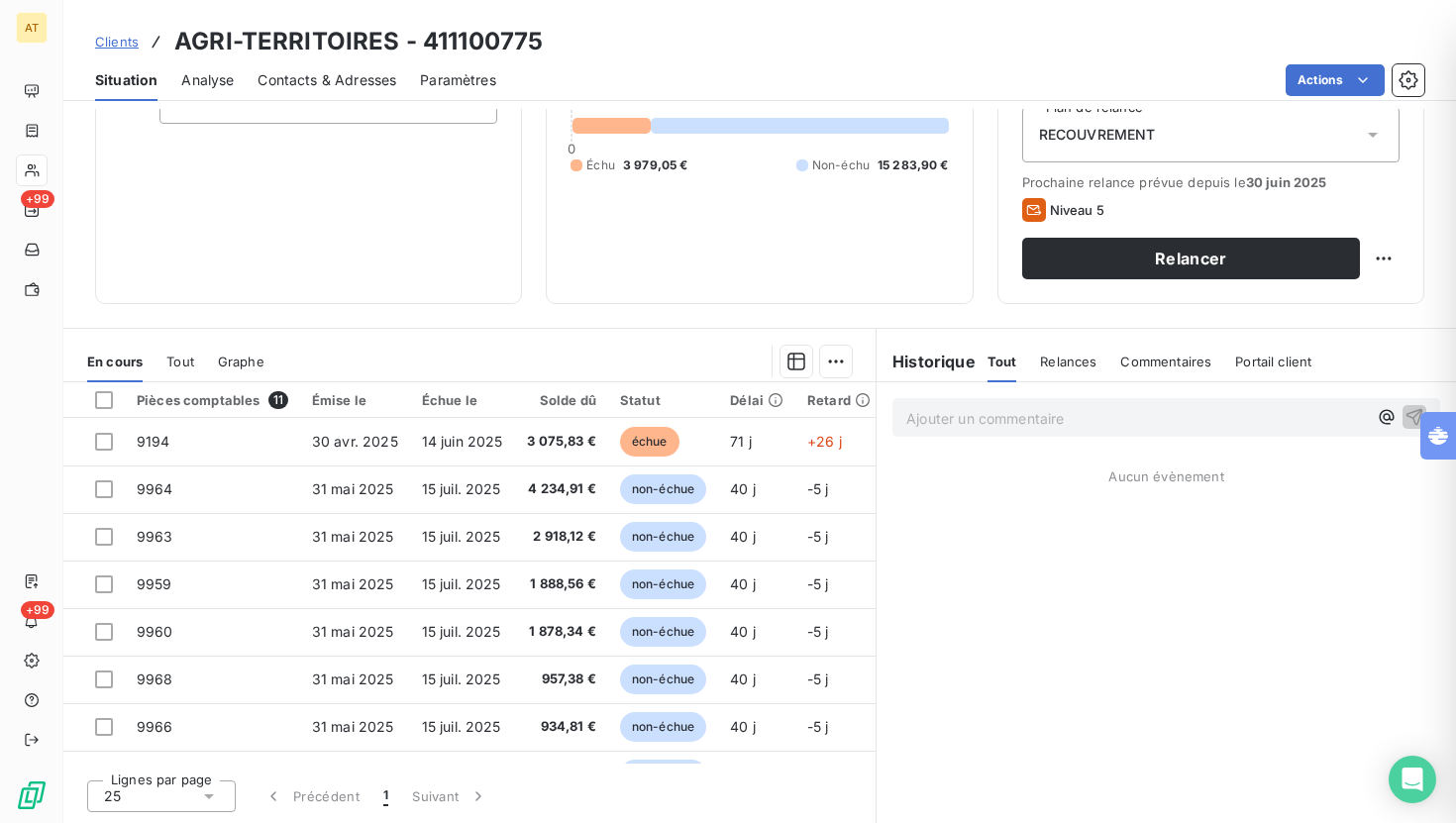 scroll, scrollTop: 219, scrollLeft: 0, axis: vertical 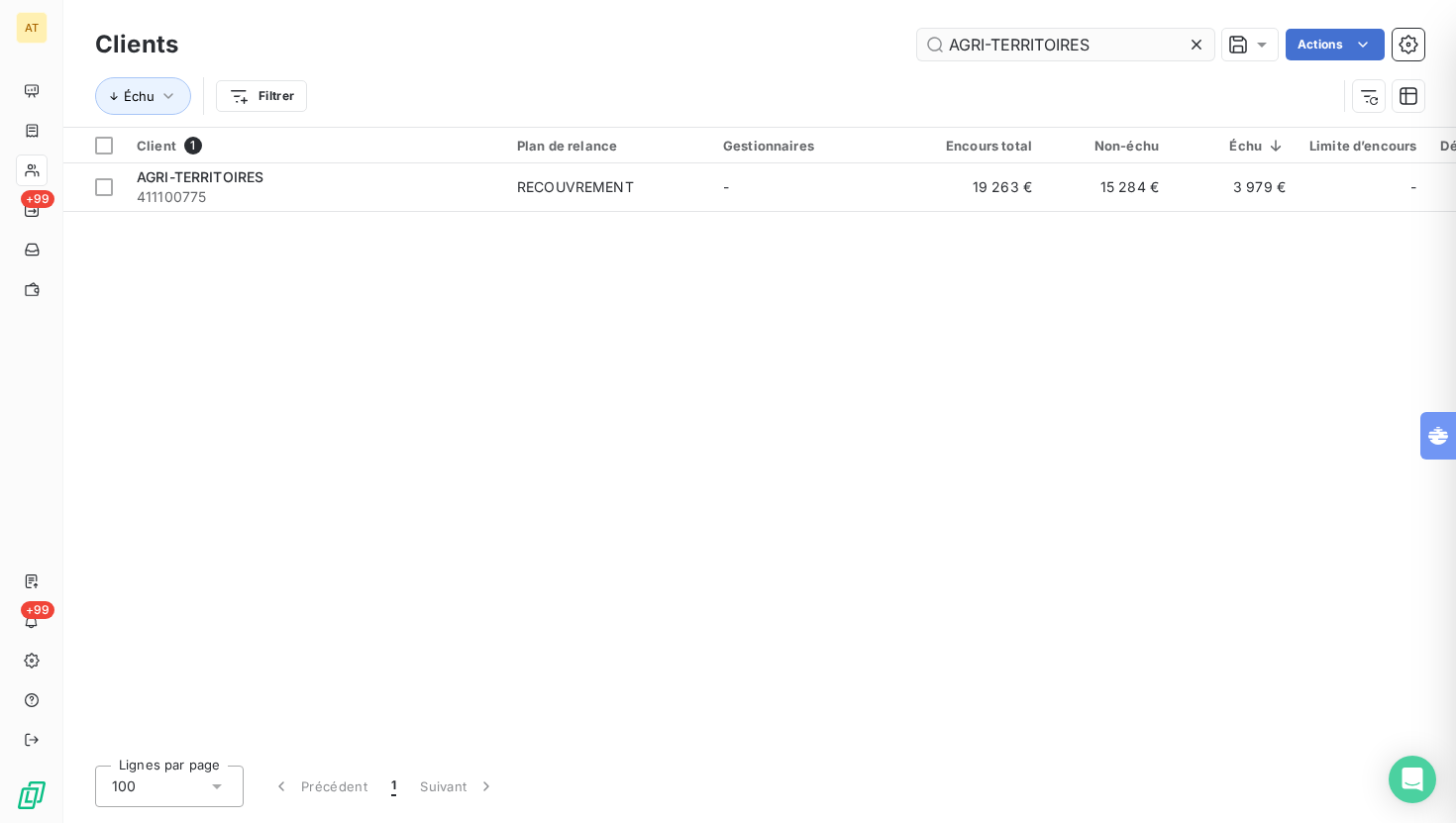 click on "AGRI-TERRITOIRES" at bounding box center (1066, 45) 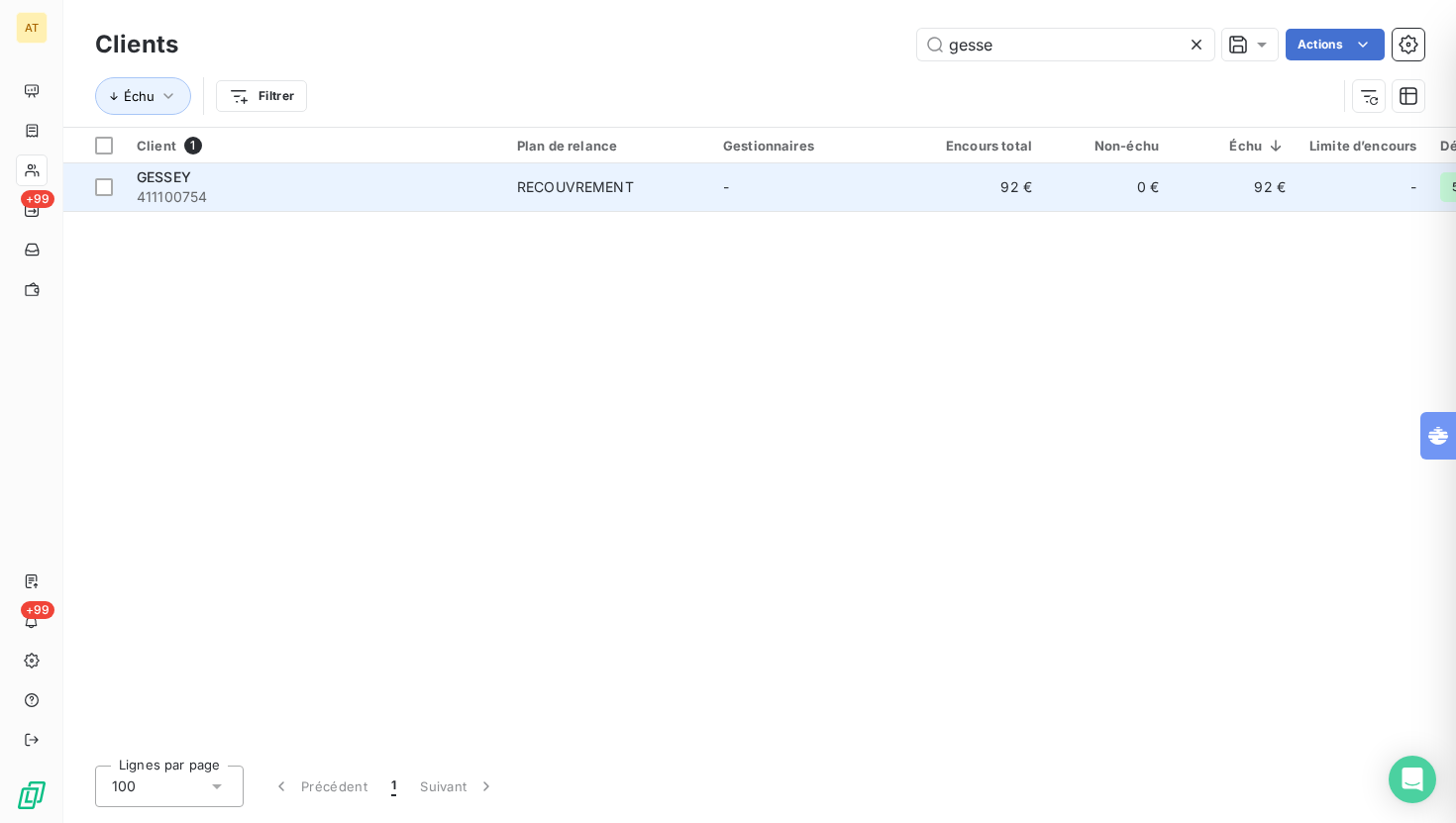 type on "gesse" 